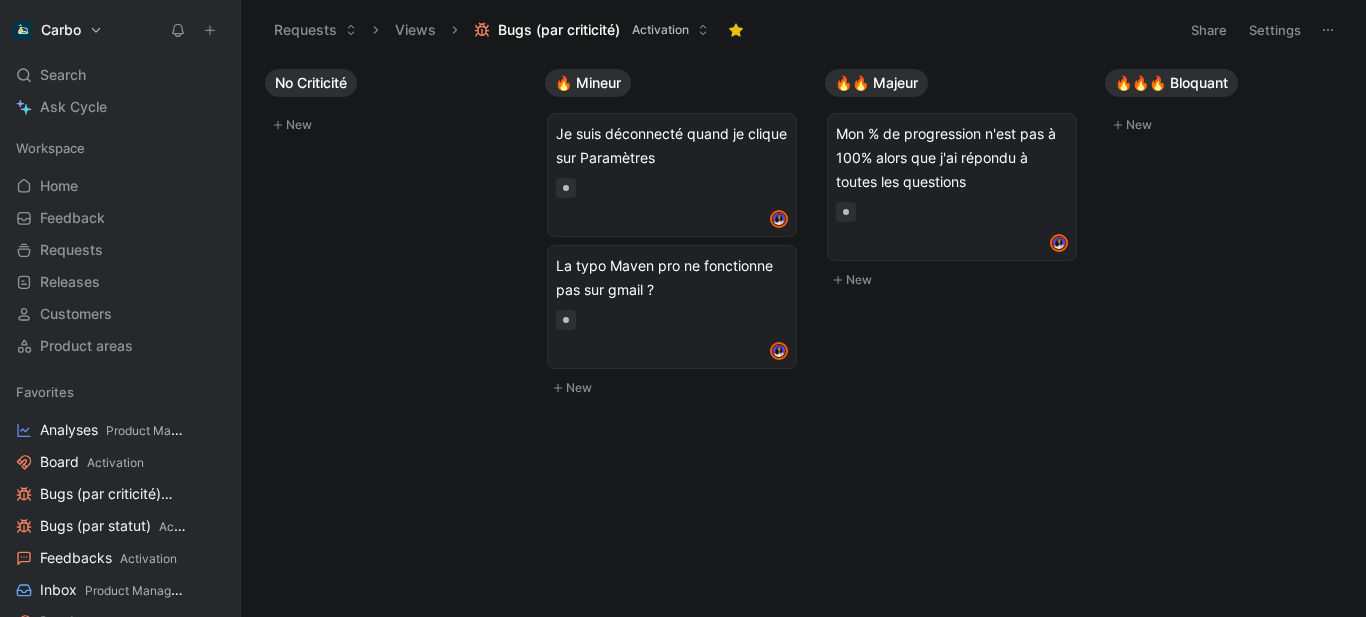 scroll, scrollTop: 0, scrollLeft: 0, axis: both 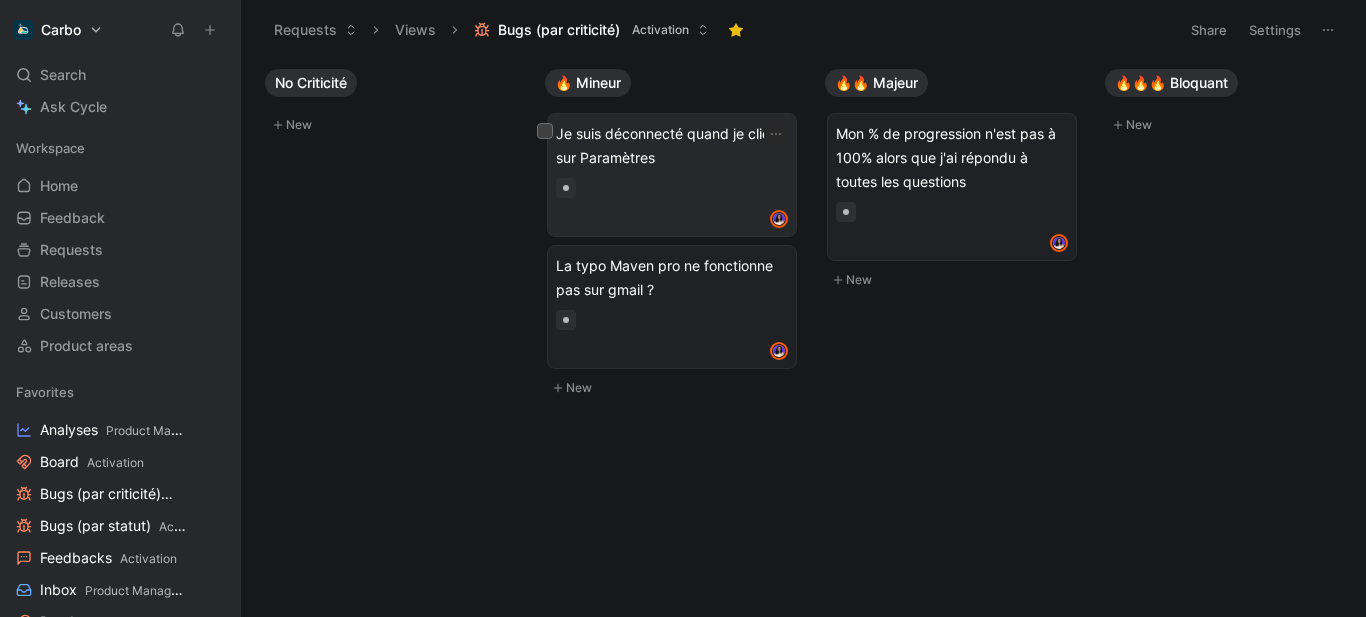 click at bounding box center [672, 188] 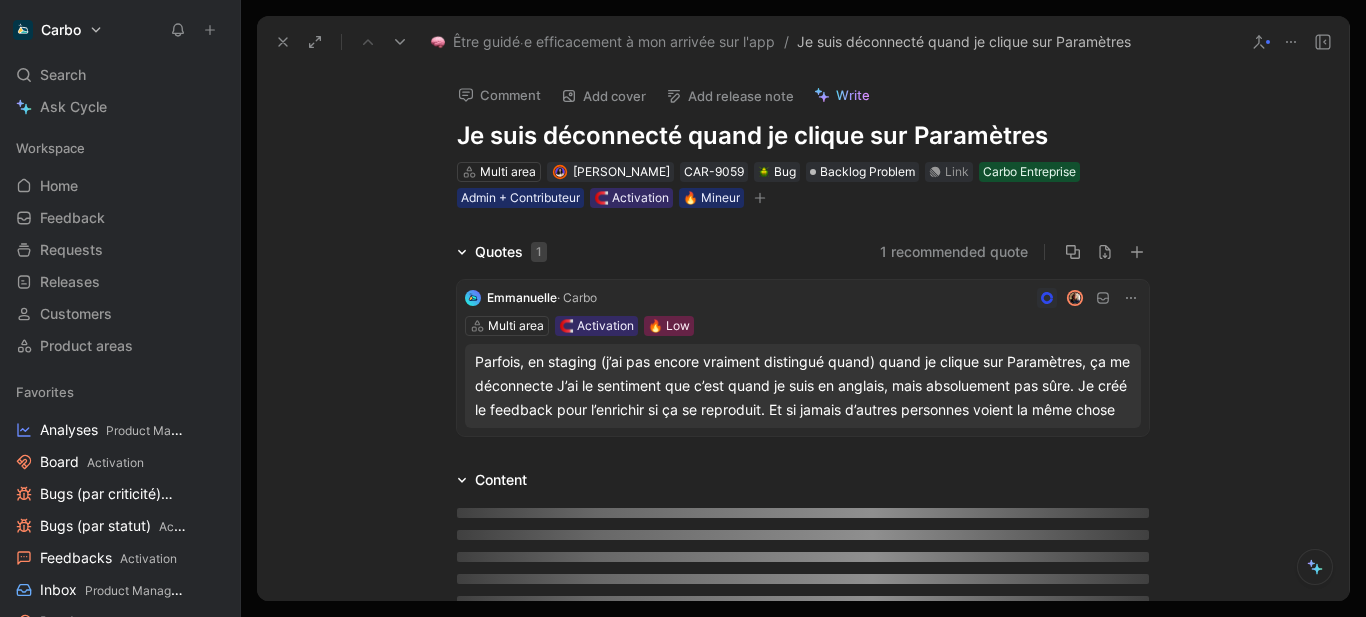 click on "Parfois, en staging (j’ai pas encore vraiment distingué quand) quand je clique sur Paramètres, ça me déconnecte J’ai le sentiment que c’est quand je suis en anglais, mais absoluement pas sûre. Je créé le feedback pour l’enrichir si ça se reproduit. Et si jamais d’autres personnes voient la même chose" at bounding box center (803, 386) 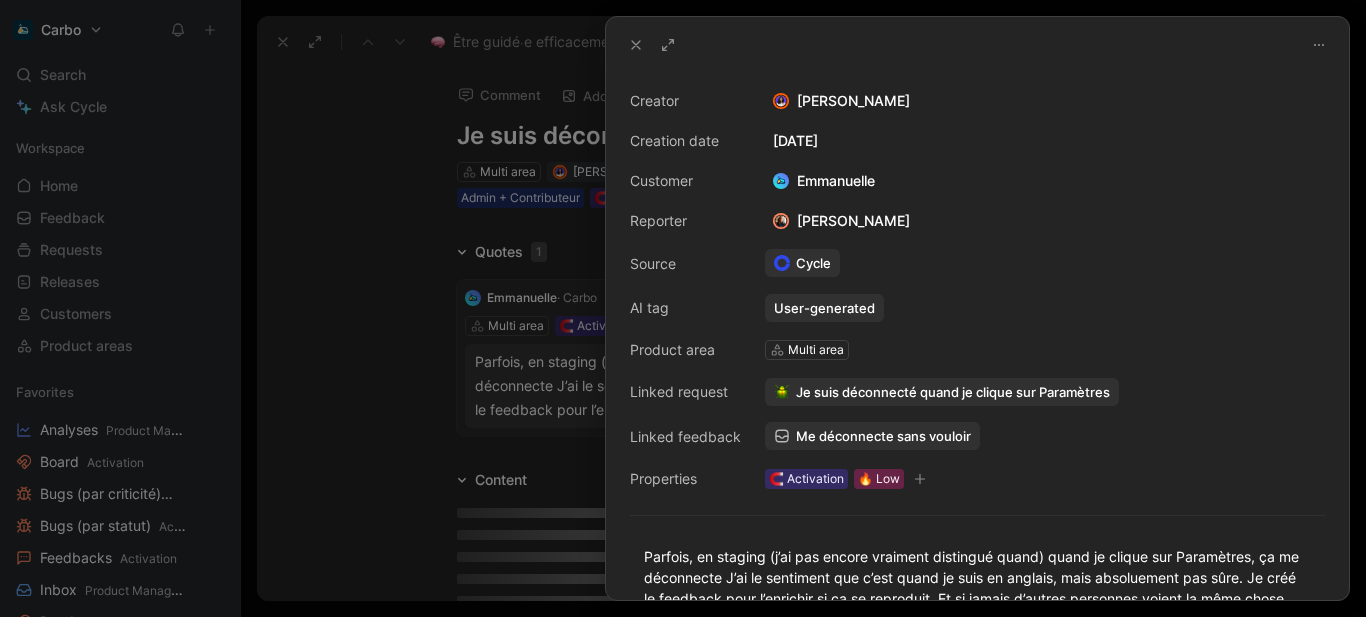 scroll, scrollTop: 89, scrollLeft: 0, axis: vertical 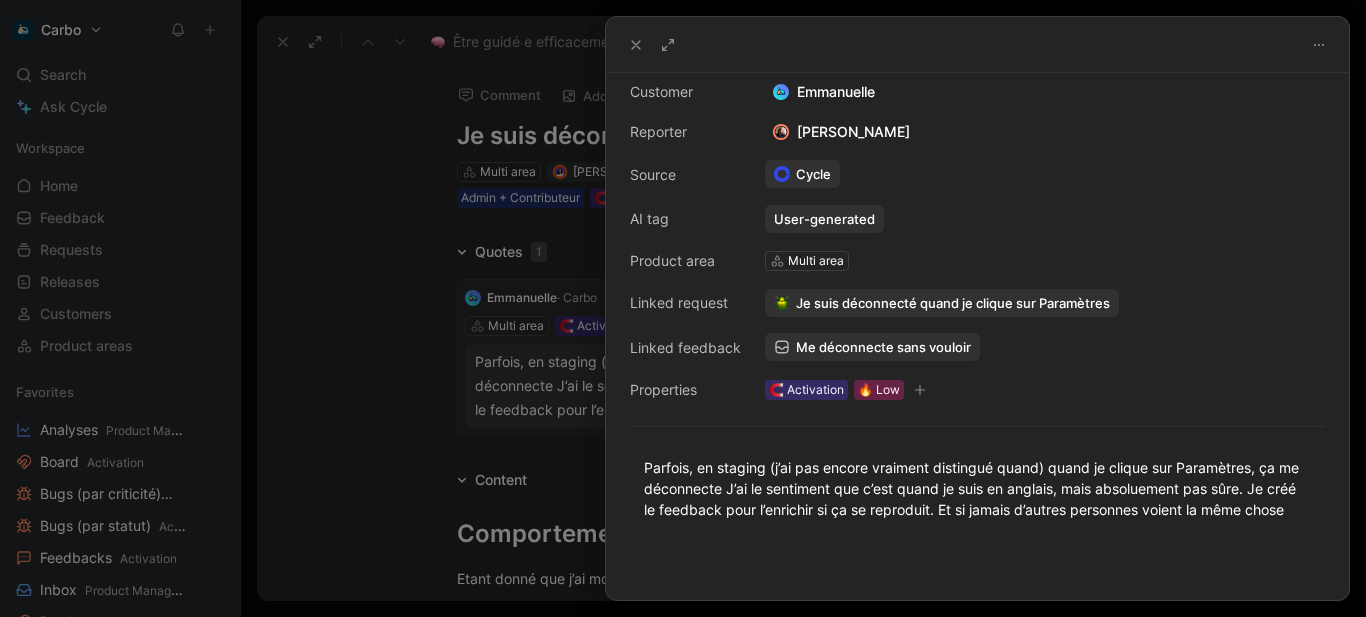 click on "Me déconnecte sans vouloir" at bounding box center [883, 347] 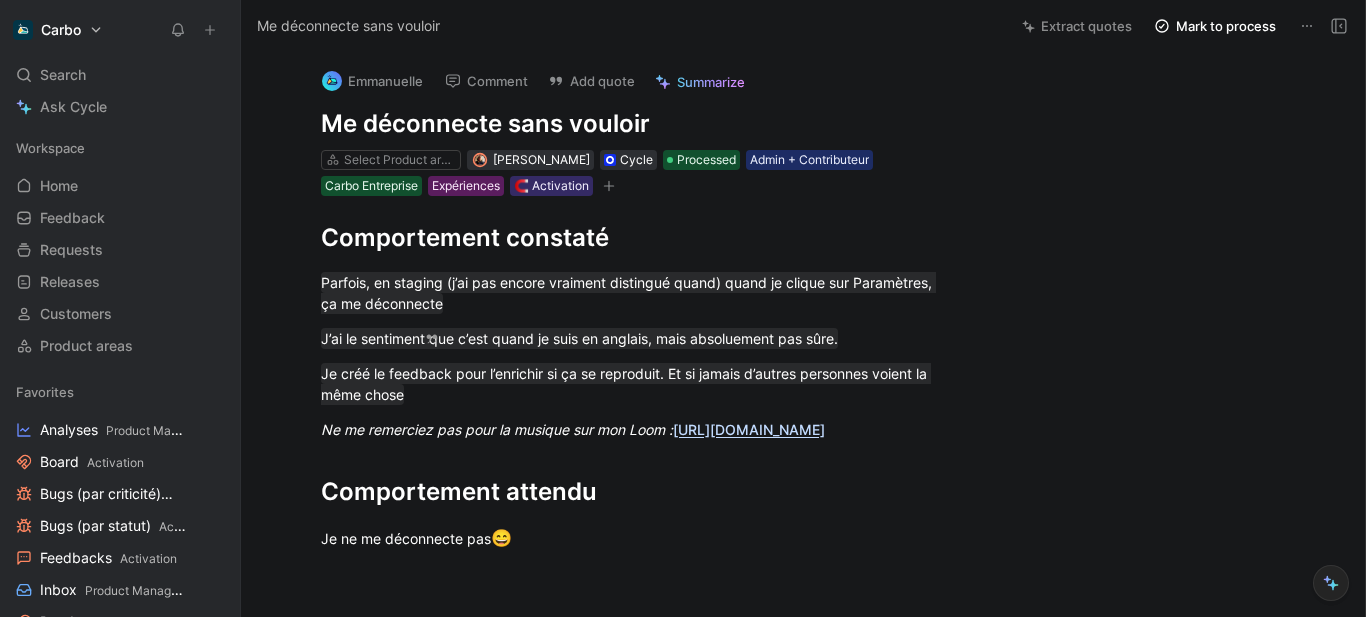 click 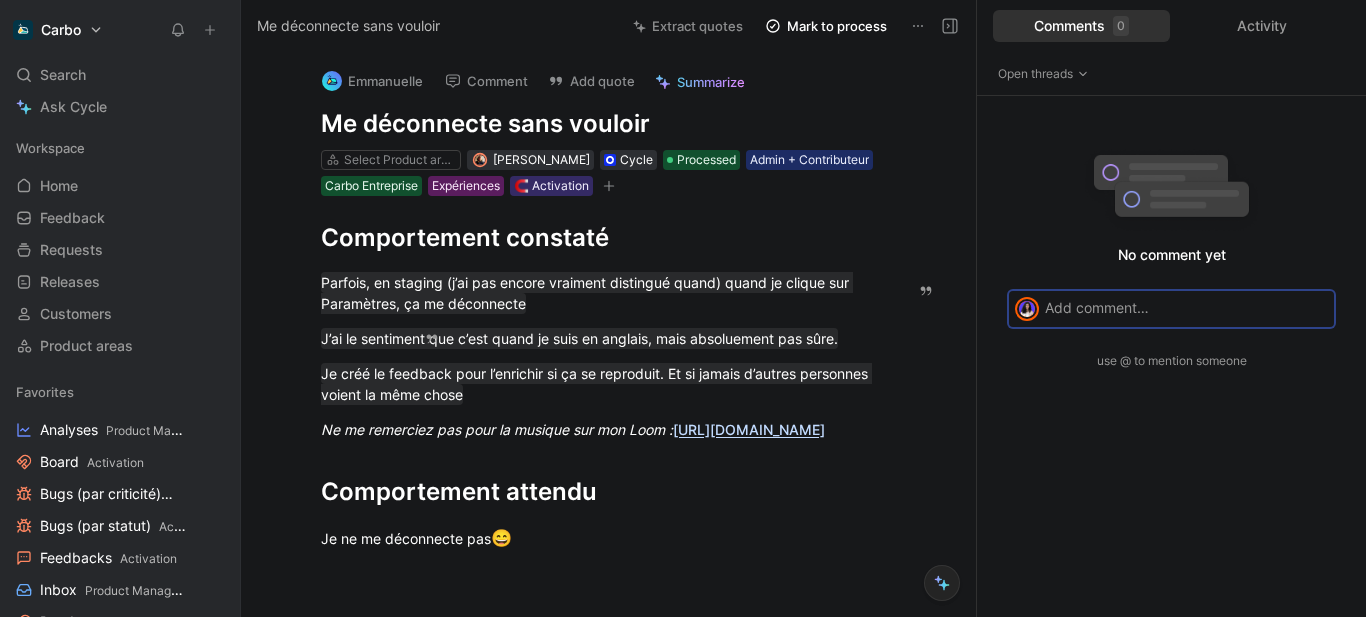 type 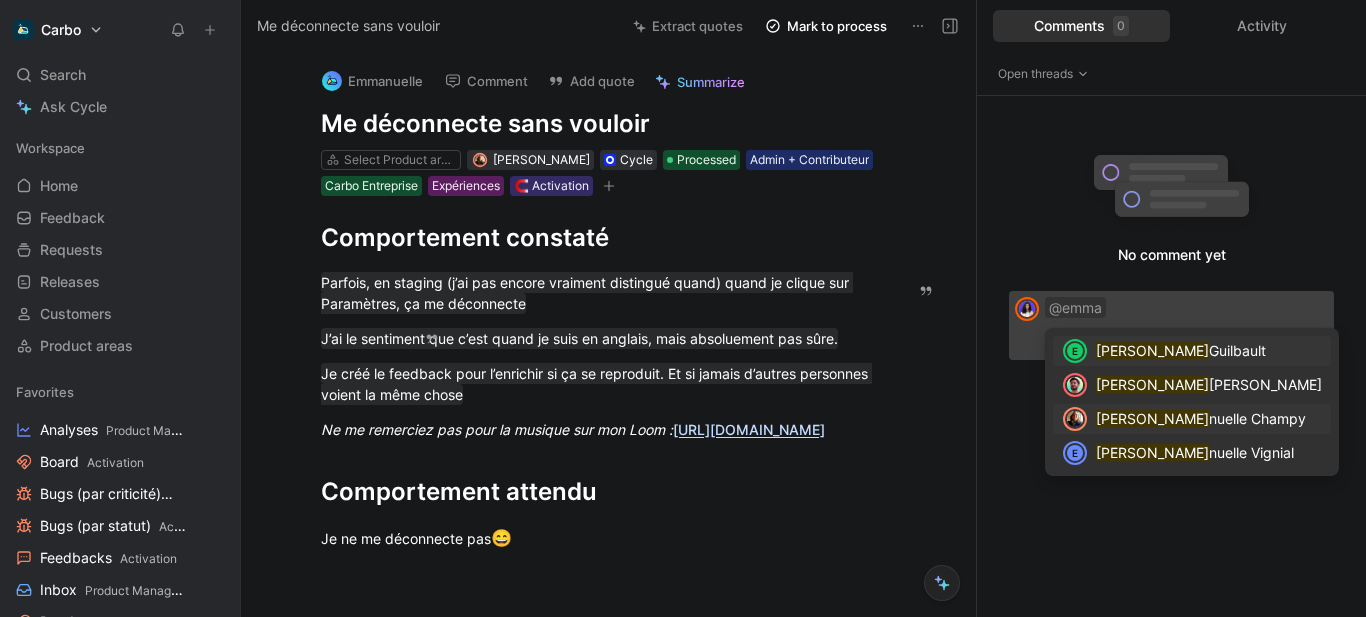 click on "nuelle Champy" at bounding box center (1257, 418) 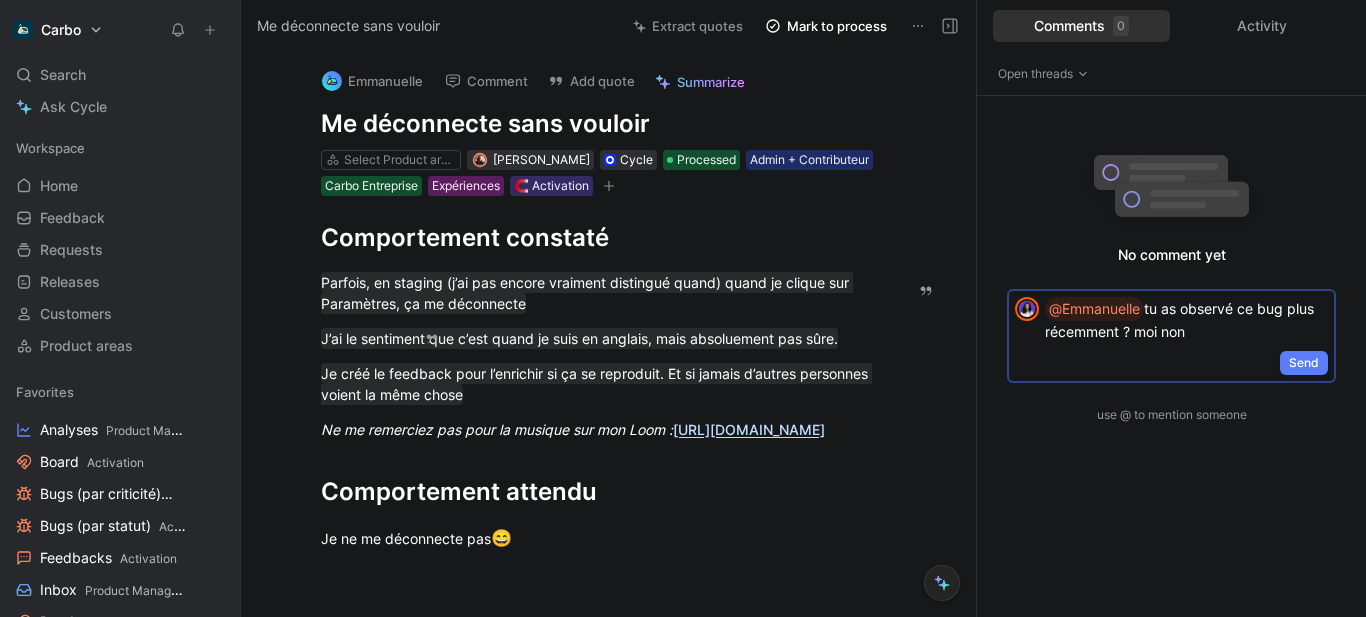 click on "Send" at bounding box center (1304, 363) 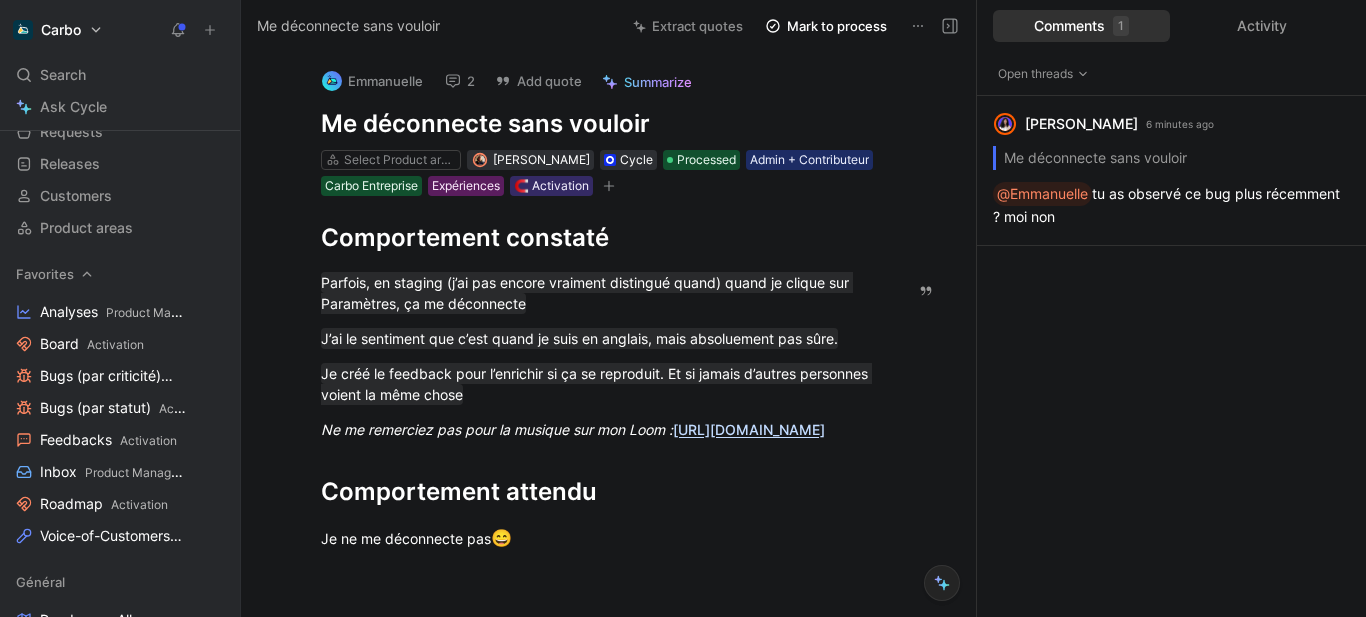 scroll, scrollTop: 119, scrollLeft: 0, axis: vertical 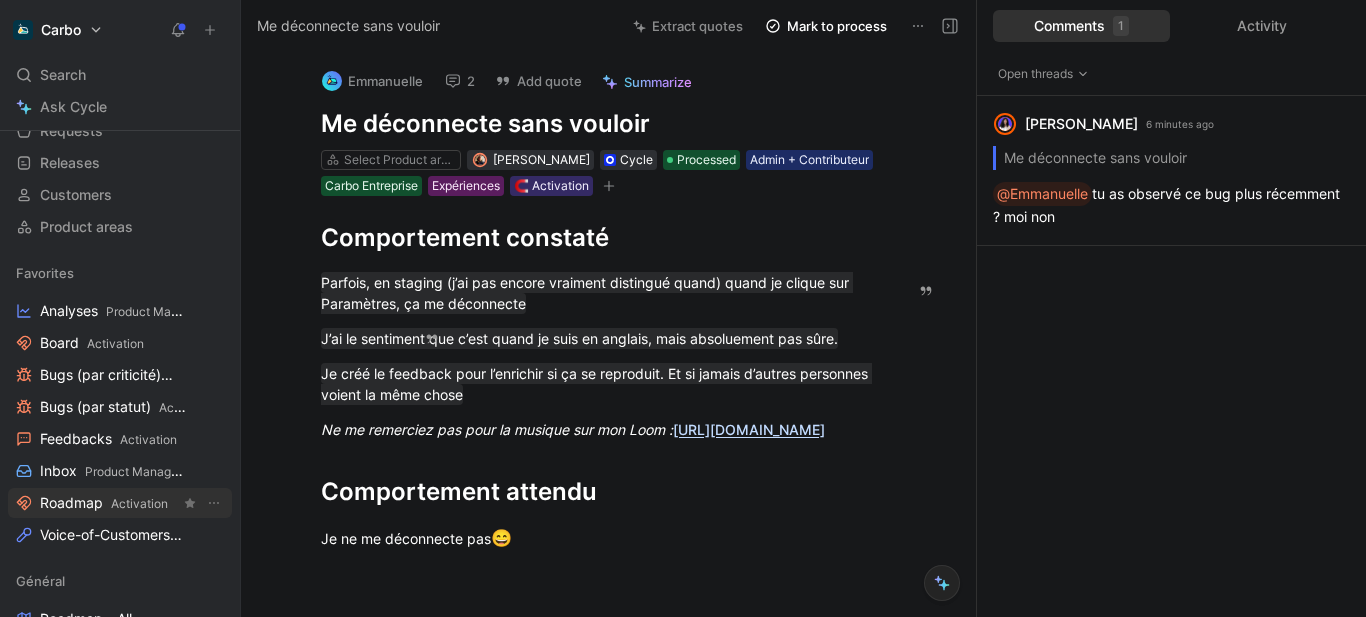 click on "Activation" at bounding box center [139, 503] 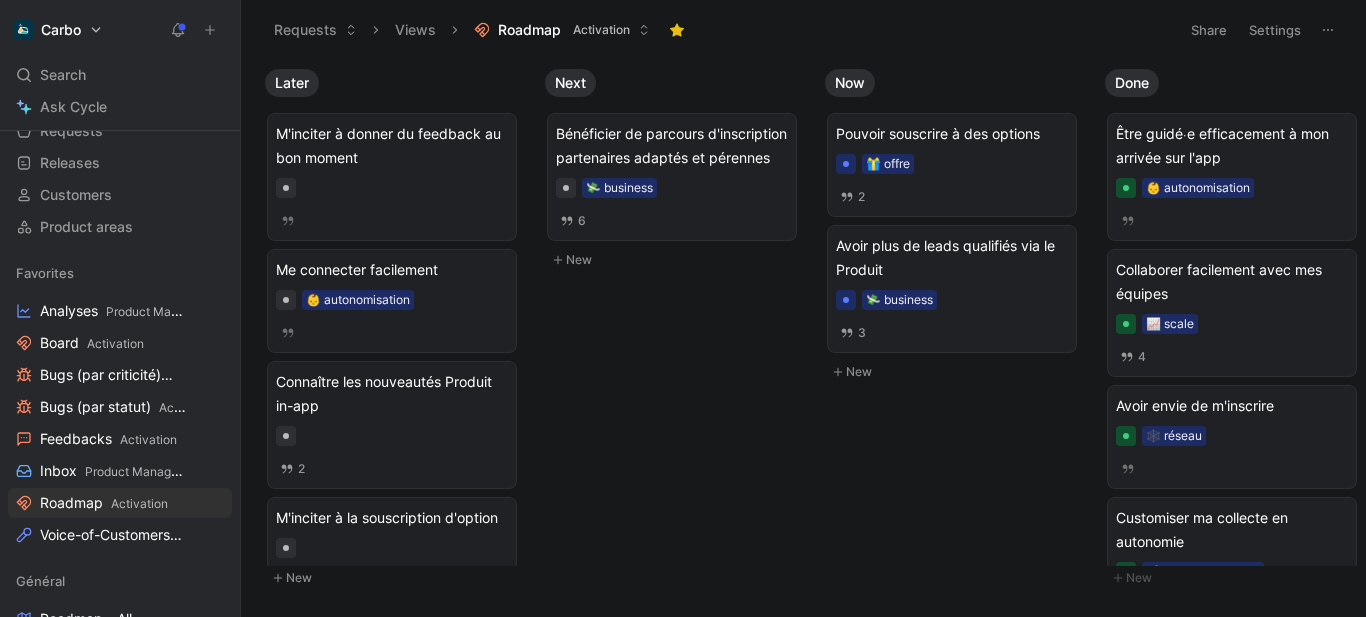 click 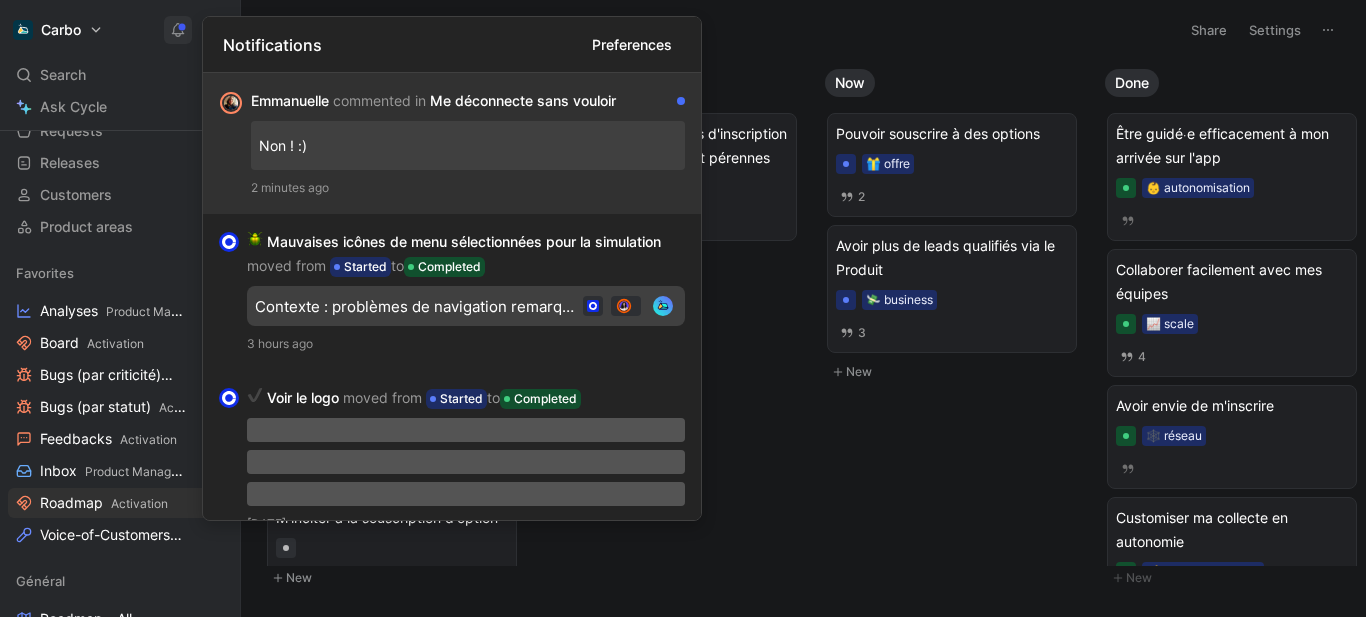 click on "[PERSON_NAME]   commented in   Me déconnecte sans vouloir Non ! :) 2 minutes ago" at bounding box center (468, 143) 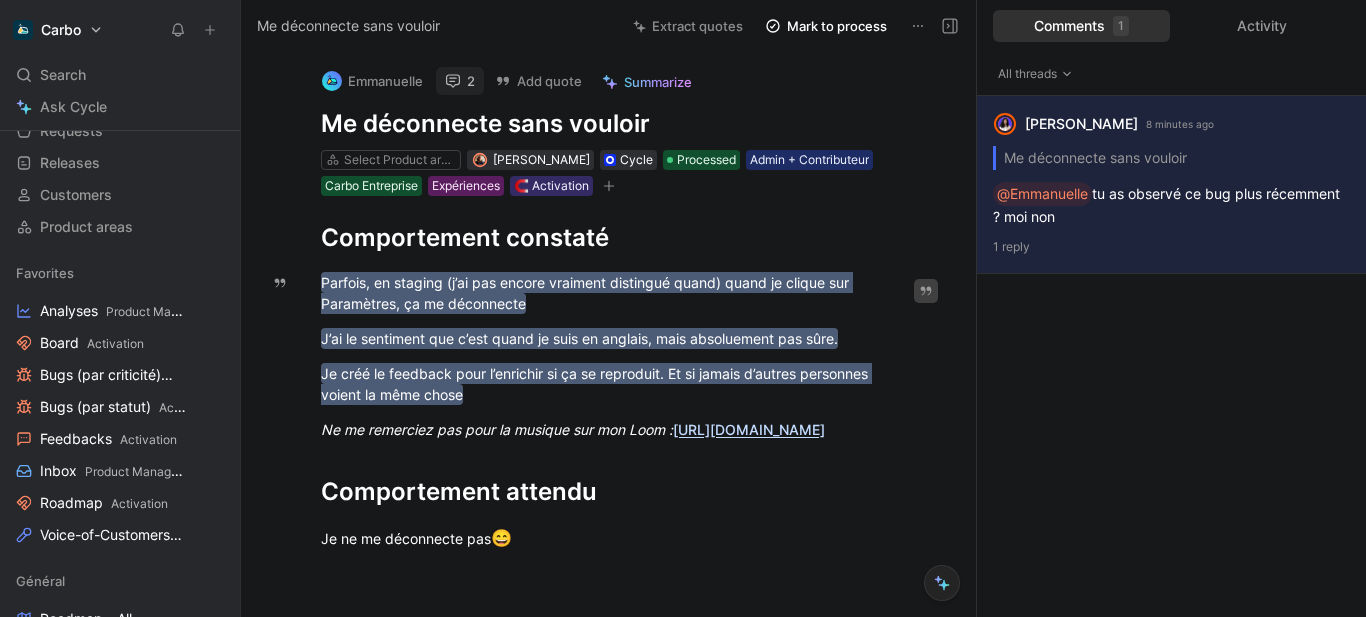 scroll, scrollTop: 16, scrollLeft: 0, axis: vertical 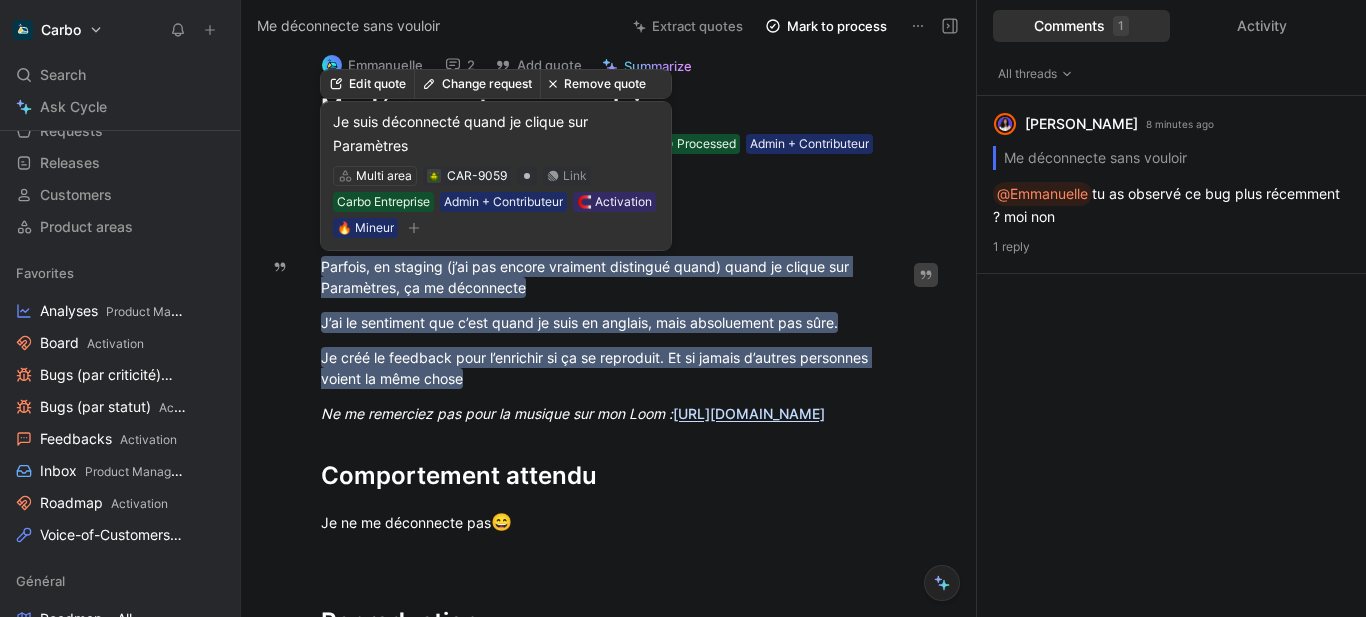 click on "Je suis déconnecté quand je clique sur Paramètres" at bounding box center (496, 134) 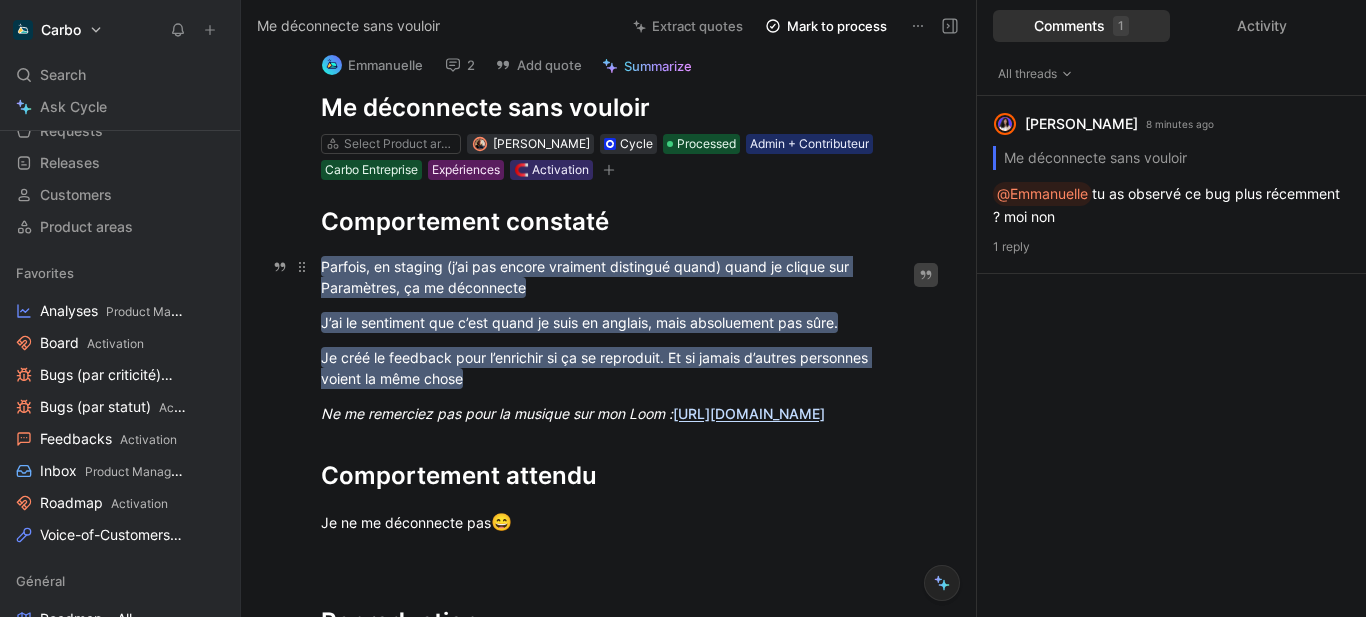 click on "Parfois, en staging (j’ai pas encore vraiment distingué quand) quand je clique sur Paramètres, ça me déconnecte" at bounding box center [587, 277] 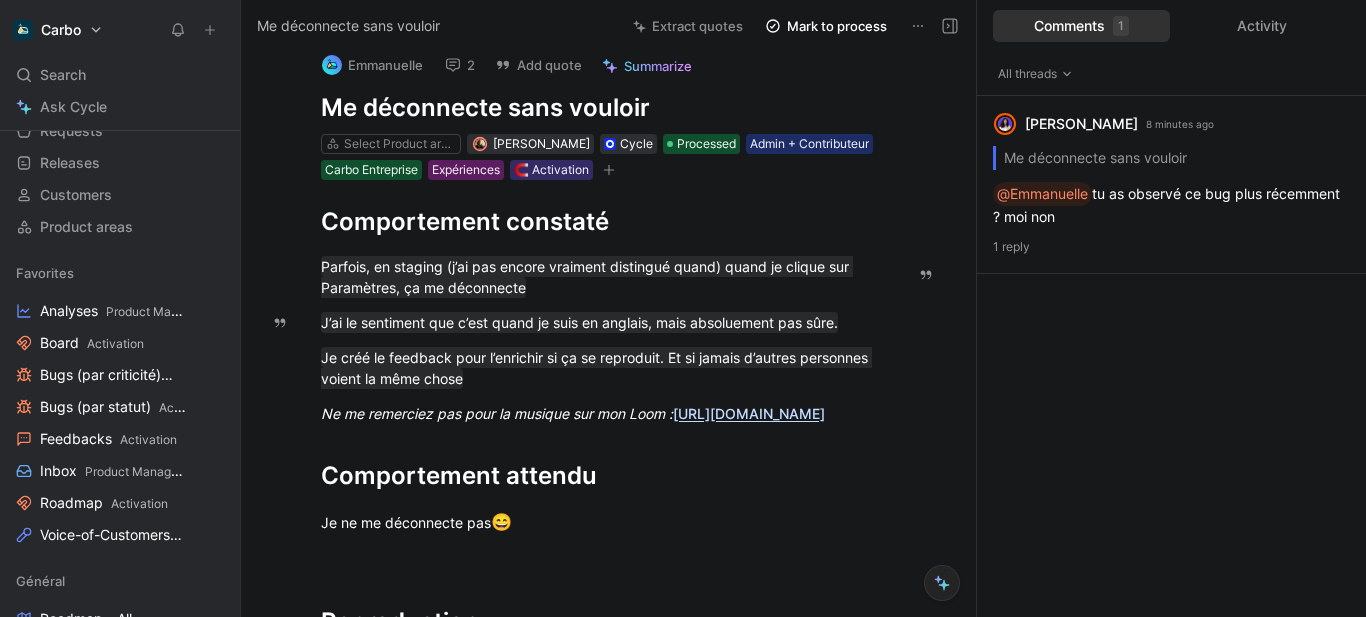 click 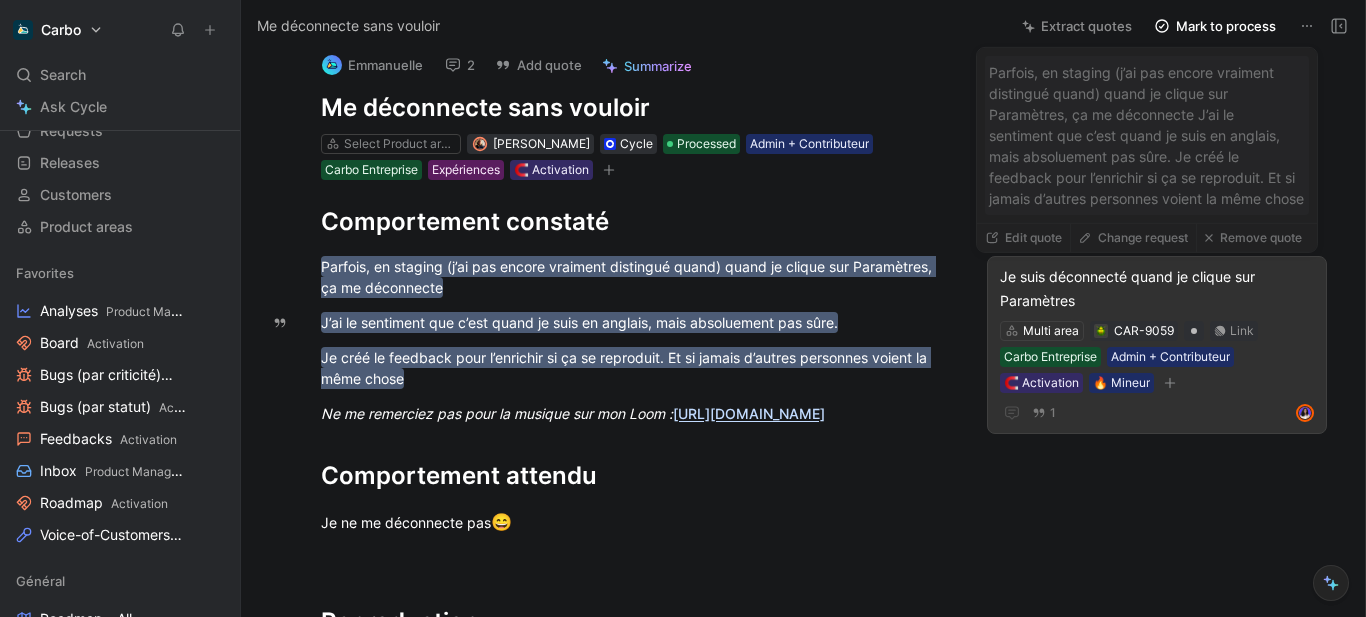 click on "Je suis déconnecté quand je clique sur Paramètres" at bounding box center (1157, 289) 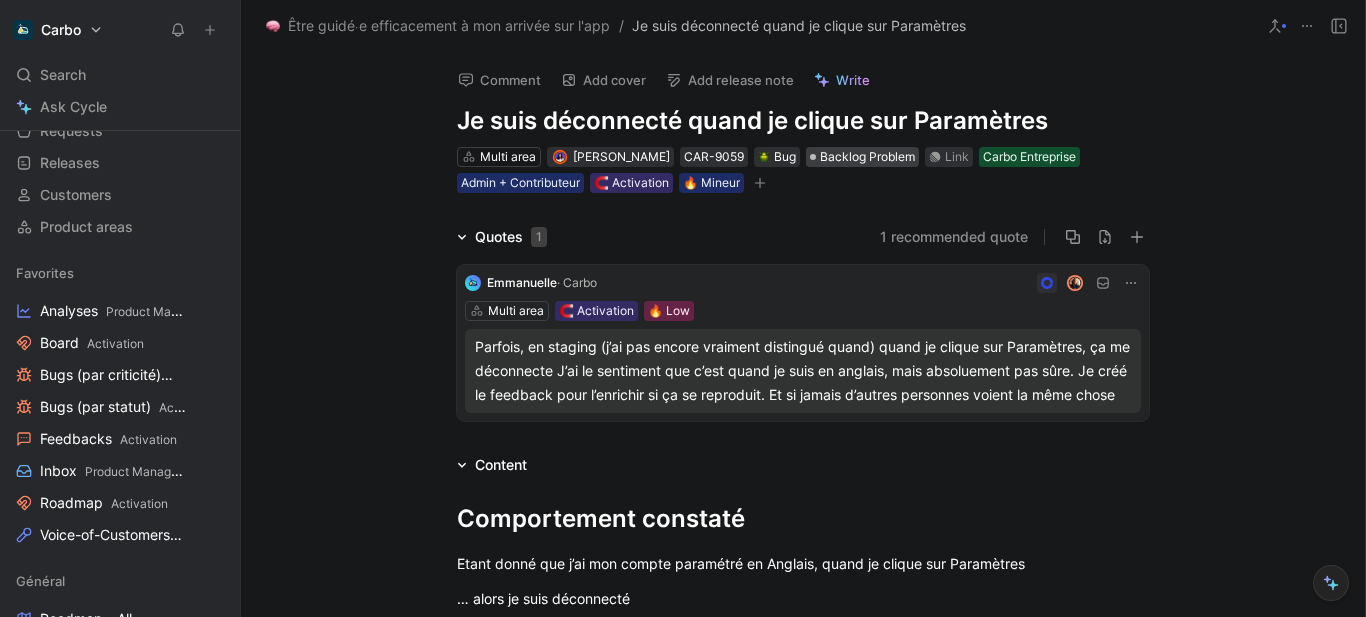 click on "Backlog Problem" at bounding box center [867, 157] 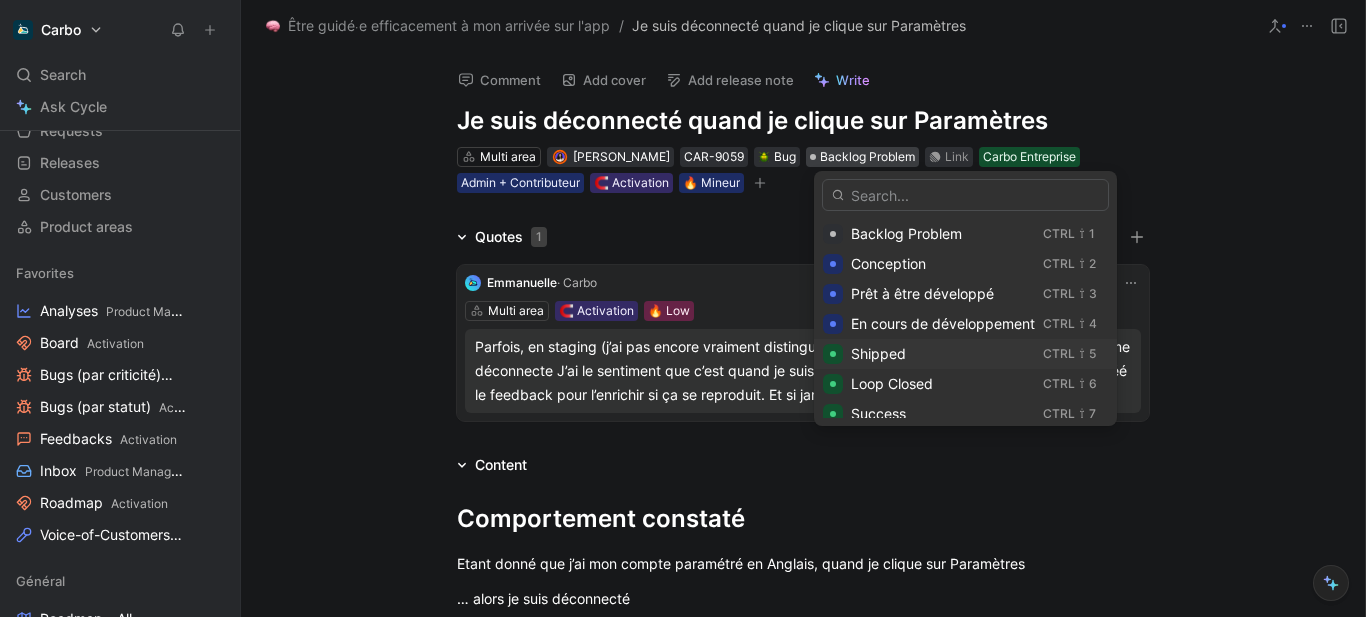 scroll, scrollTop: 41, scrollLeft: 0, axis: vertical 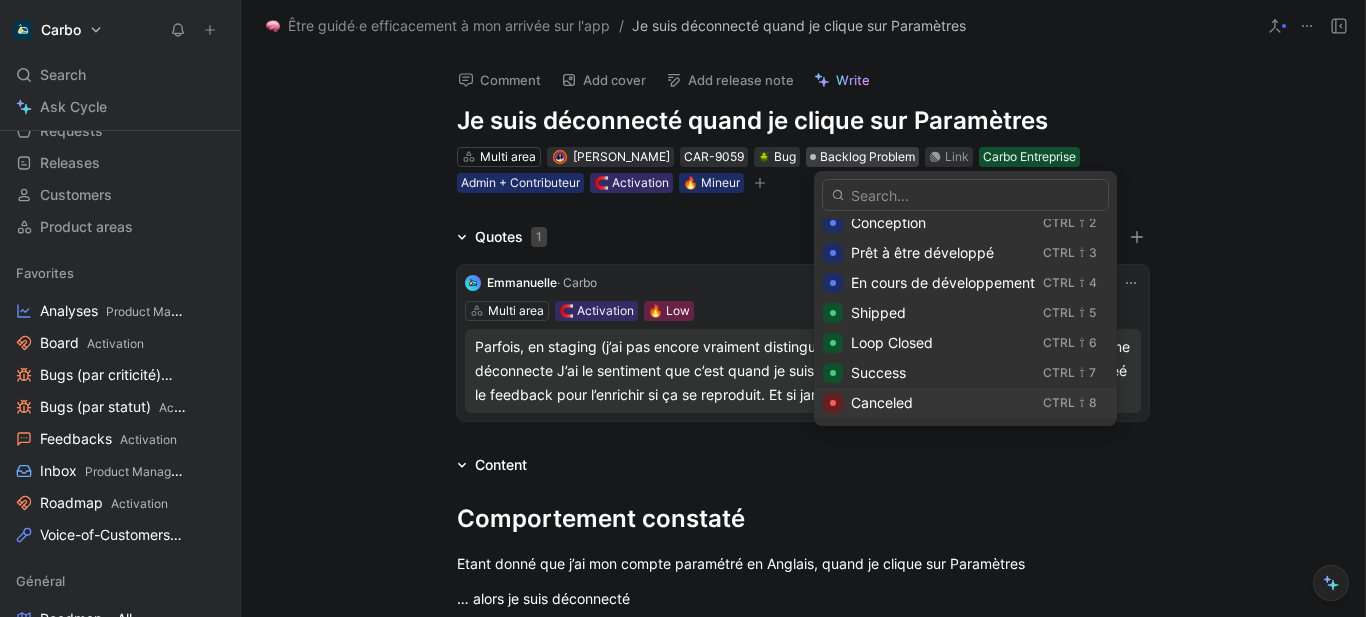 click on "Canceled" at bounding box center [882, 402] 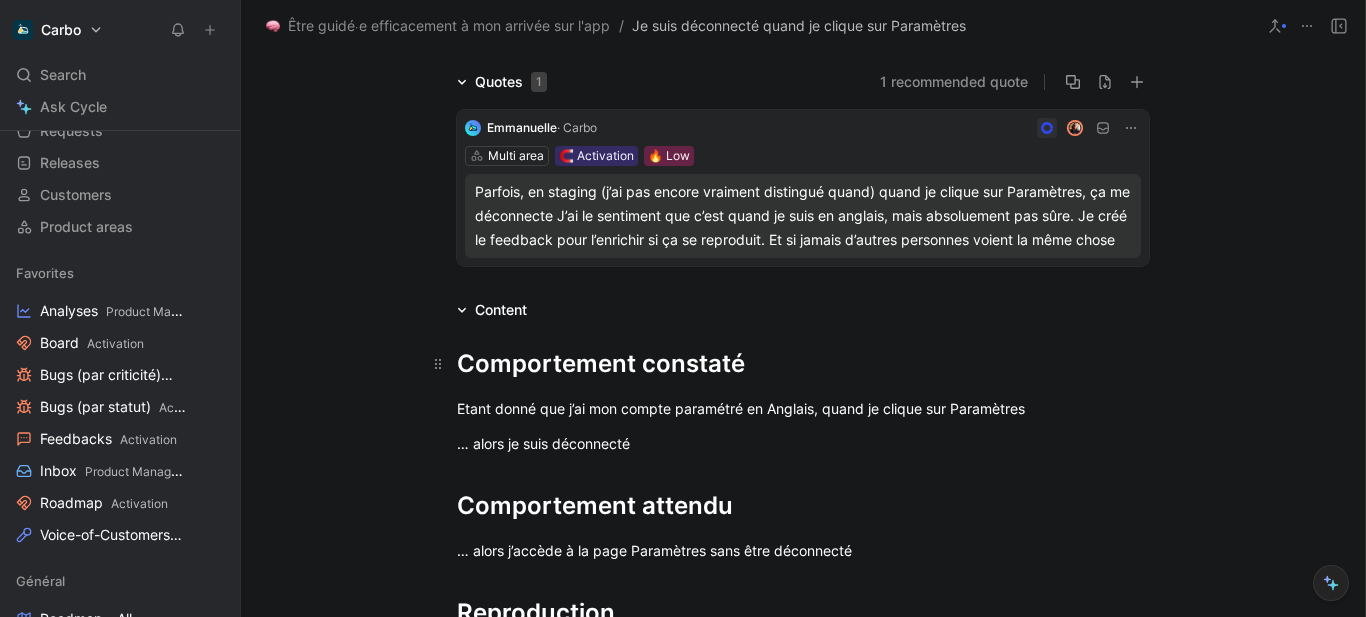 scroll, scrollTop: 156, scrollLeft: 0, axis: vertical 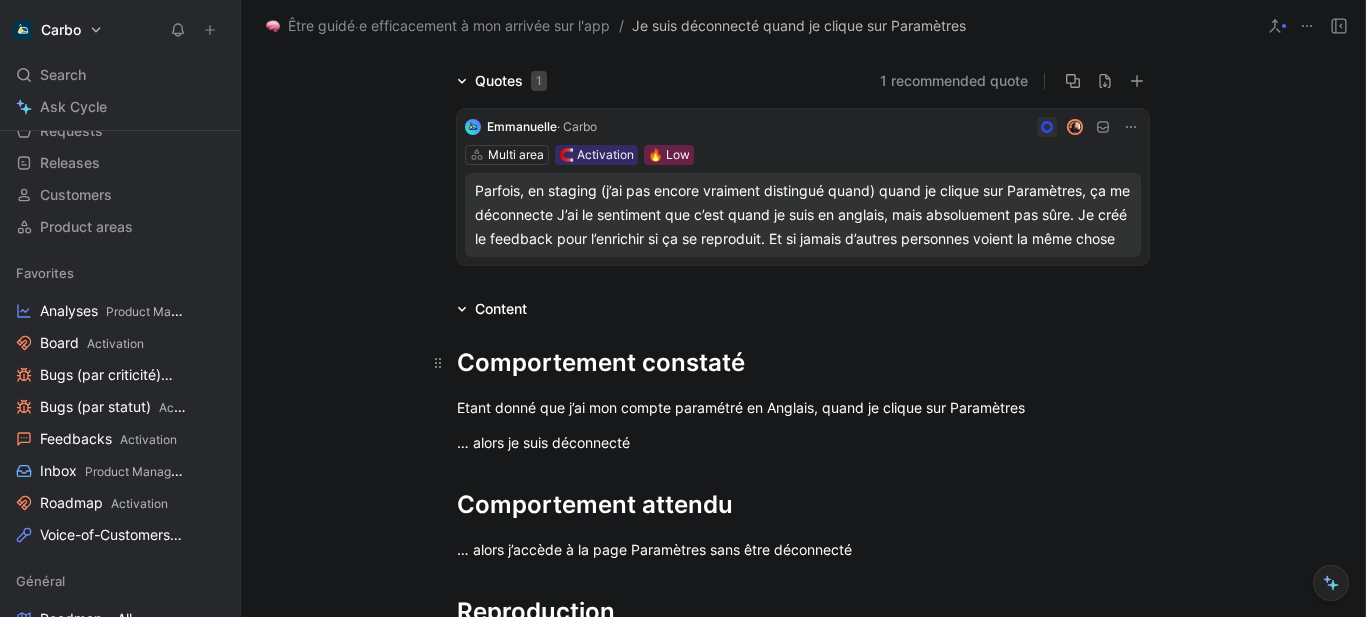 click on "Comportement constaté" at bounding box center (803, 363) 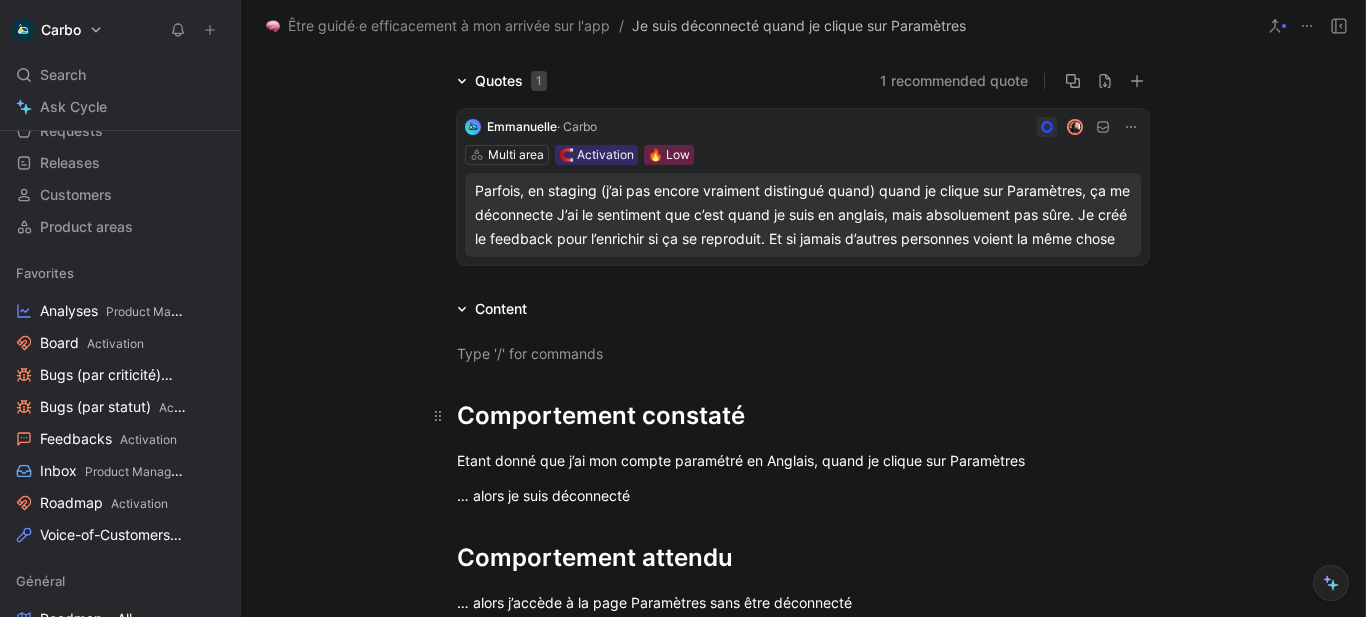 type 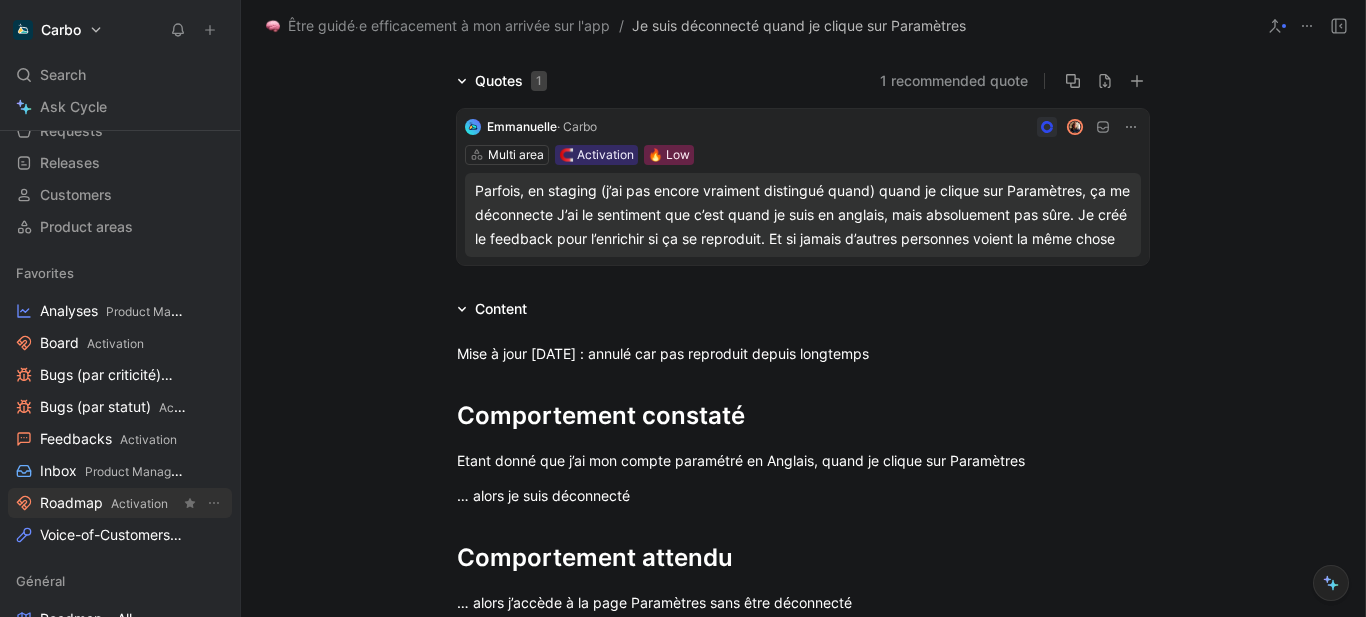 click on "Roadmap Activation" at bounding box center (104, 503) 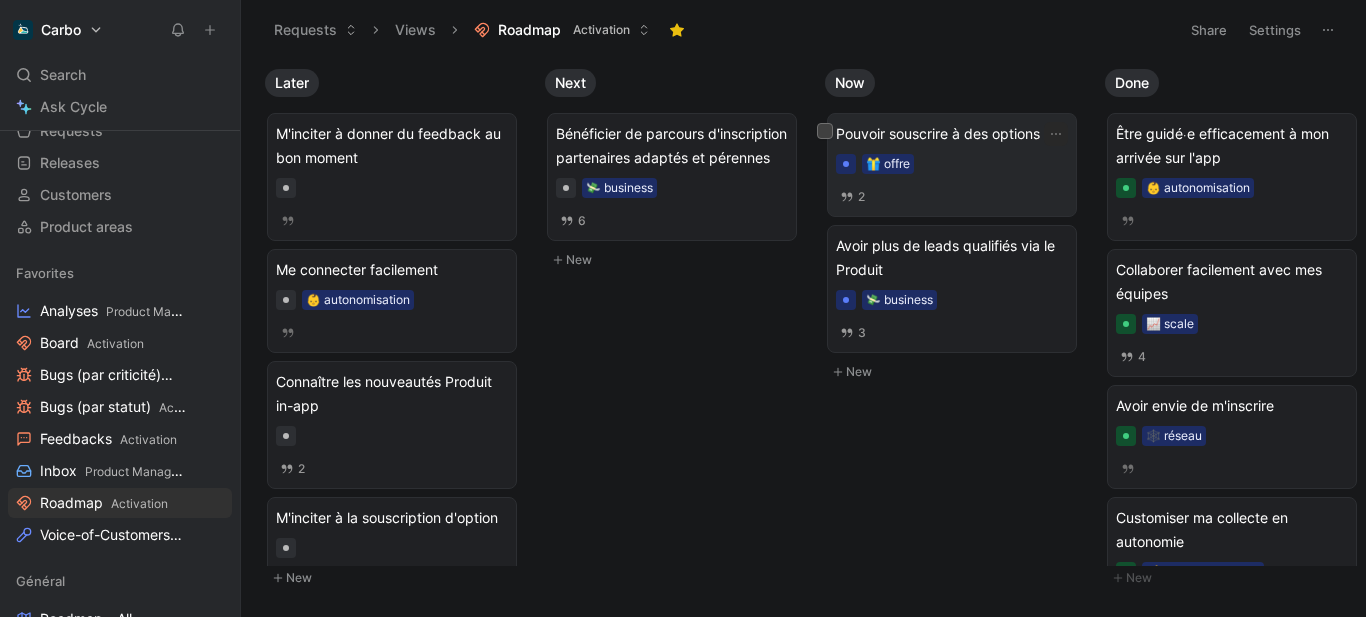click on "Pouvoir souscrire à des options 🎁 offre 2" at bounding box center [952, 165] 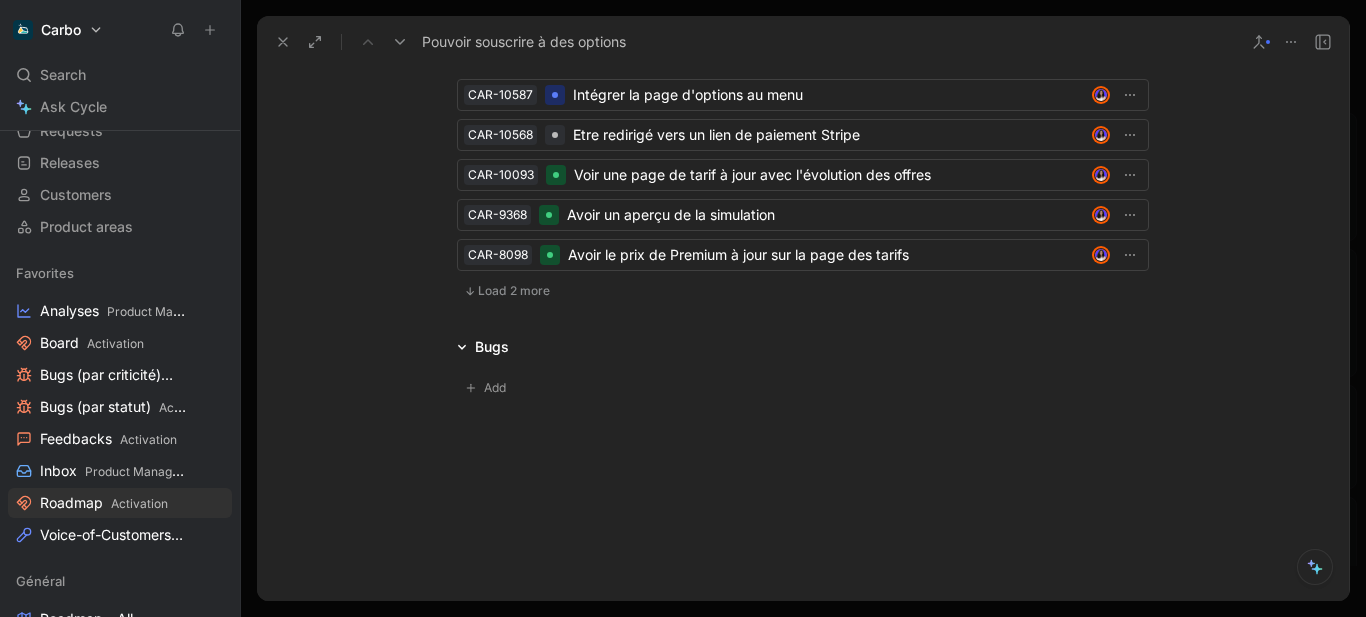 scroll, scrollTop: 3818, scrollLeft: 0, axis: vertical 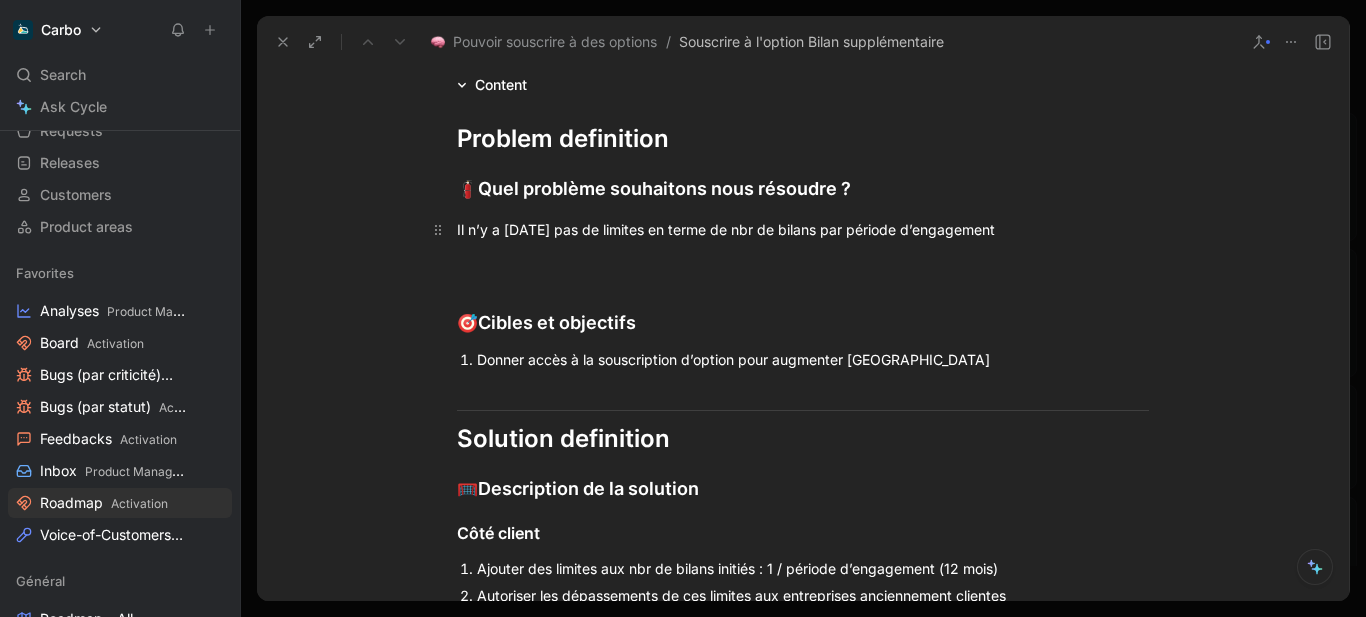 click on "Il n’y a [DATE] pas de limites en terme de nbr de bilans par période d’engagement" at bounding box center (803, 229) 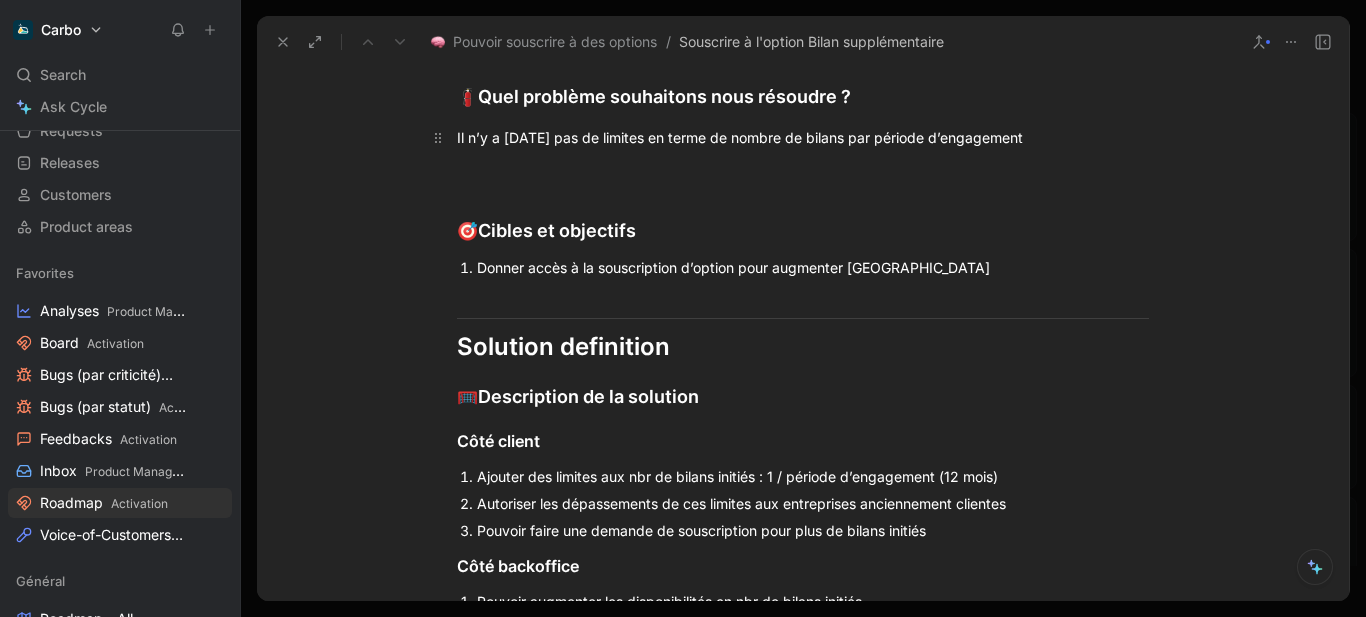 scroll, scrollTop: 522, scrollLeft: 0, axis: vertical 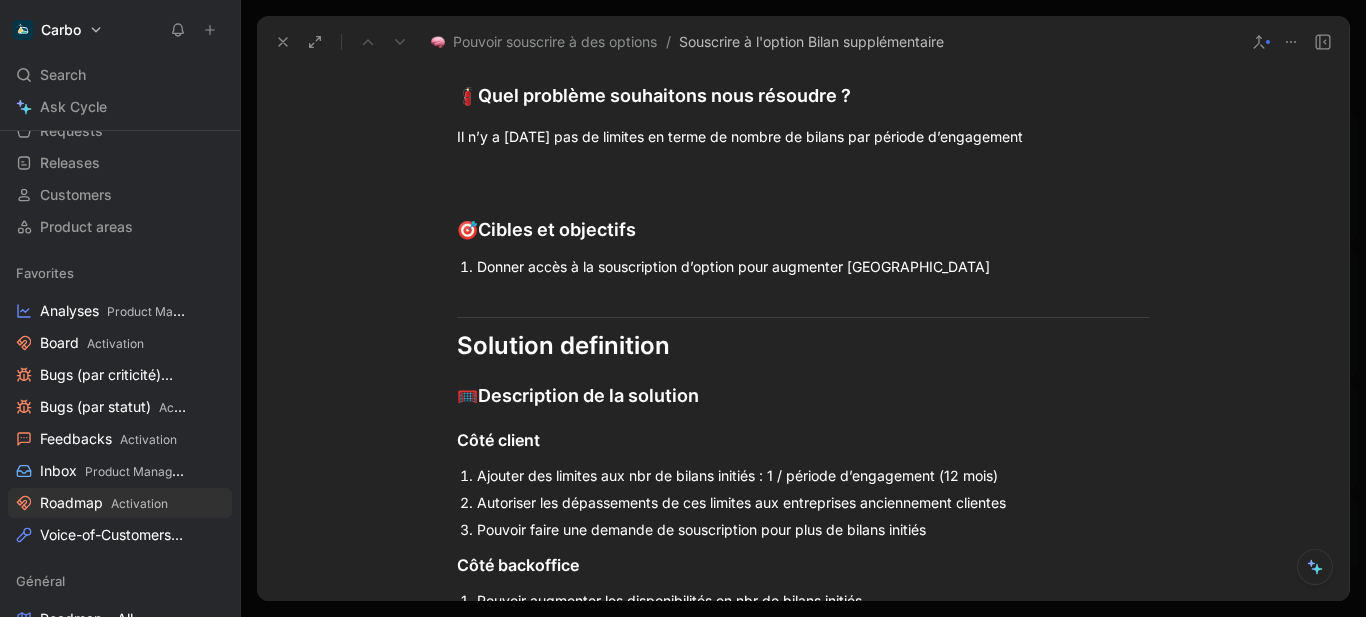 click on "Donner accès à la souscription d’option pour augmenter [GEOGRAPHIC_DATA]" at bounding box center (813, 266) 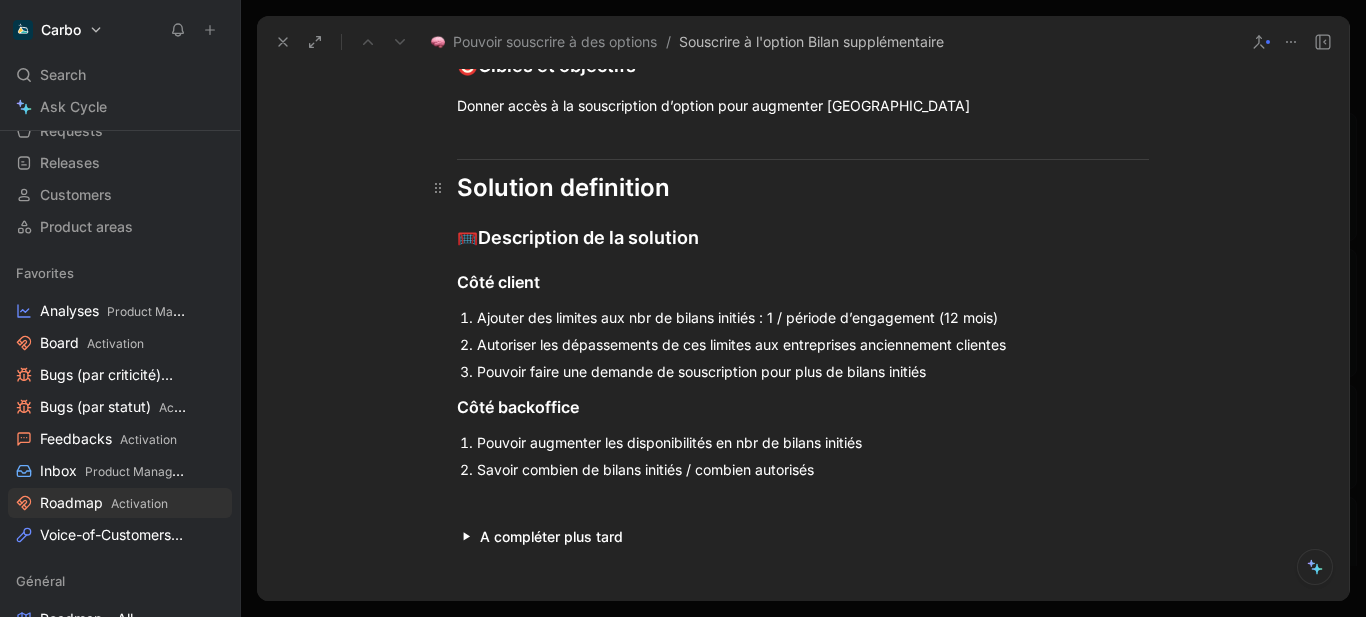 scroll, scrollTop: 703, scrollLeft: 0, axis: vertical 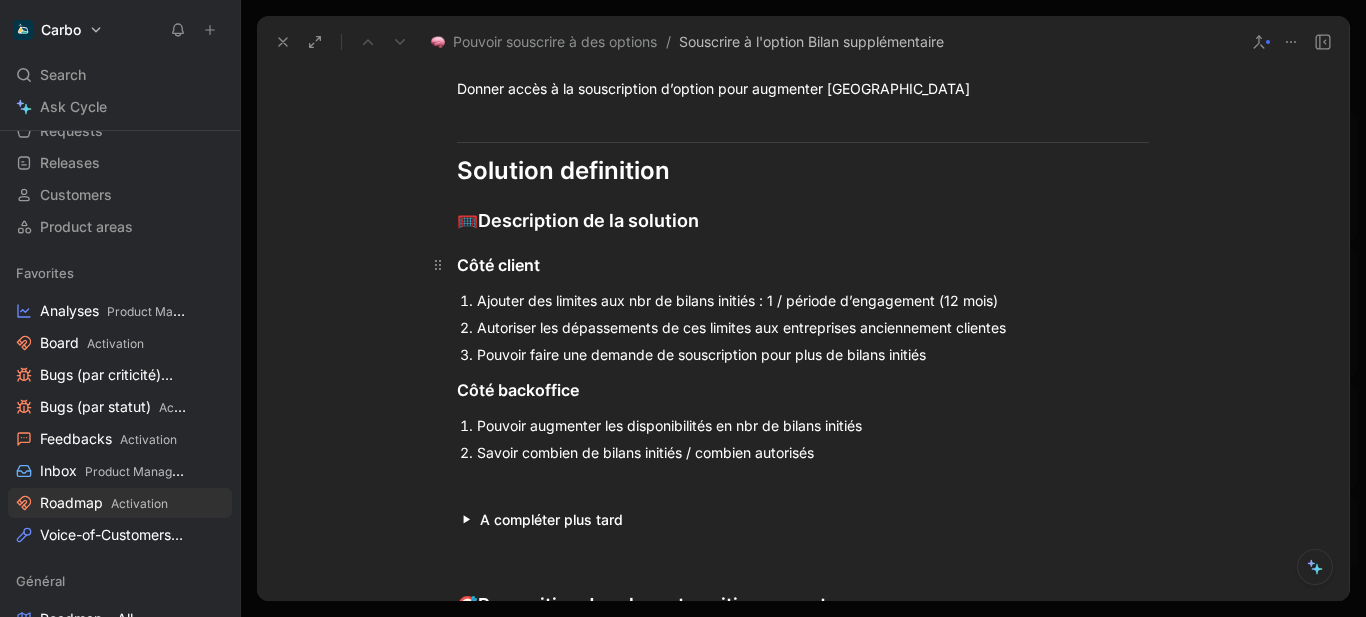 click on "Côté client" at bounding box center [803, 265] 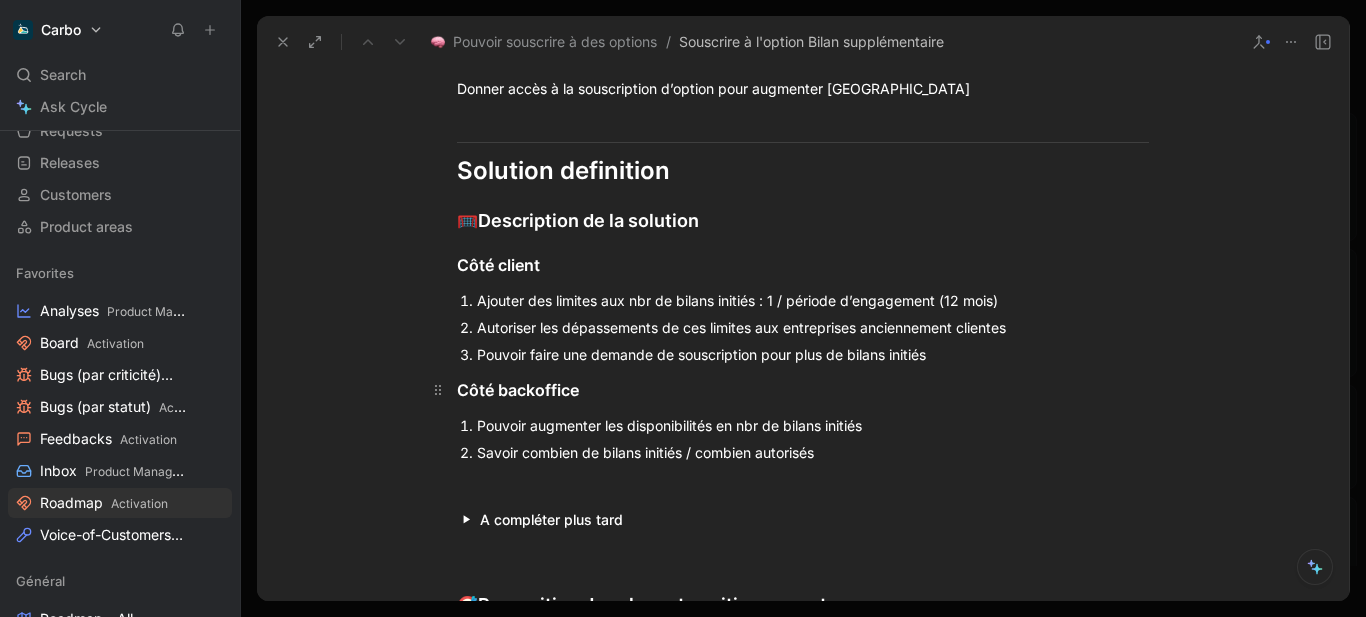 scroll, scrollTop: 0, scrollLeft: 0, axis: both 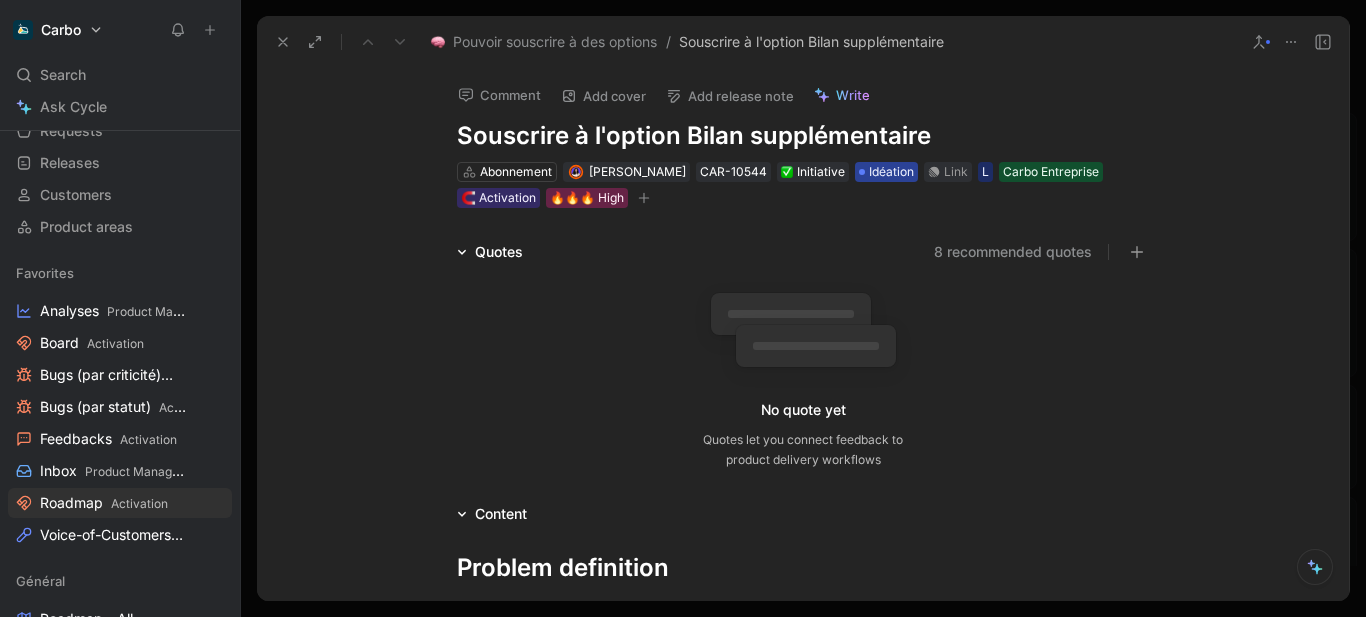 click on "Idéation" at bounding box center (891, 172) 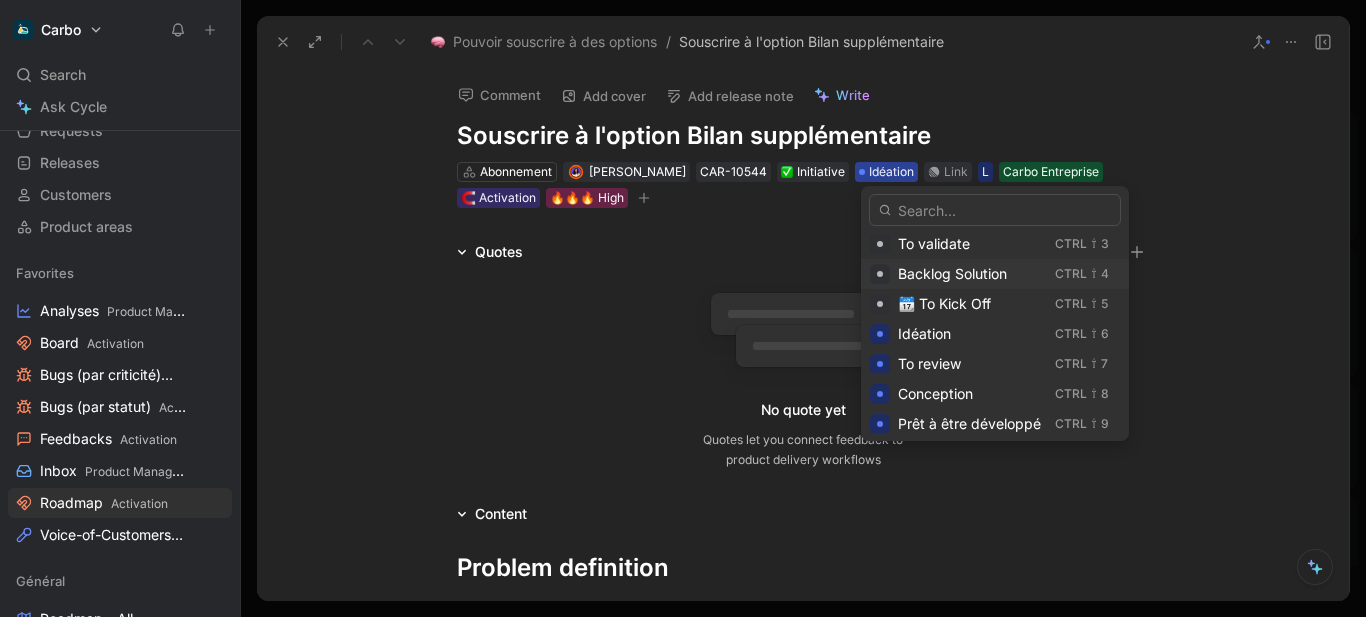scroll, scrollTop: 70, scrollLeft: 0, axis: vertical 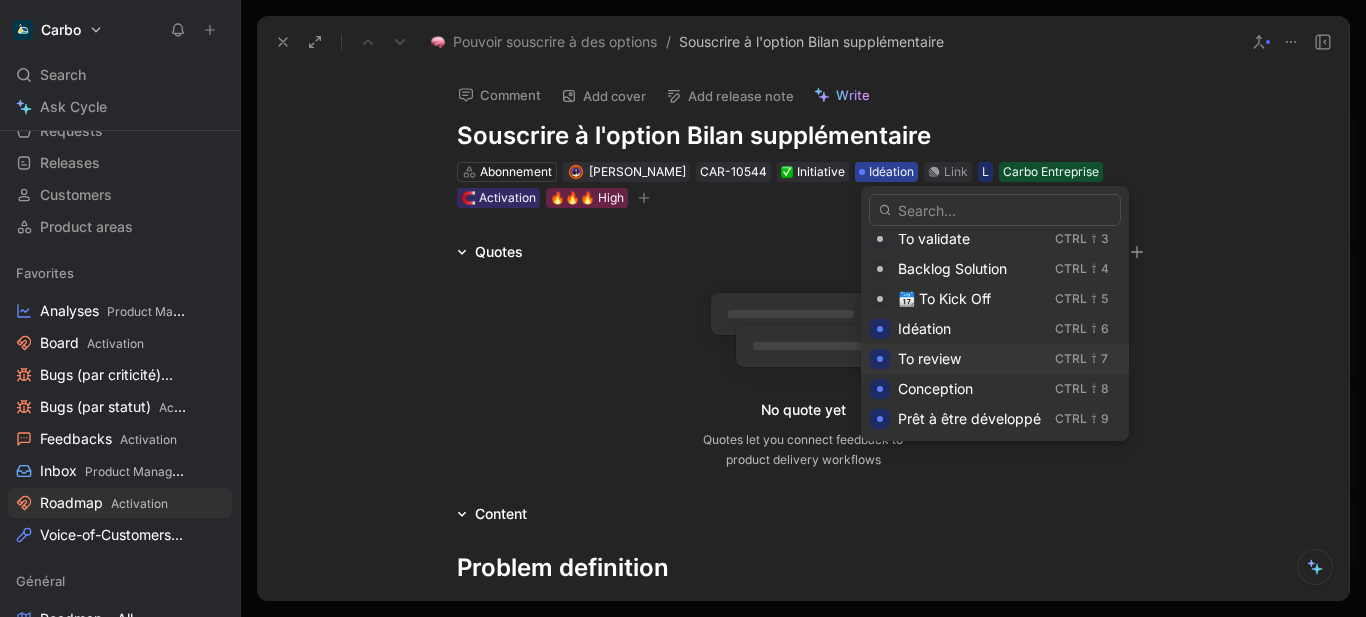click on "To review" at bounding box center (929, 358) 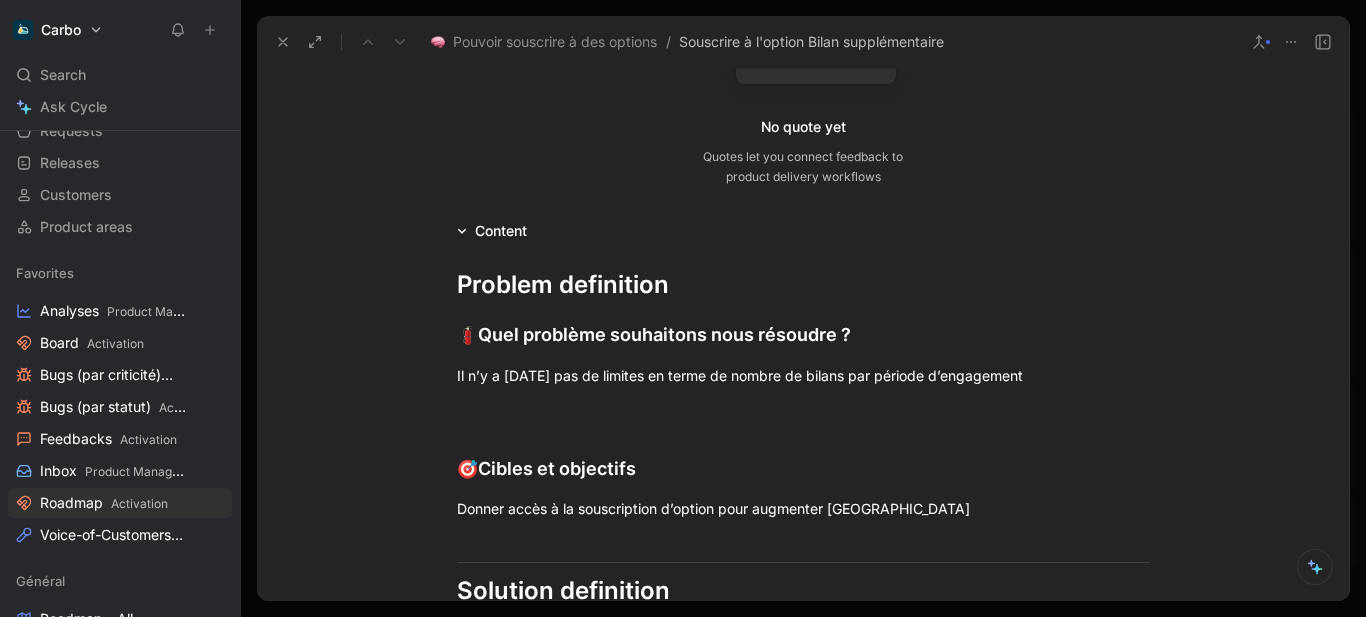 scroll, scrollTop: 0, scrollLeft: 0, axis: both 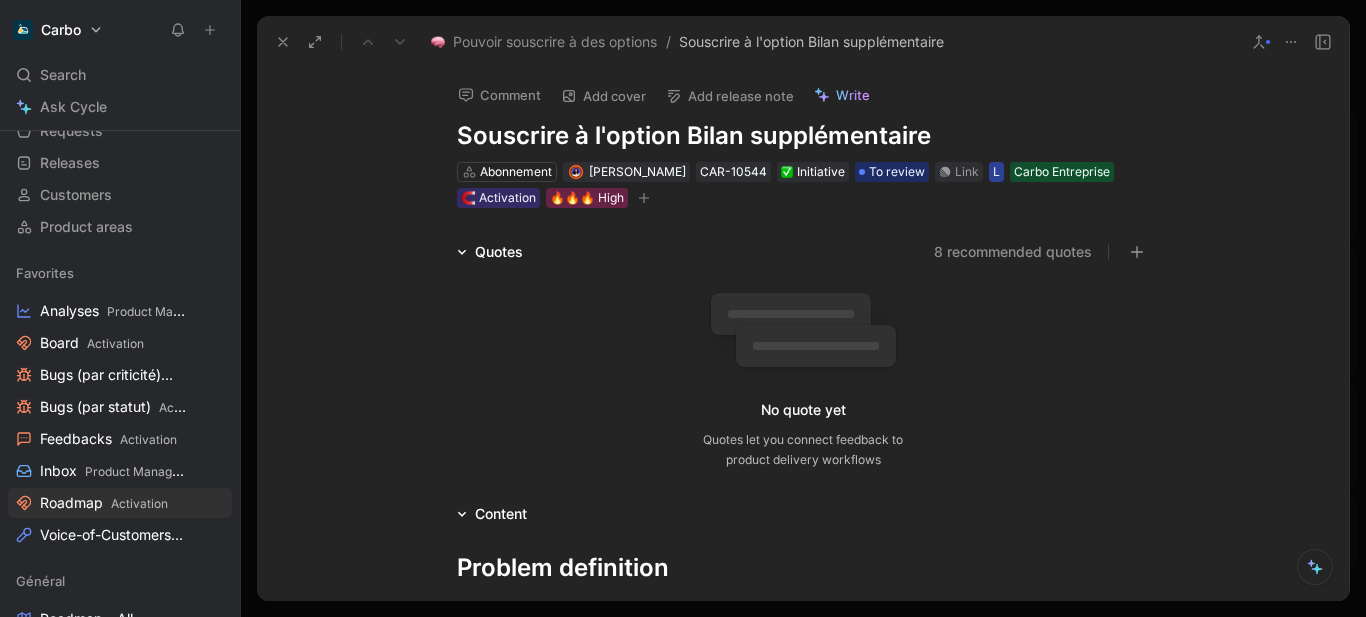 click on "L" at bounding box center [996, 172] 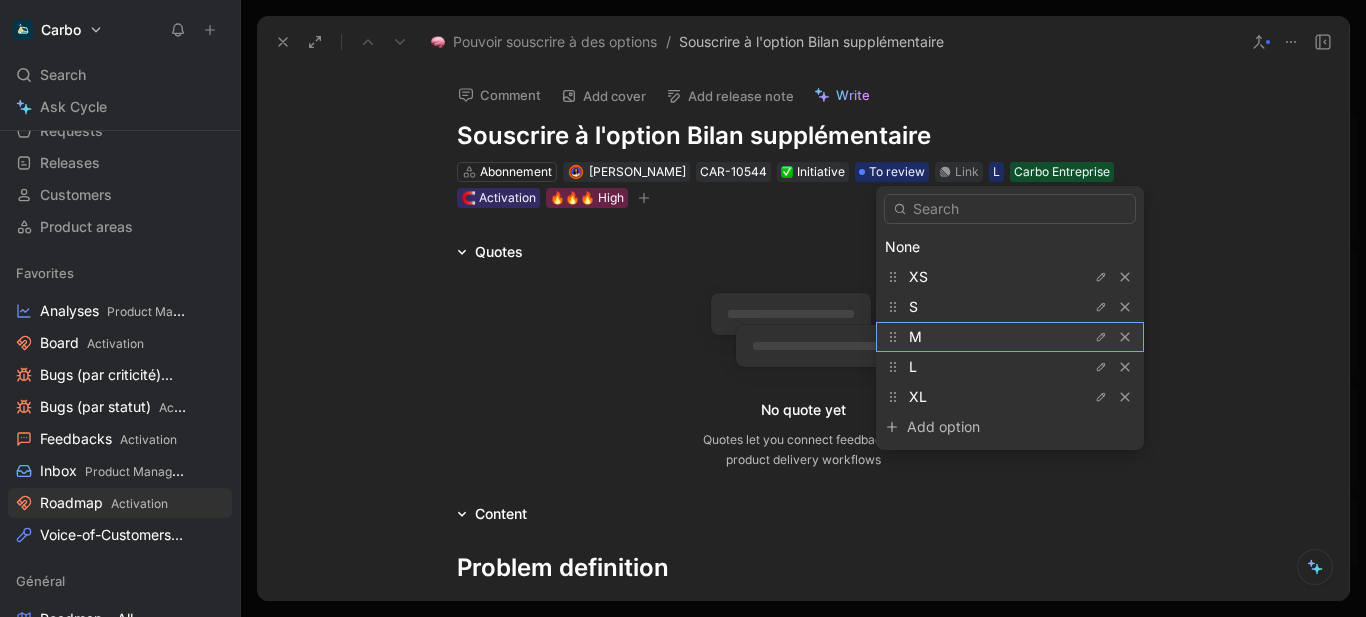 click on "M" at bounding box center (984, 337) 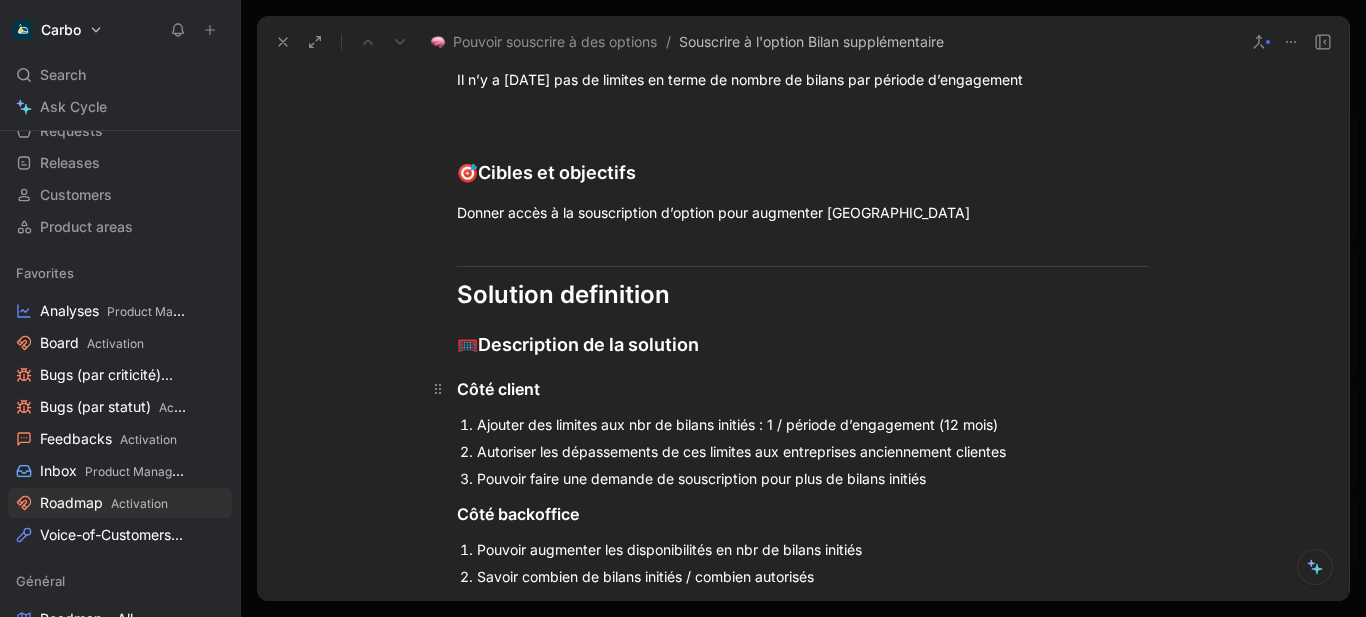 scroll, scrollTop: 580, scrollLeft: 0, axis: vertical 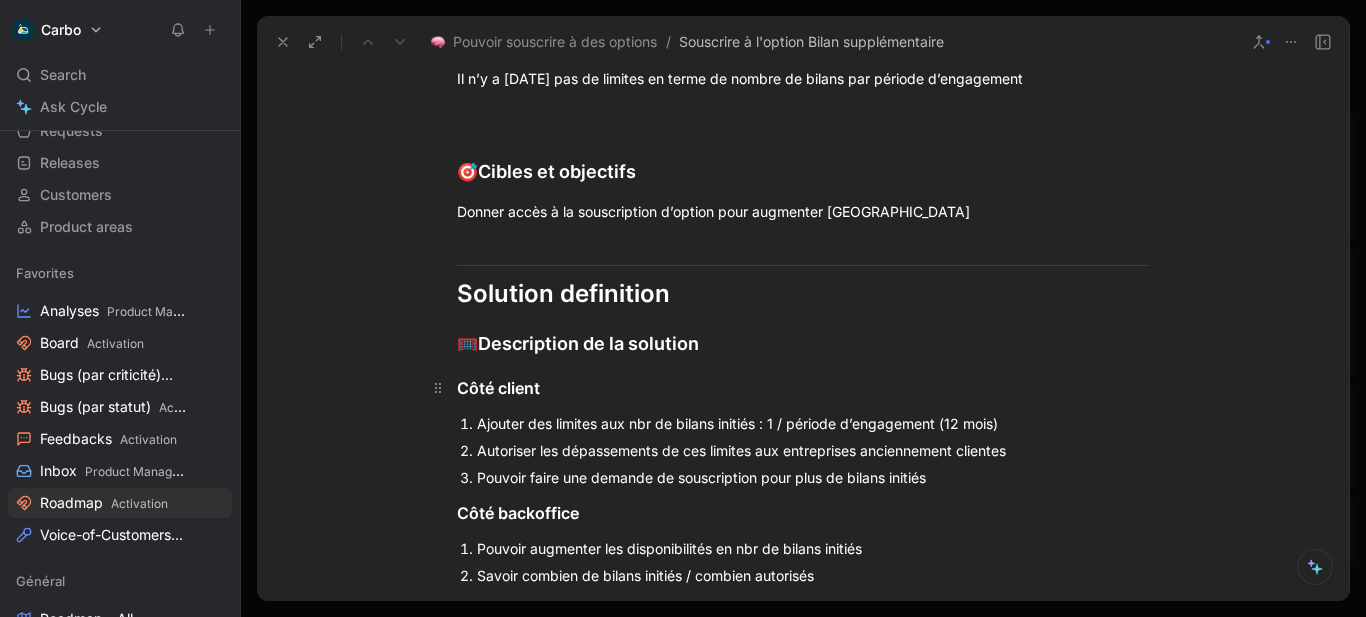 click on "Côté client" at bounding box center (803, 388) 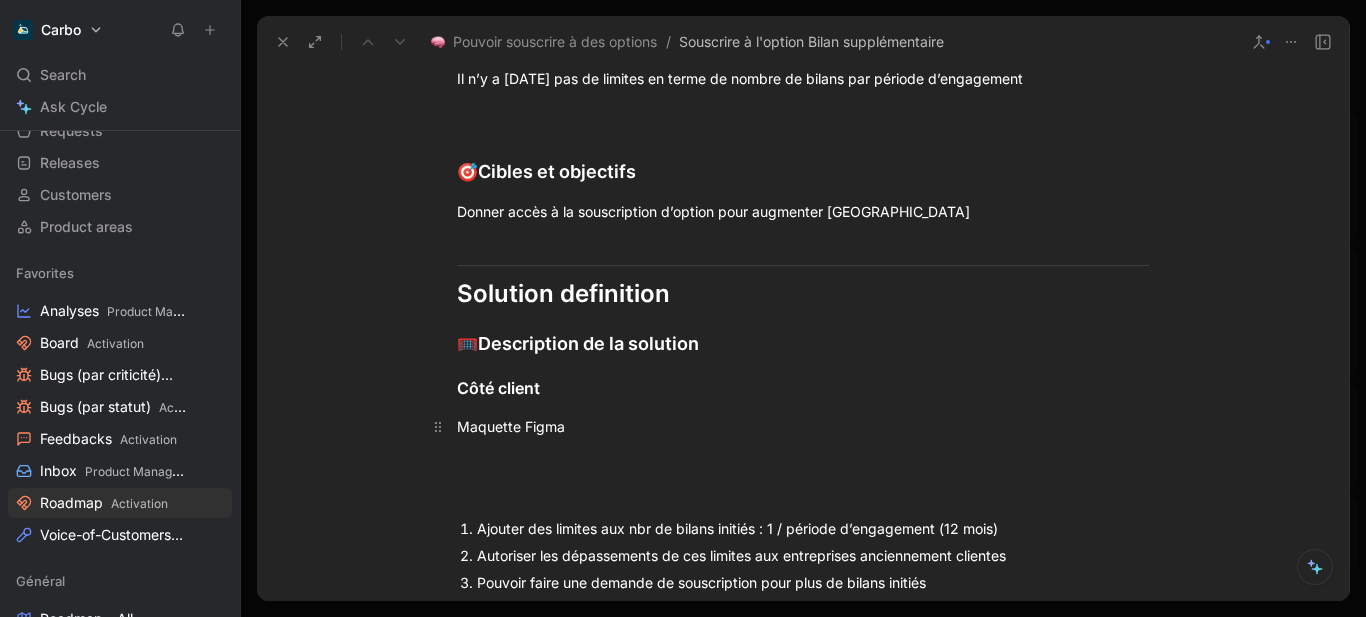 click on "Maquette Figma" at bounding box center (803, 426) 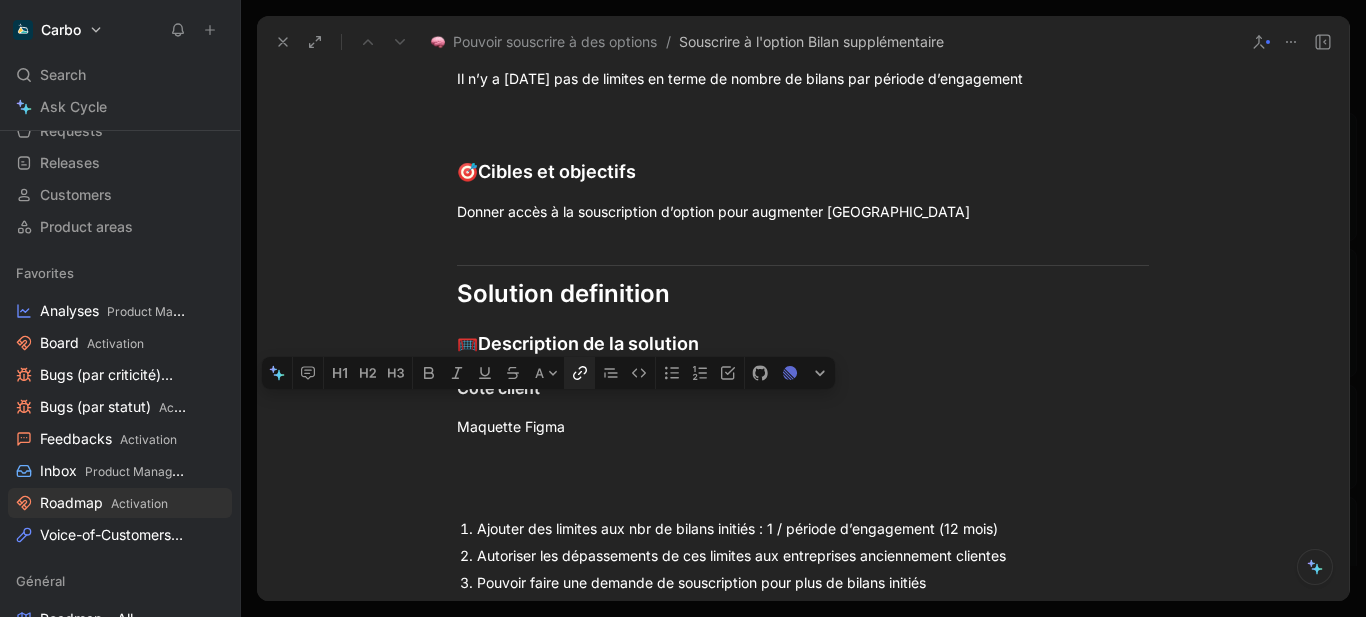 click 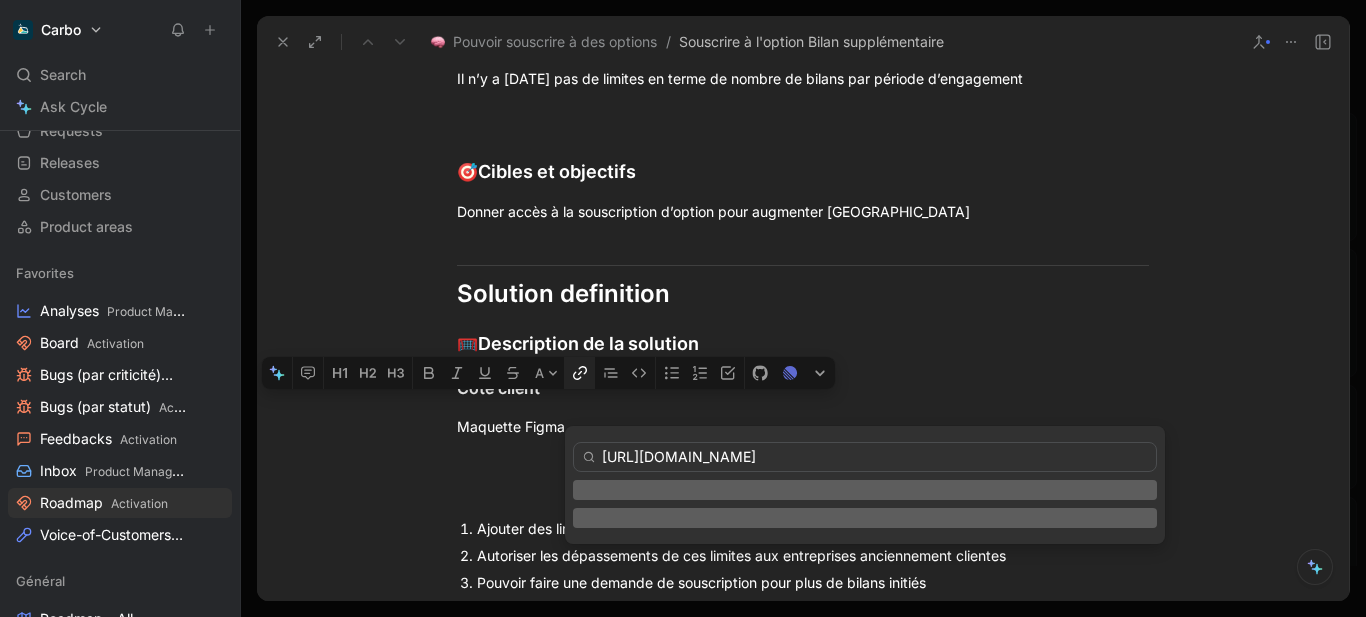 scroll, scrollTop: 0, scrollLeft: 313, axis: horizontal 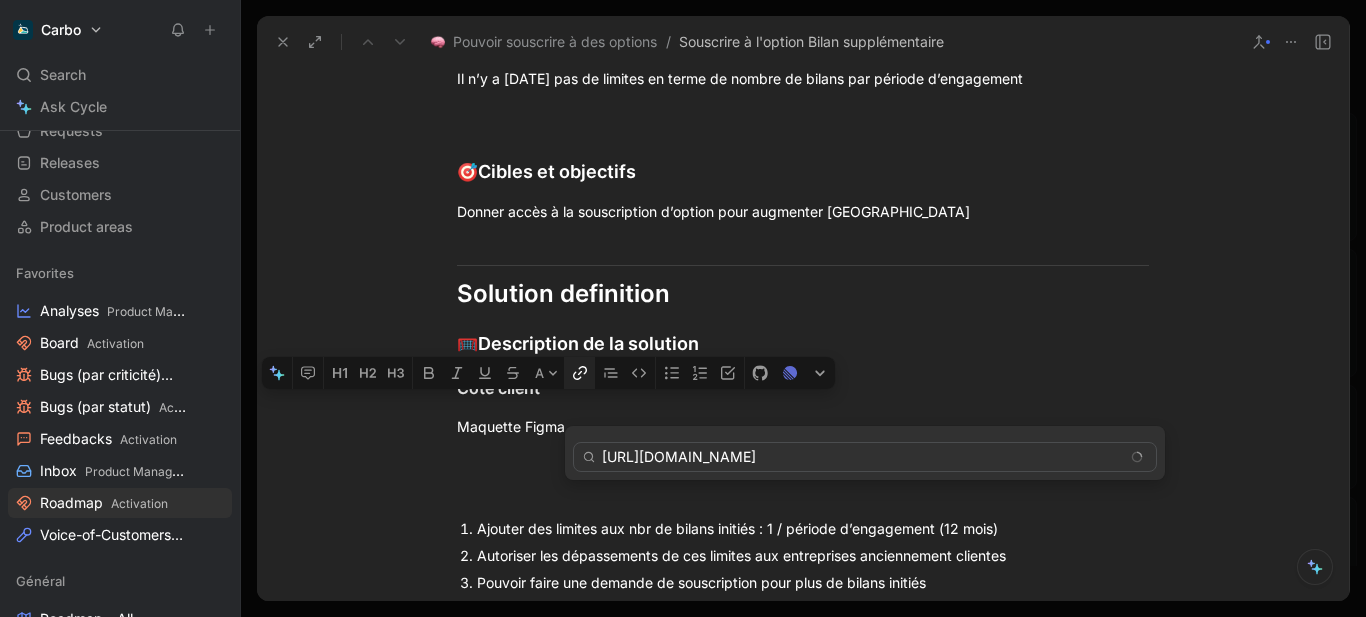 type on "[URL][DOMAIN_NAME]" 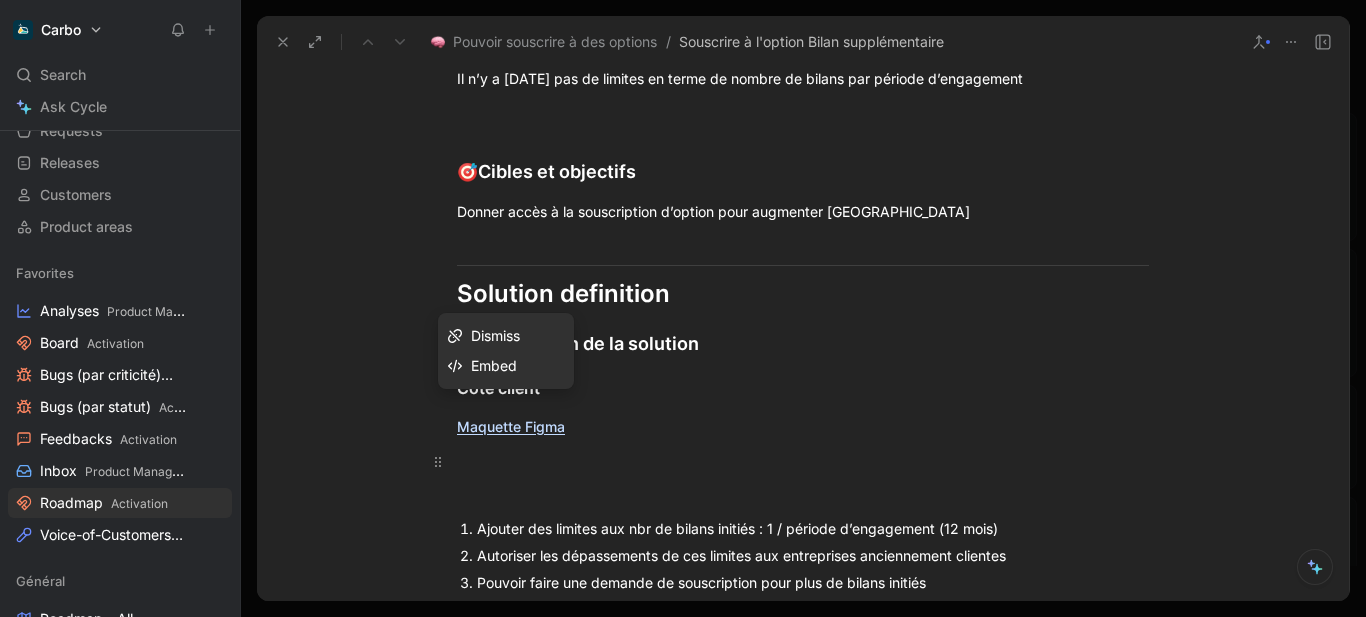 click at bounding box center (803, 461) 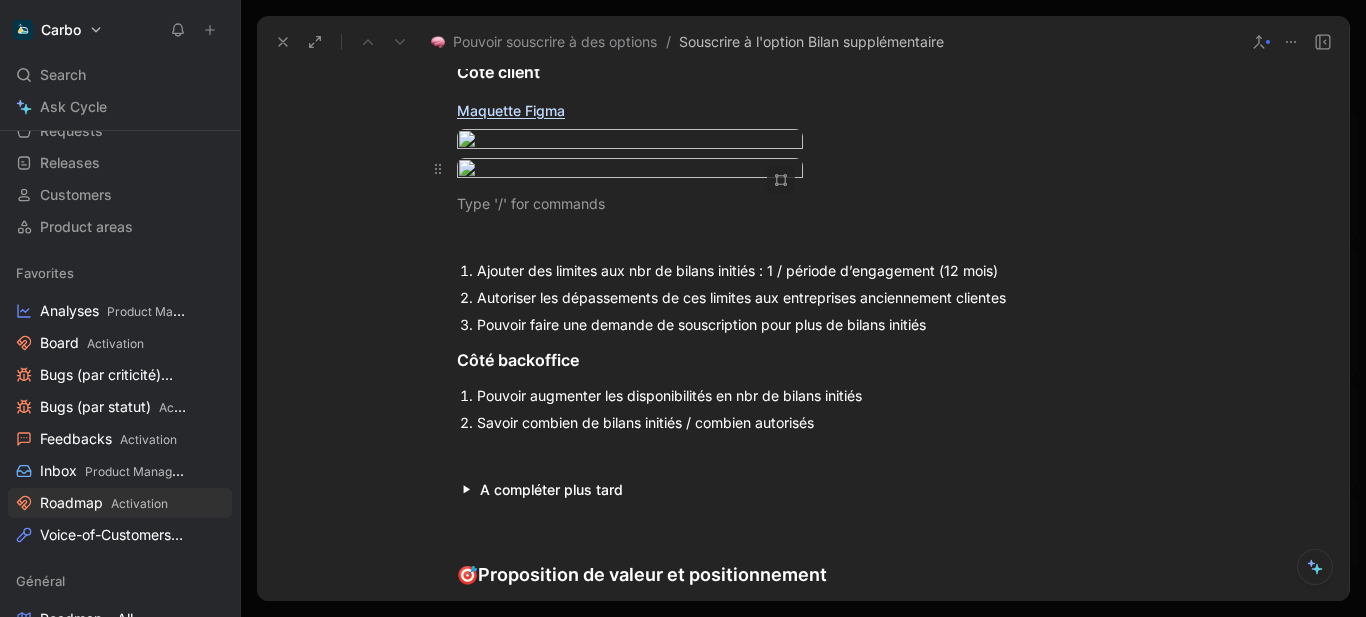 scroll, scrollTop: 846, scrollLeft: 0, axis: vertical 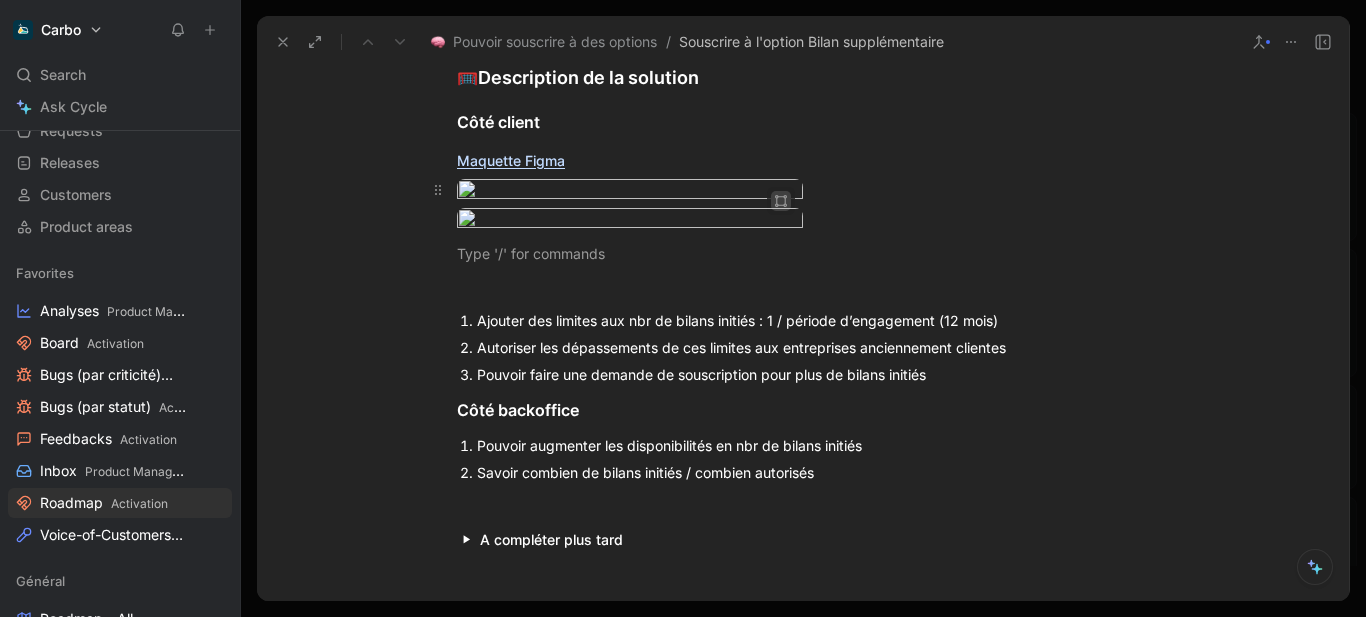 click 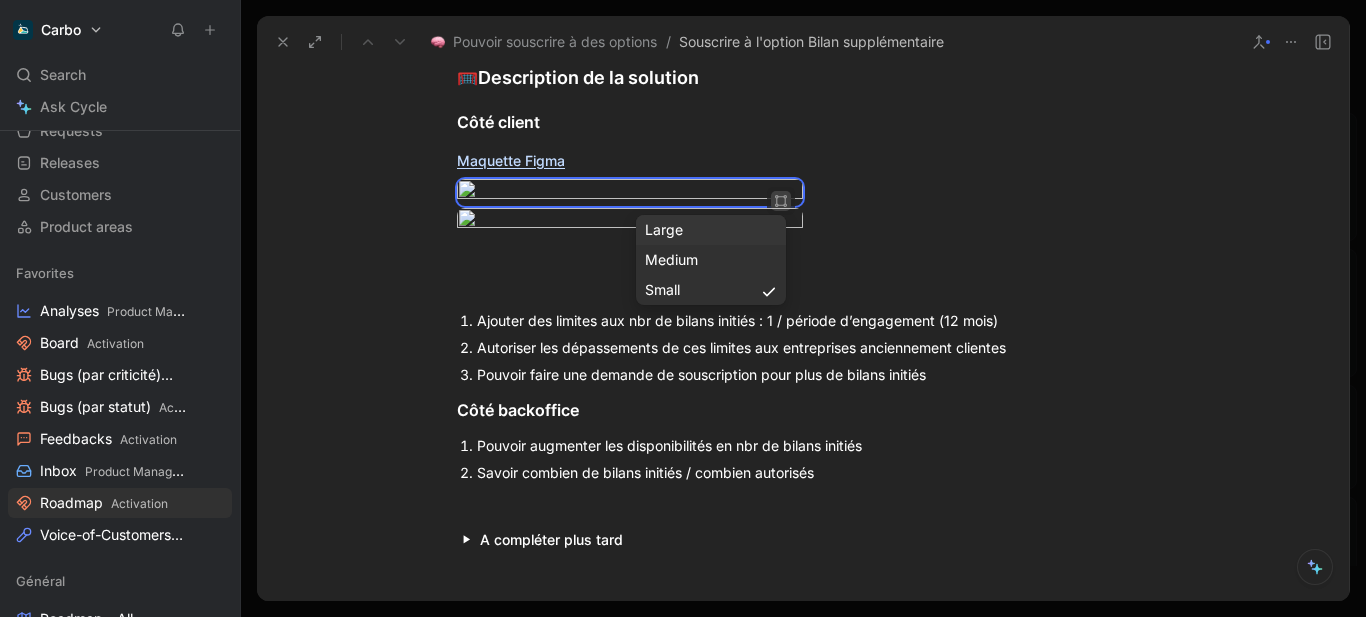 click on "Large" at bounding box center [711, 230] 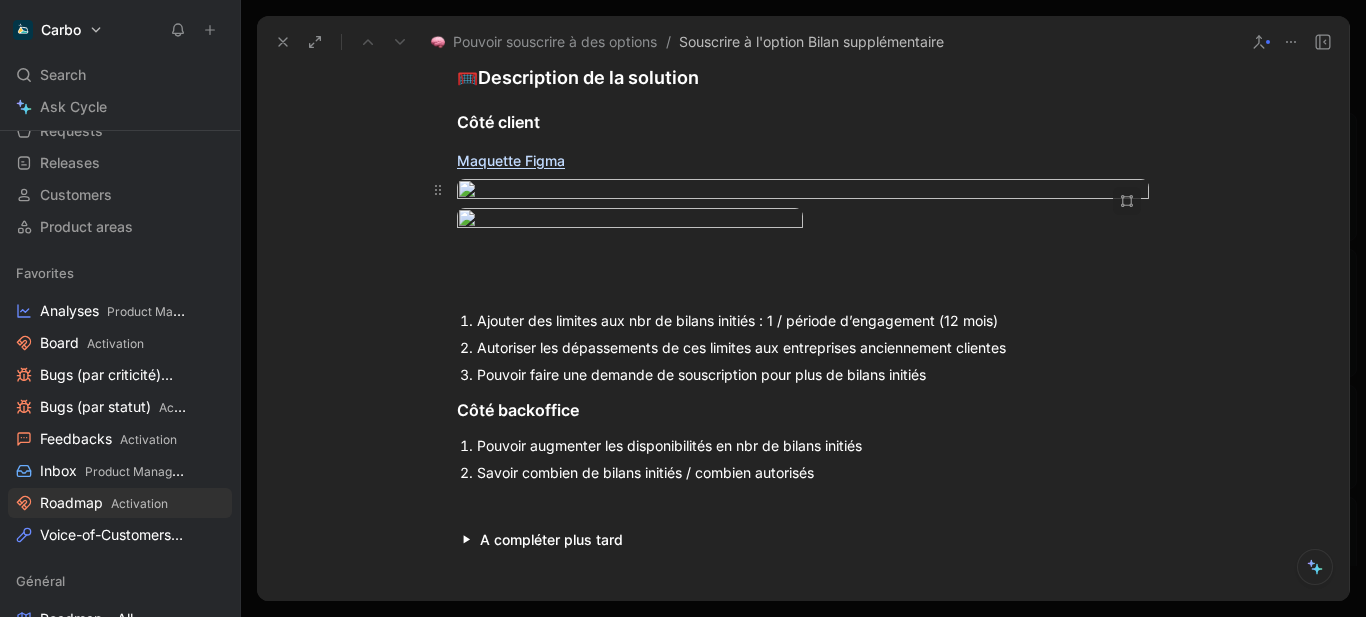 scroll, scrollTop: 1196, scrollLeft: 0, axis: vertical 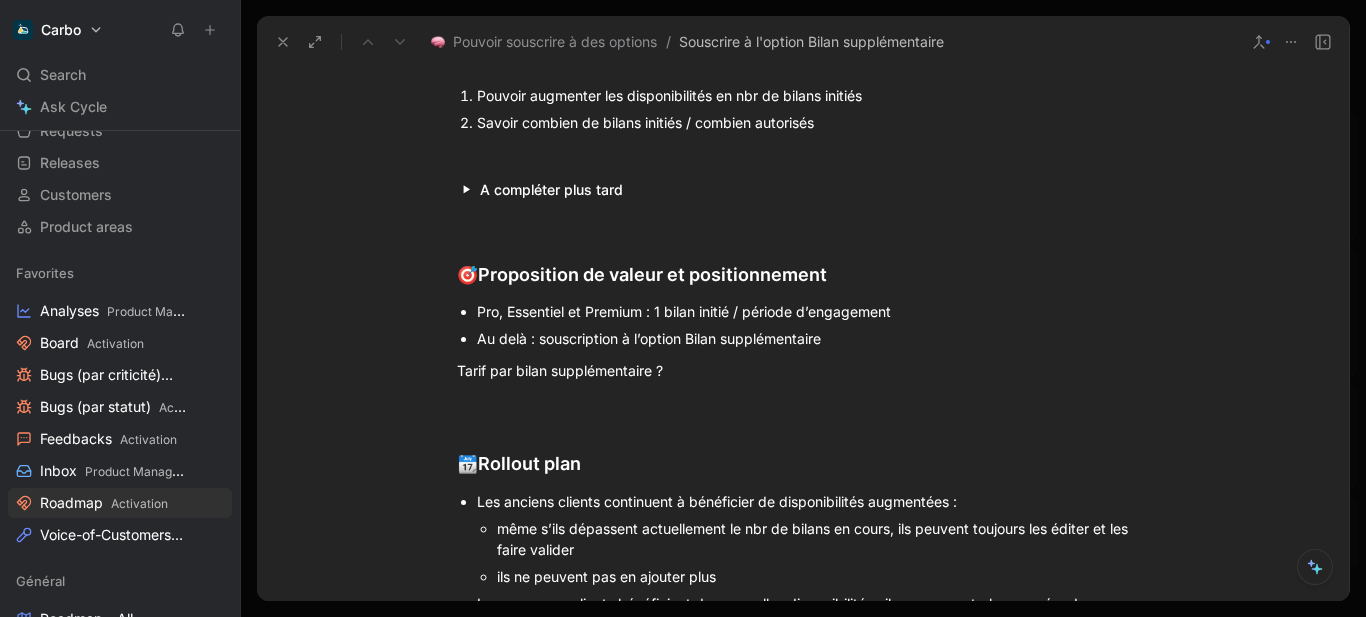 click 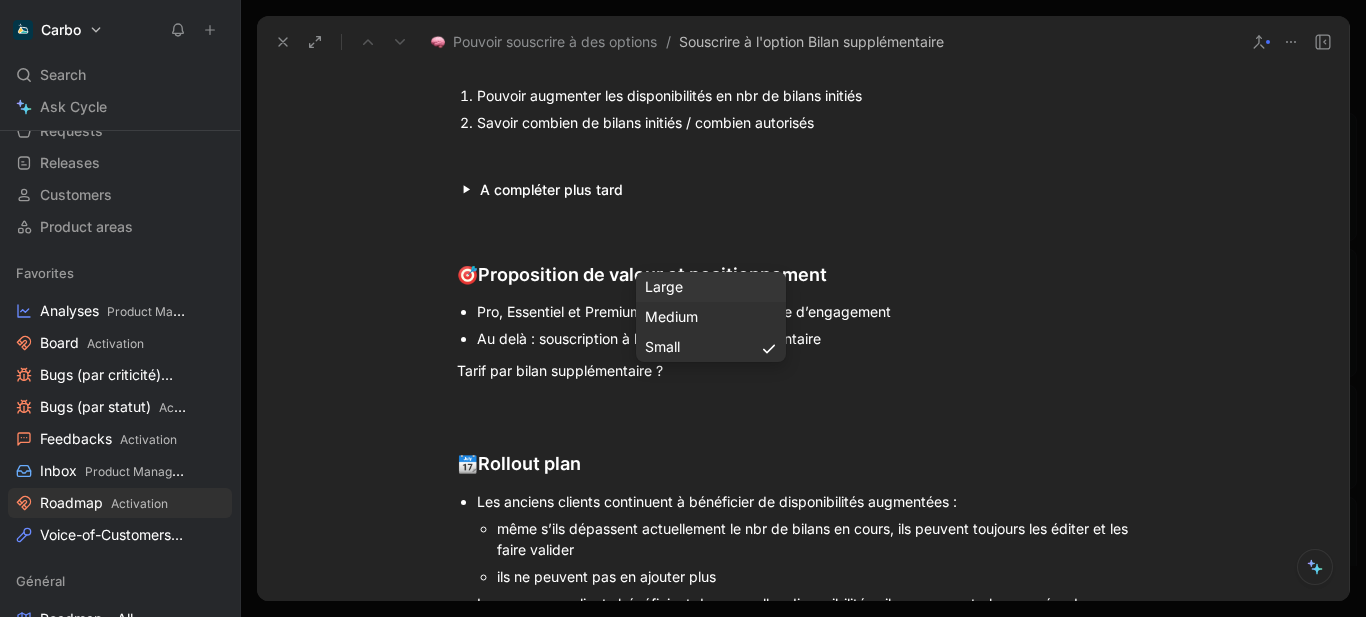 click on "Large" at bounding box center (711, 287) 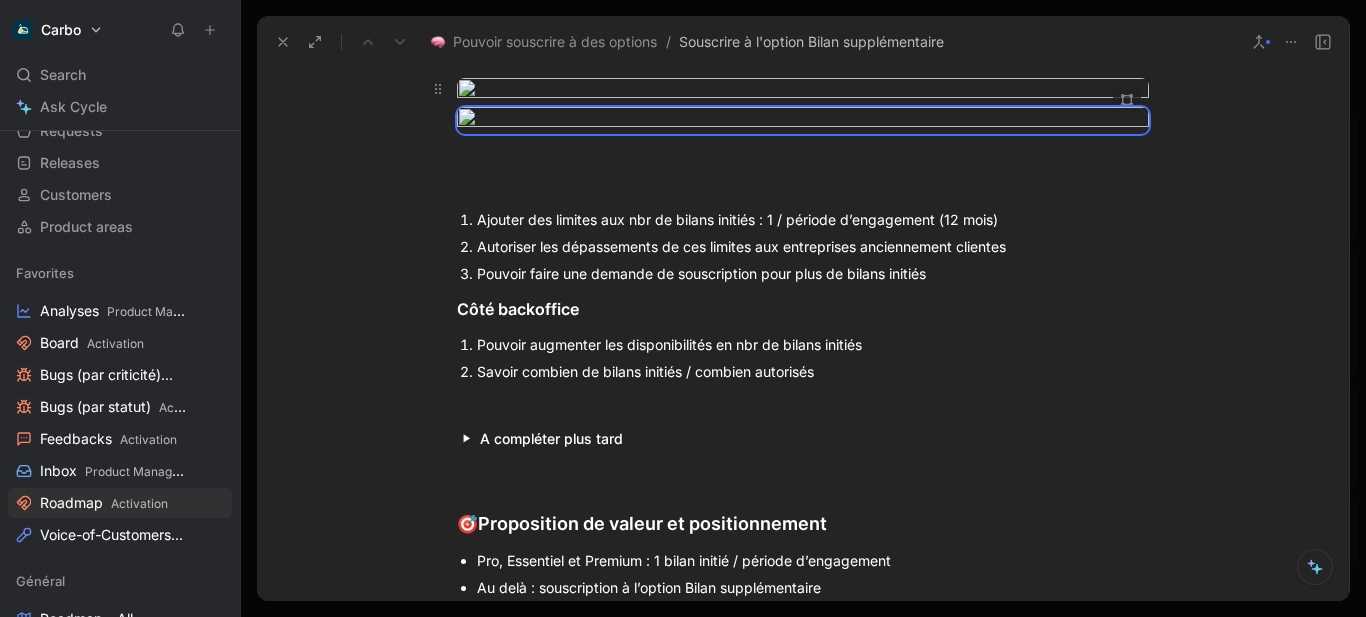 scroll, scrollTop: 887, scrollLeft: 0, axis: vertical 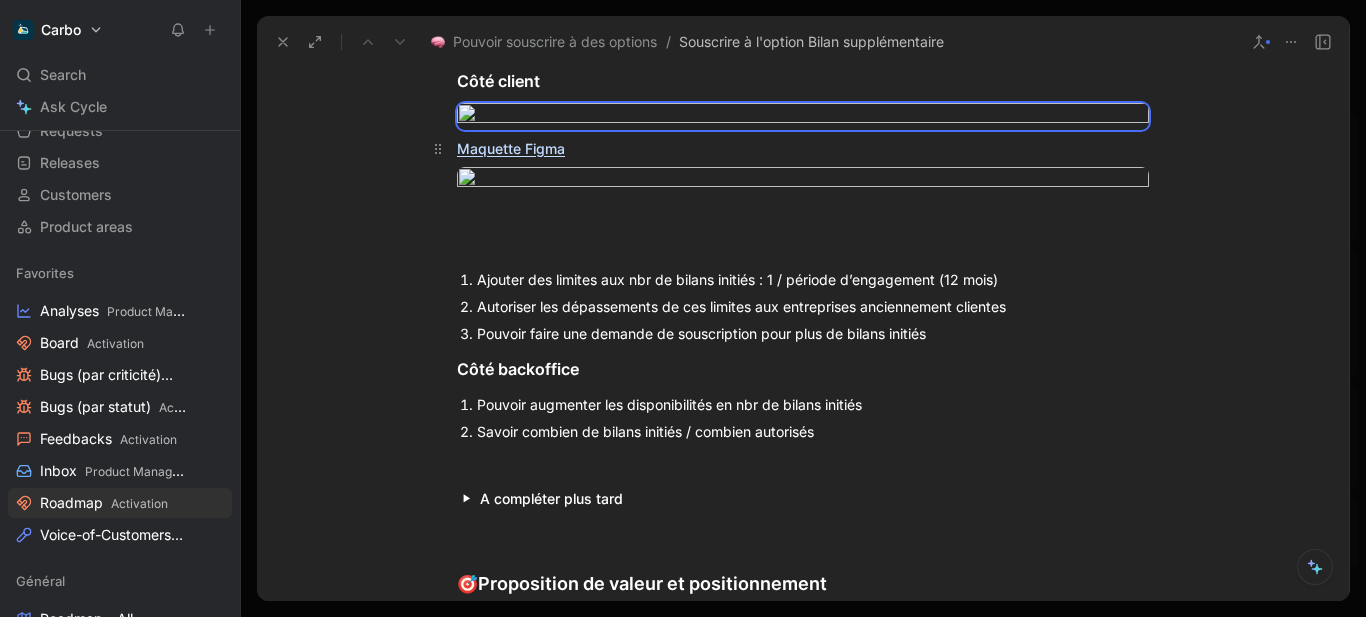 click on "Maquette Figma" at bounding box center [803, 148] 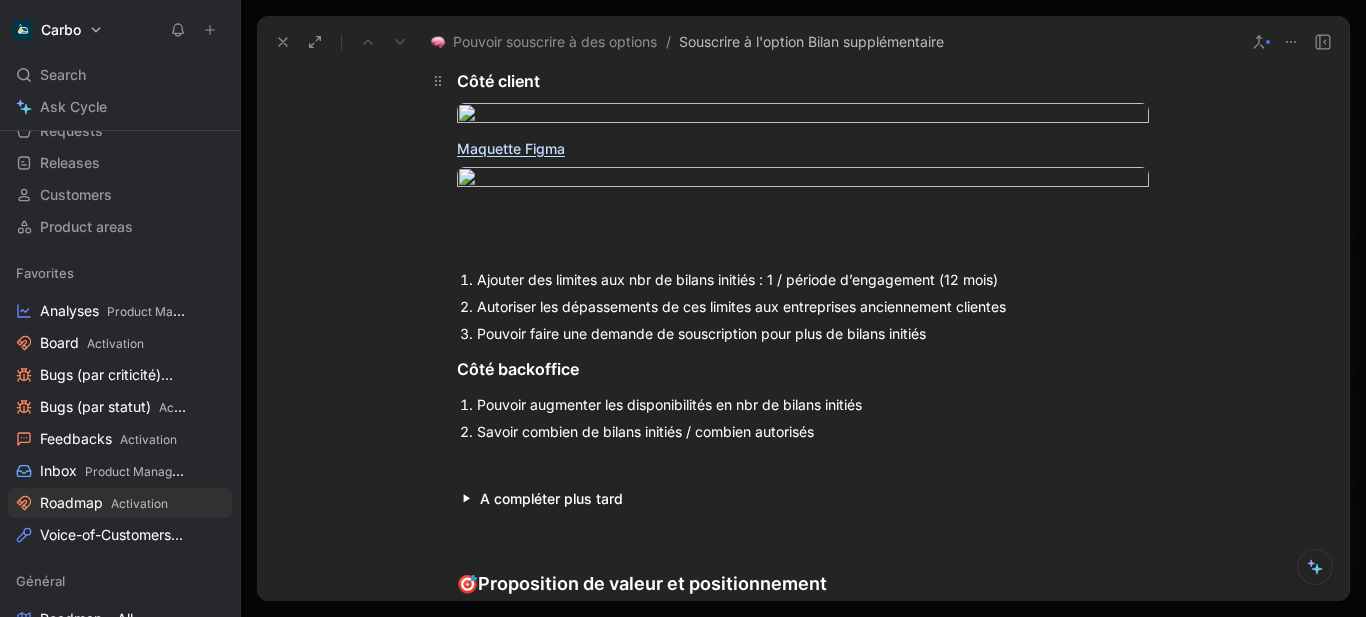 drag, startPoint x: 437, startPoint y: 509, endPoint x: 484, endPoint y: 99, distance: 412.68512 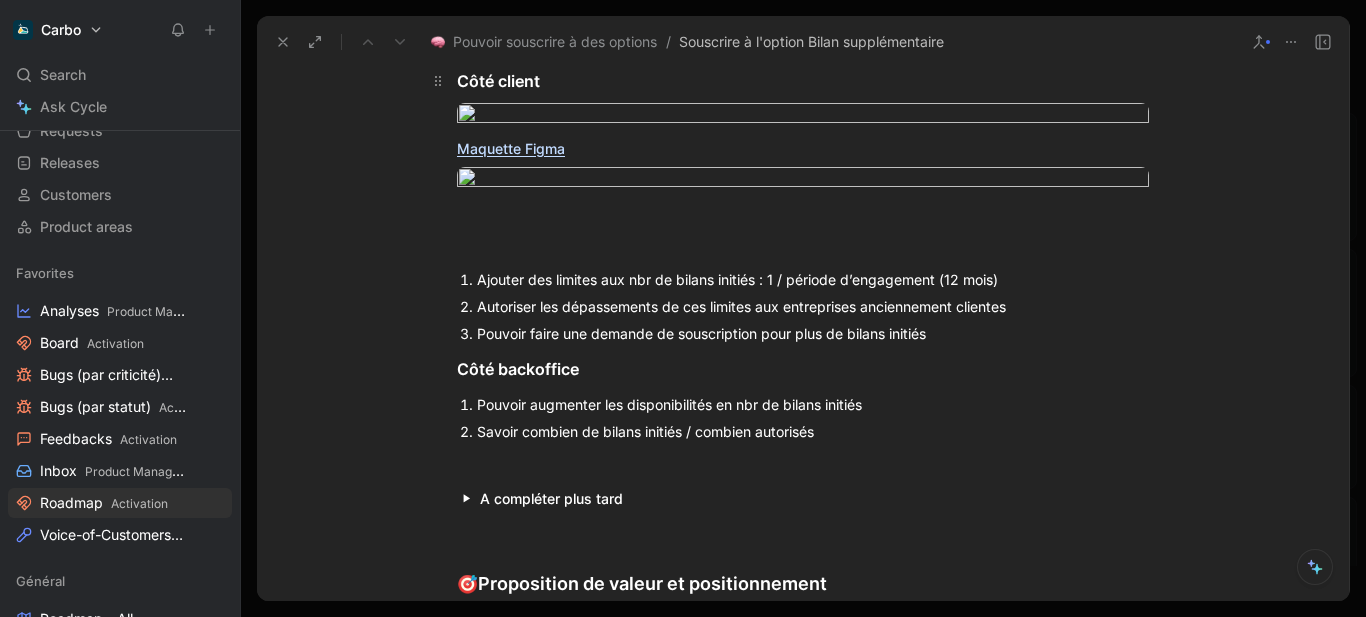 click on "Problem definition 🧯  Quel problème souhaitons nous résoudre ? Il n’y a [DATE] pas de limites en terme de nombre de bilans par période d’engagement 🎯  Cibles et objectifs Donner accès à la souscription d’option pour augmenter notre CA Solution definition 🥅  Description de la solution Côté client Maquette Figma Ajouter des limites aux nbr de bilans initiés : 1 / période d’engagement (12 mois) Autoriser les dépassements de ces limites aux entreprises anciennement clientes Pouvoir faire une demande de souscription pour plus de bilans initiés Côté backoffice Pouvoir augmenter les disponibilités en nbr de bilans initiés Savoir combien de bilans initiés / combien autorisés A compléter plus tard ❌  Ce que la solution ne permet pas / traite pas 🎯  Proposition de valeur et positionnement Pro, Essentiel et Premium : 1 bilan initié / période d’engagement Au delà : souscription à l’option Bilan supplémentaire Tarif par bilan supplémentaire ? 📆  Rollout plan" at bounding box center [803, 336] 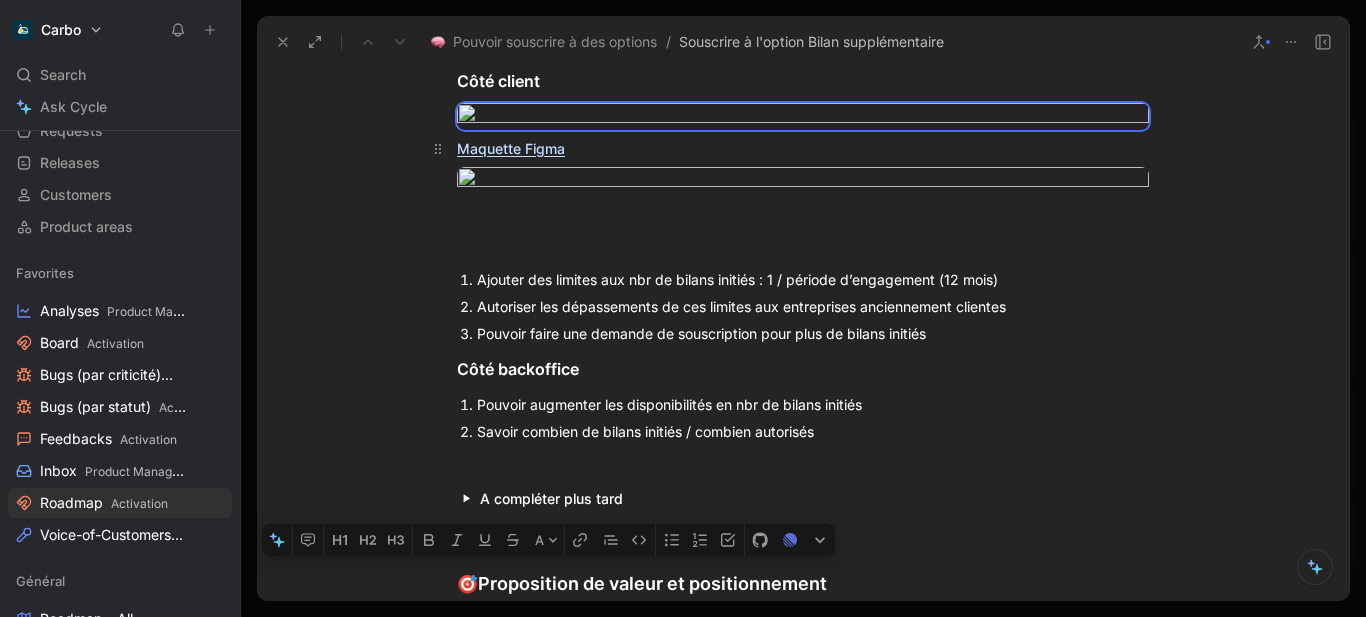 click on "Maquette Figma" at bounding box center (803, 148) 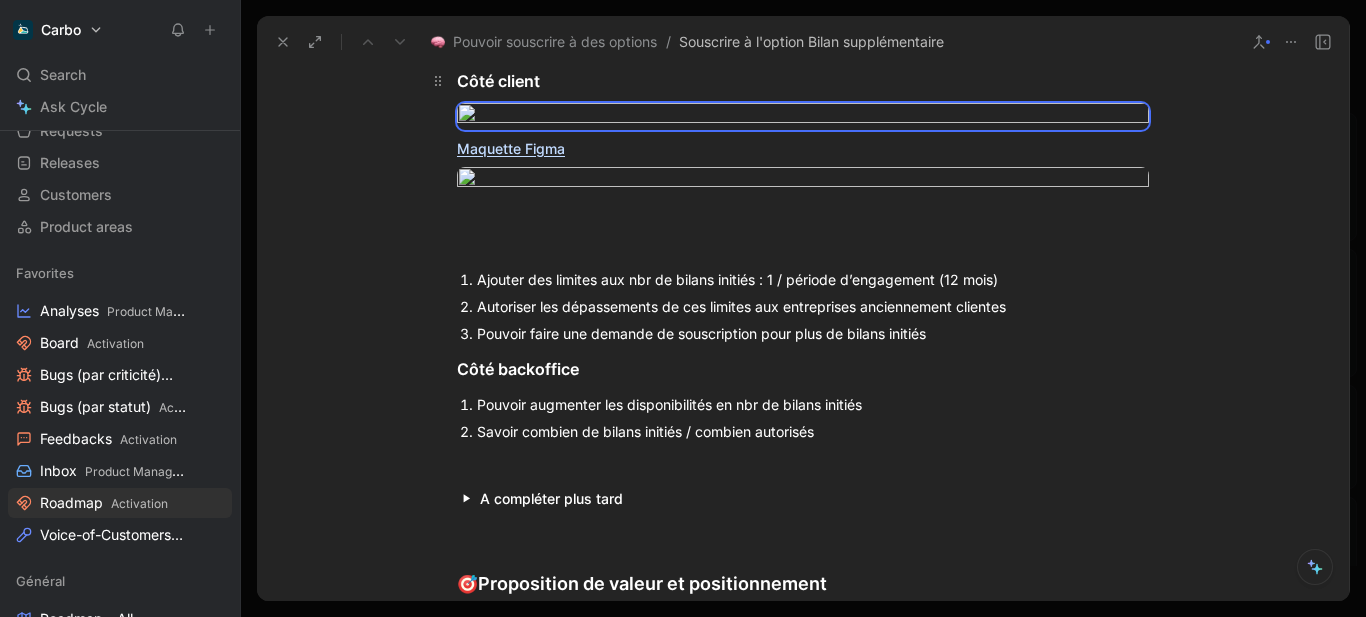 drag, startPoint x: 433, startPoint y: 513, endPoint x: 555, endPoint y: 99, distance: 431.60165 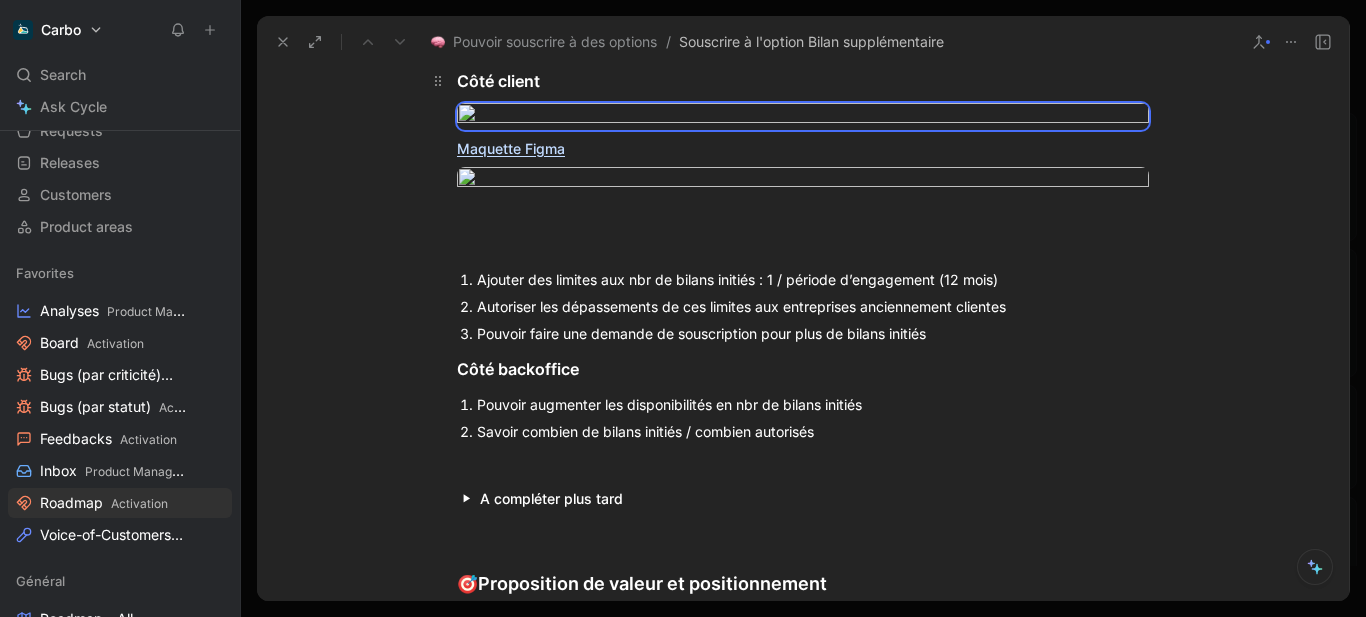 click on "Problem definition 🧯  Quel problème souhaitons nous résoudre ? Il n’y a [DATE] pas de limites en terme de nombre de bilans par période d’engagement 🎯  Cibles et objectifs Donner accès à la souscription d’option pour augmenter notre CA Solution definition 🥅  Description de la solution Côté client Maquette Figma Ajouter des limites aux nbr de bilans initiés : 1 / période d’engagement (12 mois) Autoriser les dépassements de ces limites aux entreprises anciennement clientes Pouvoir faire une demande de souscription pour plus de bilans initiés Côté backoffice Pouvoir augmenter les disponibilités en nbr de bilans initiés Savoir combien de bilans initiés / combien autorisés A compléter plus tard ❌  Ce que la solution ne permet pas / traite pas 🎯  Proposition de valeur et positionnement Pro, Essentiel et Premium : 1 bilan initié / période d’engagement Au delà : souscription à l’option Bilan supplémentaire Tarif par bilan supplémentaire ? 📆  Rollout plan" at bounding box center (803, 336) 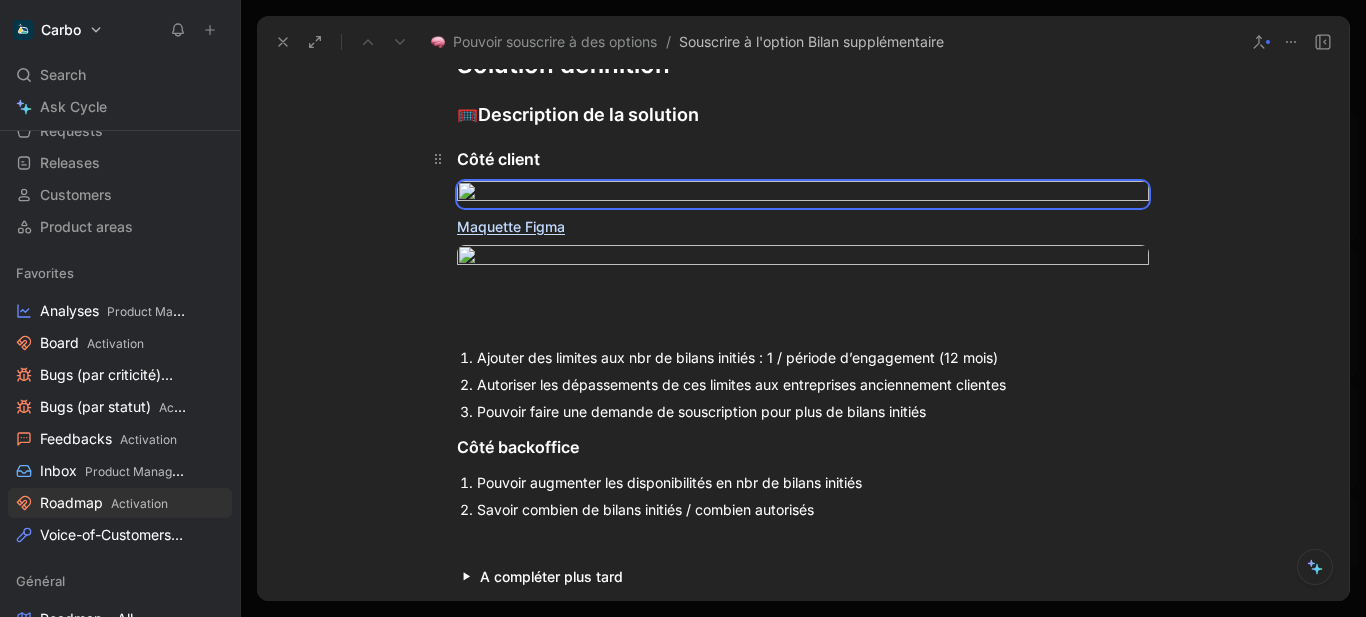 scroll, scrollTop: 808, scrollLeft: 0, axis: vertical 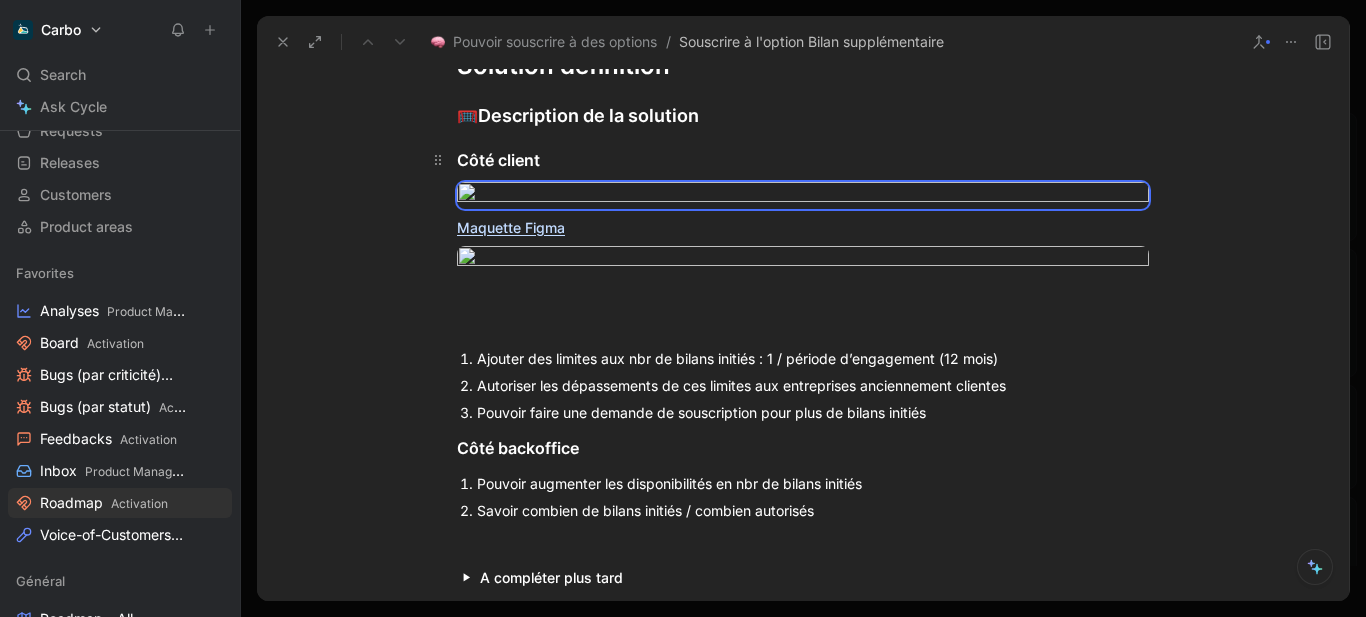 click on "Côté client" at bounding box center [803, 160] 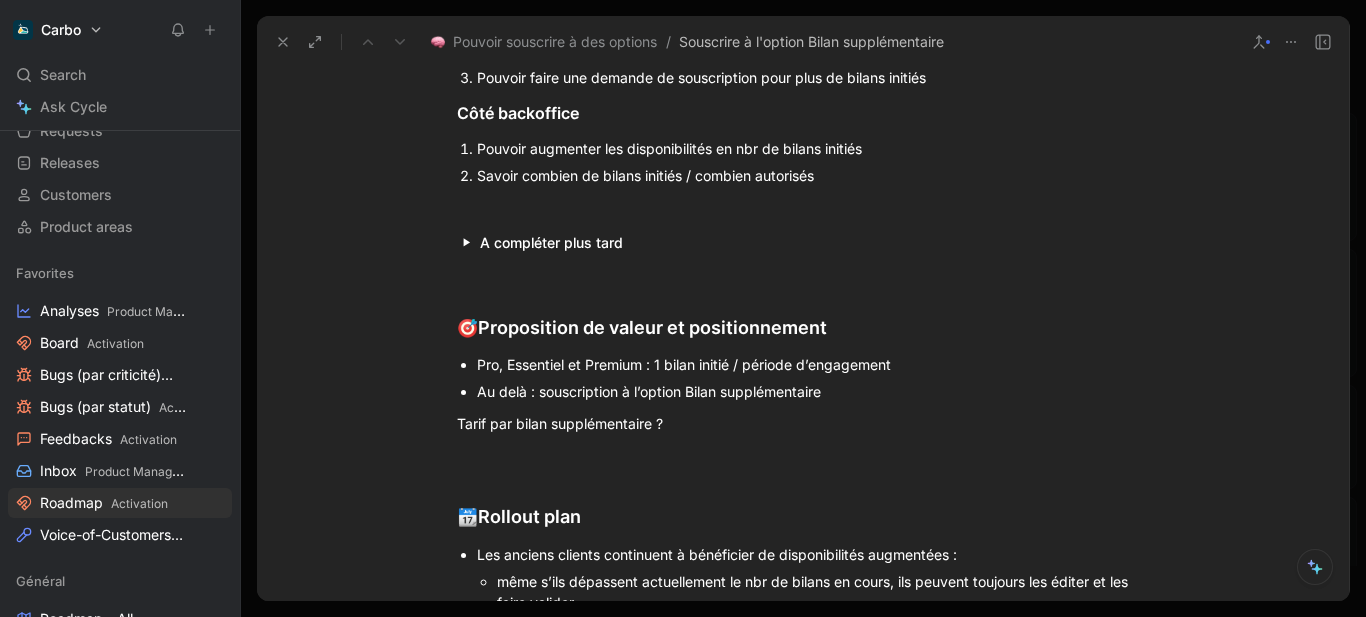 scroll, scrollTop: 983, scrollLeft: 0, axis: vertical 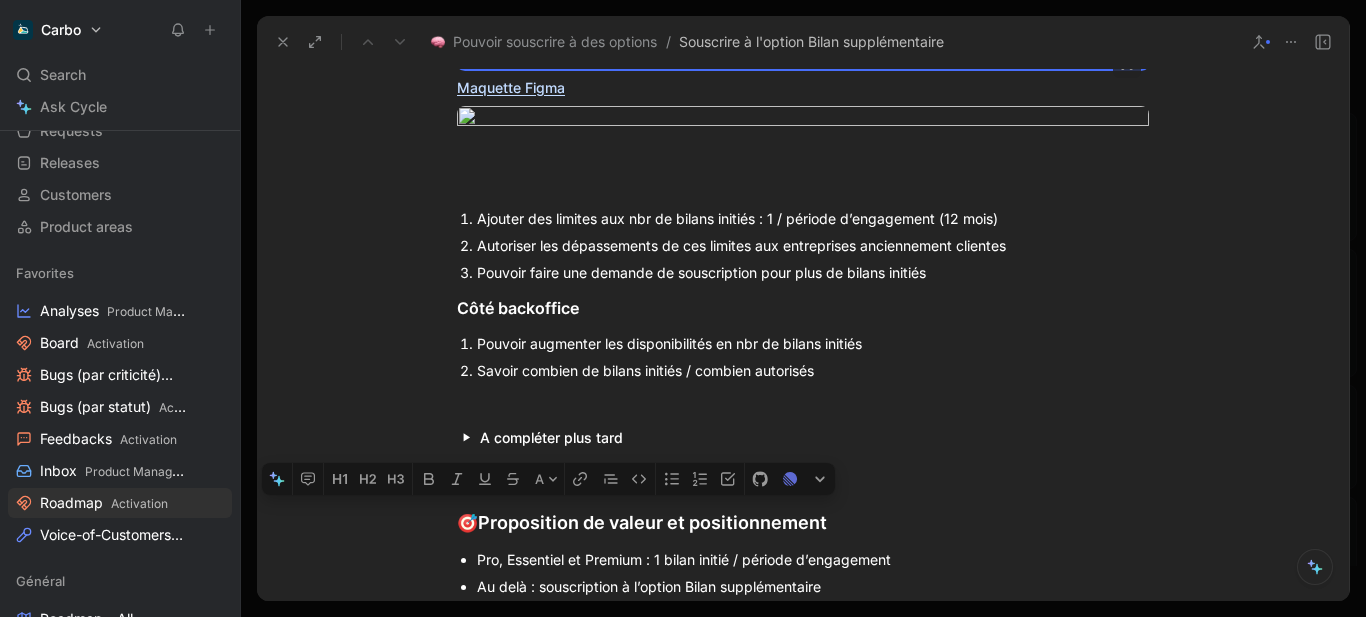 drag, startPoint x: 434, startPoint y: 450, endPoint x: 534, endPoint y: 138, distance: 327.63394 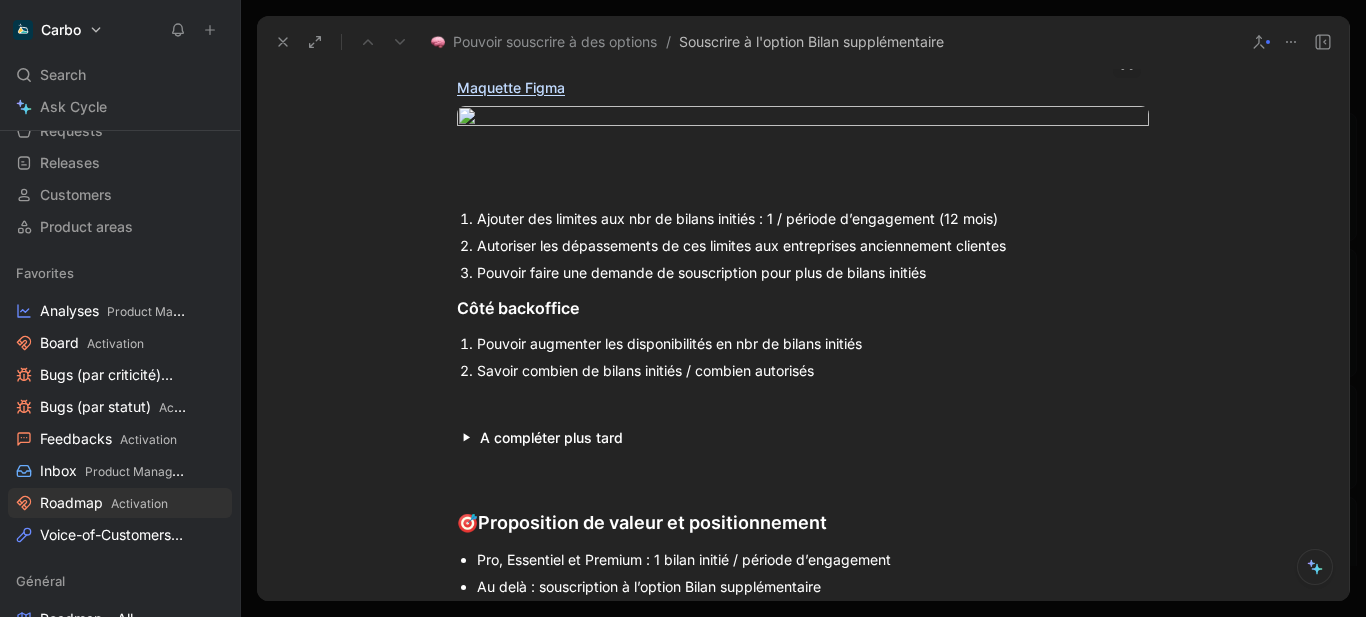 drag, startPoint x: 434, startPoint y: 454, endPoint x: 589, endPoint y: 72, distance: 412.24872 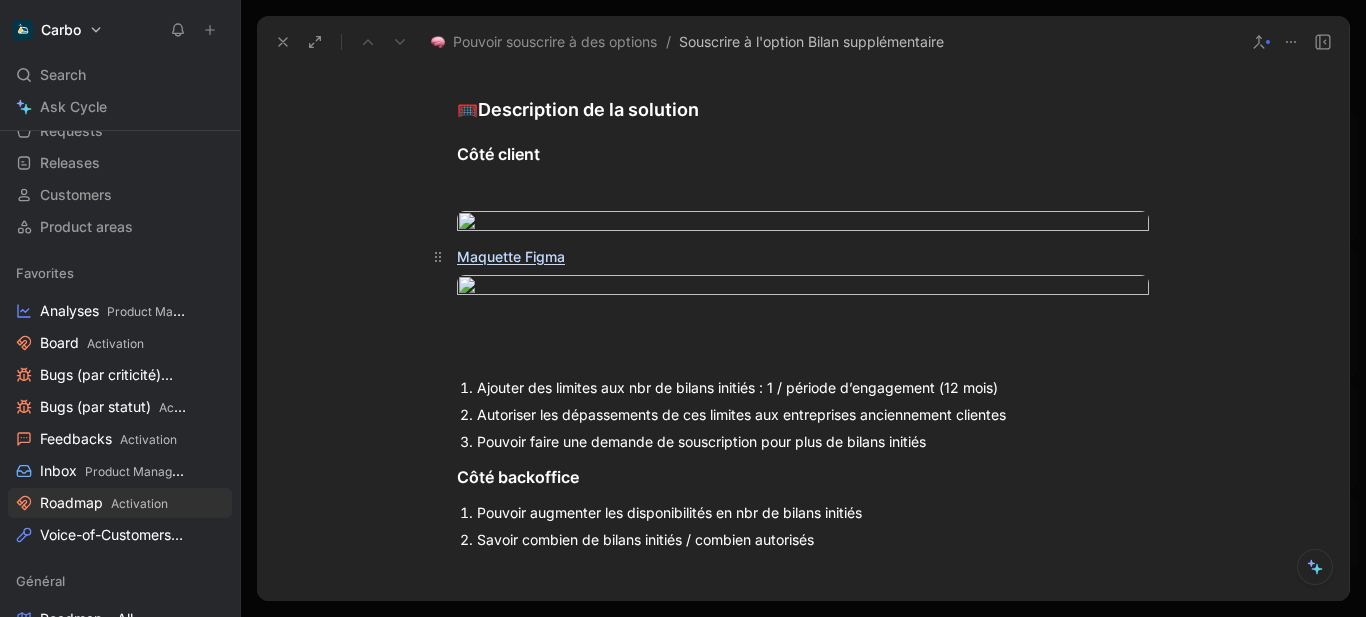 scroll, scrollTop: 781, scrollLeft: 0, axis: vertical 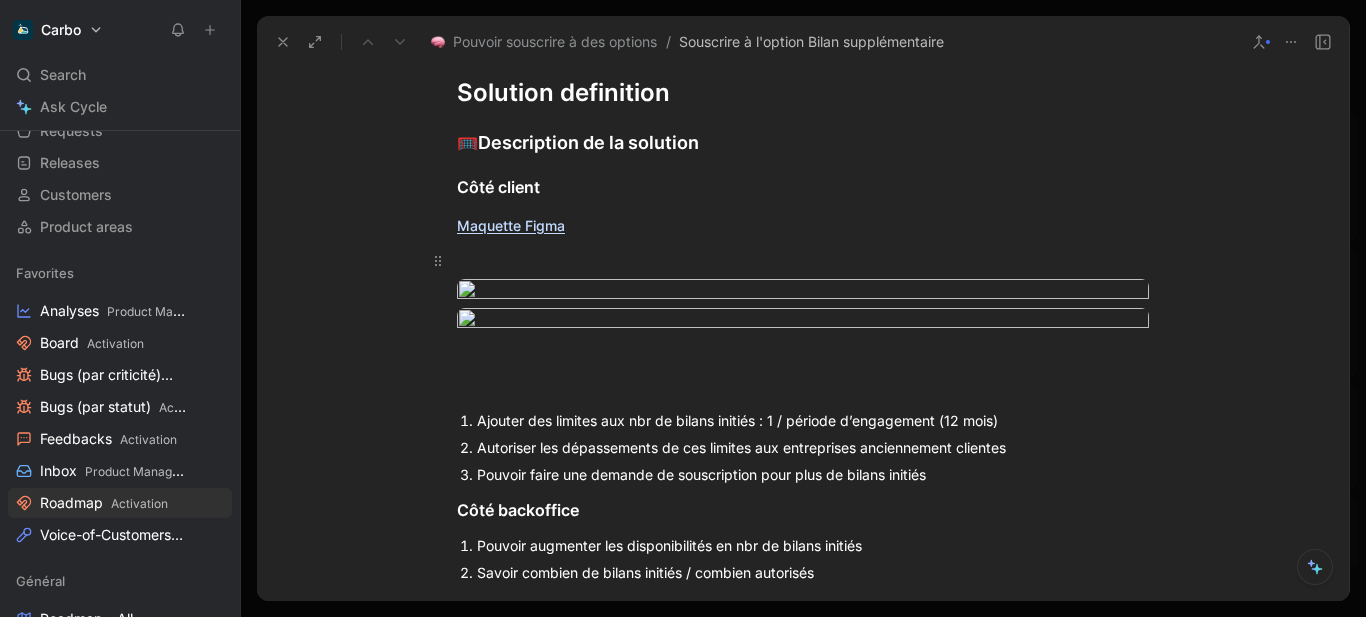 click at bounding box center (803, 260) 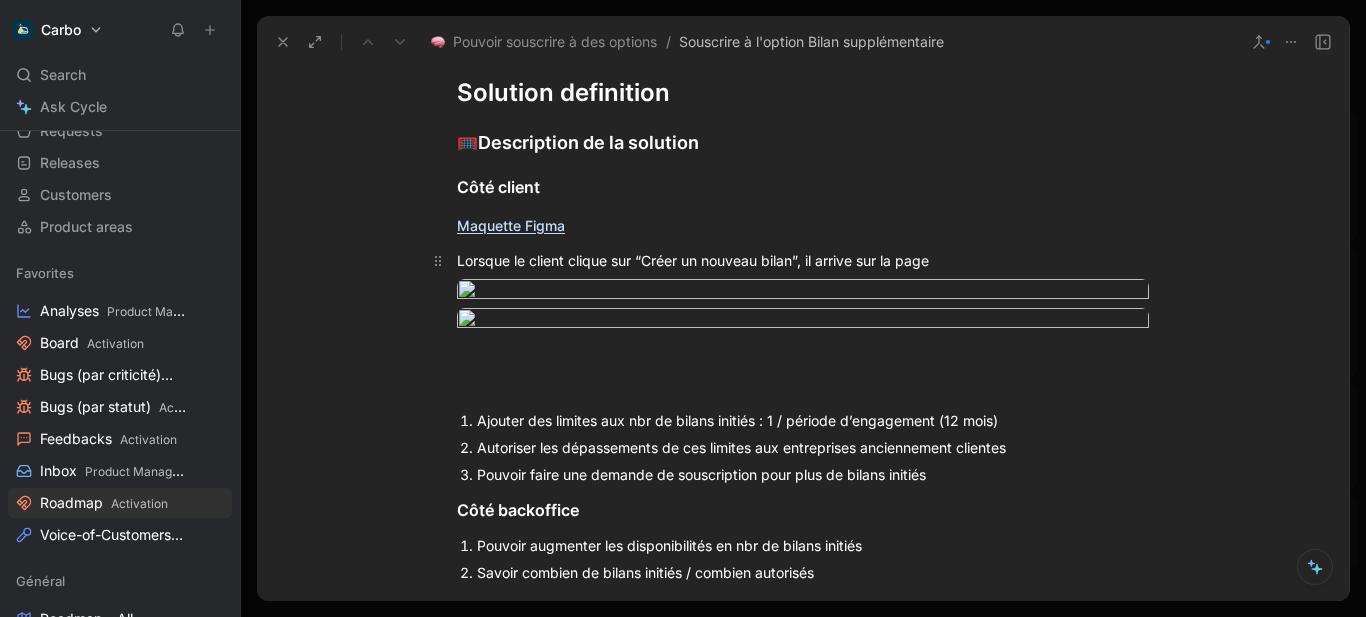 drag, startPoint x: 945, startPoint y: 275, endPoint x: 809, endPoint y: 264, distance: 136.44412 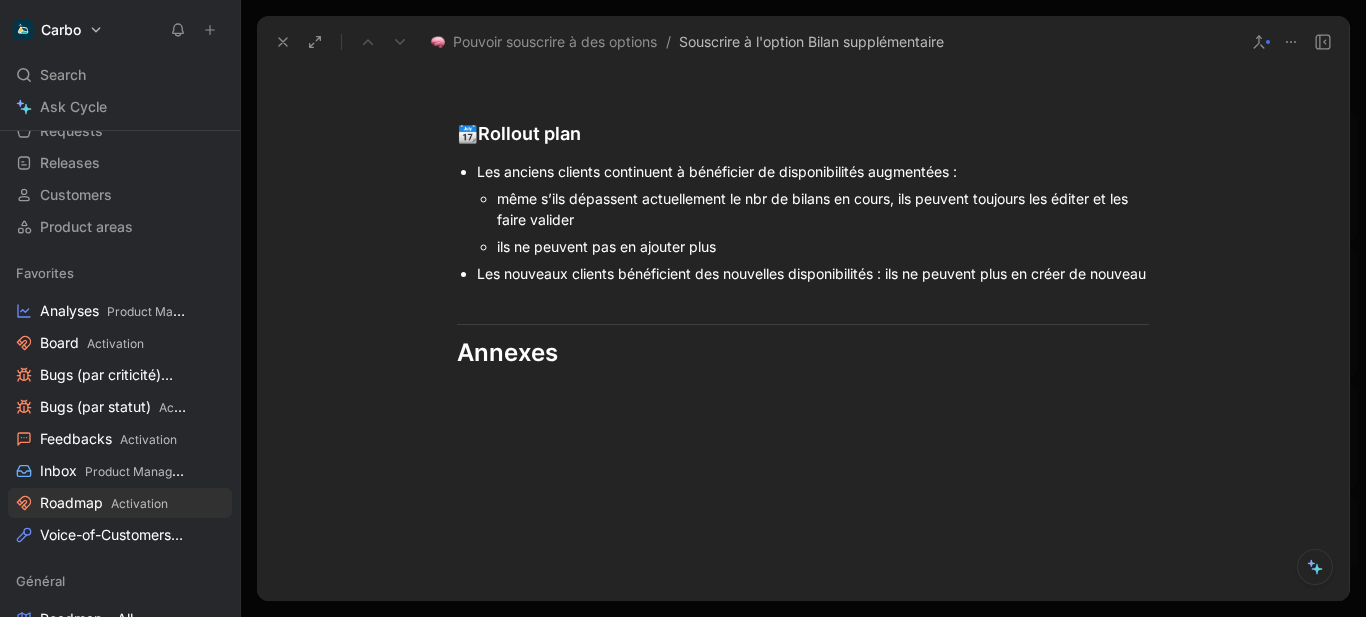 scroll, scrollTop: 1583, scrollLeft: 0, axis: vertical 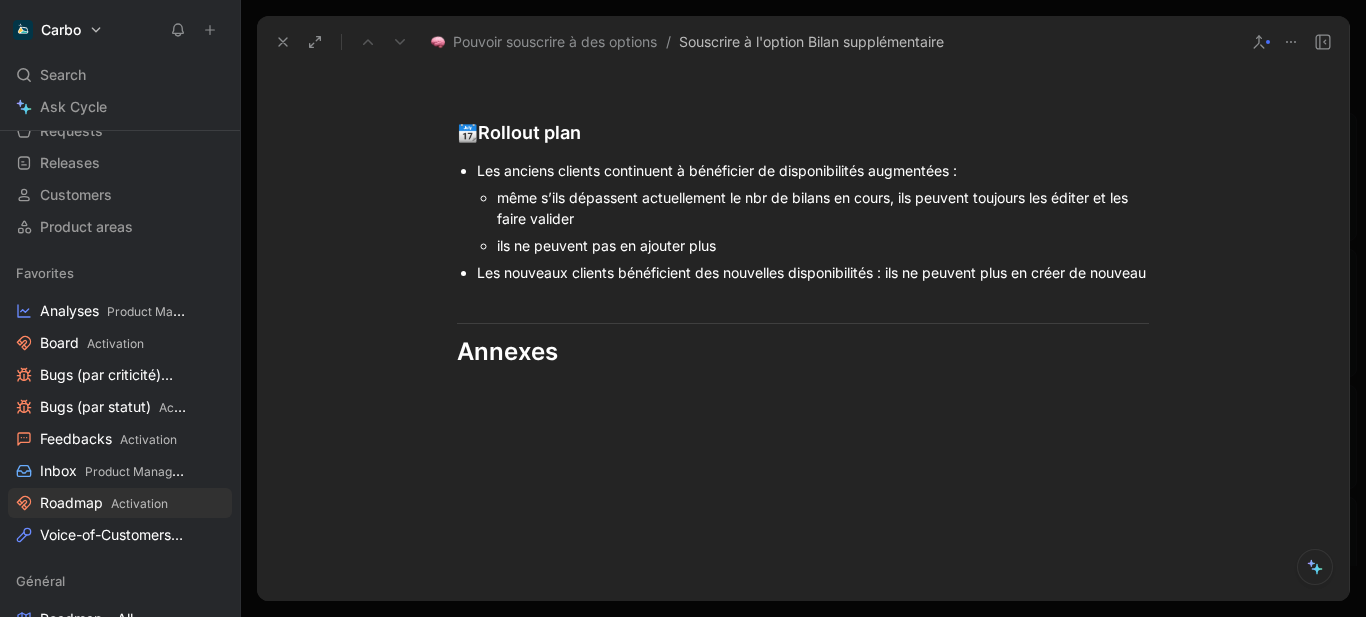 click at bounding box center (803, -393) 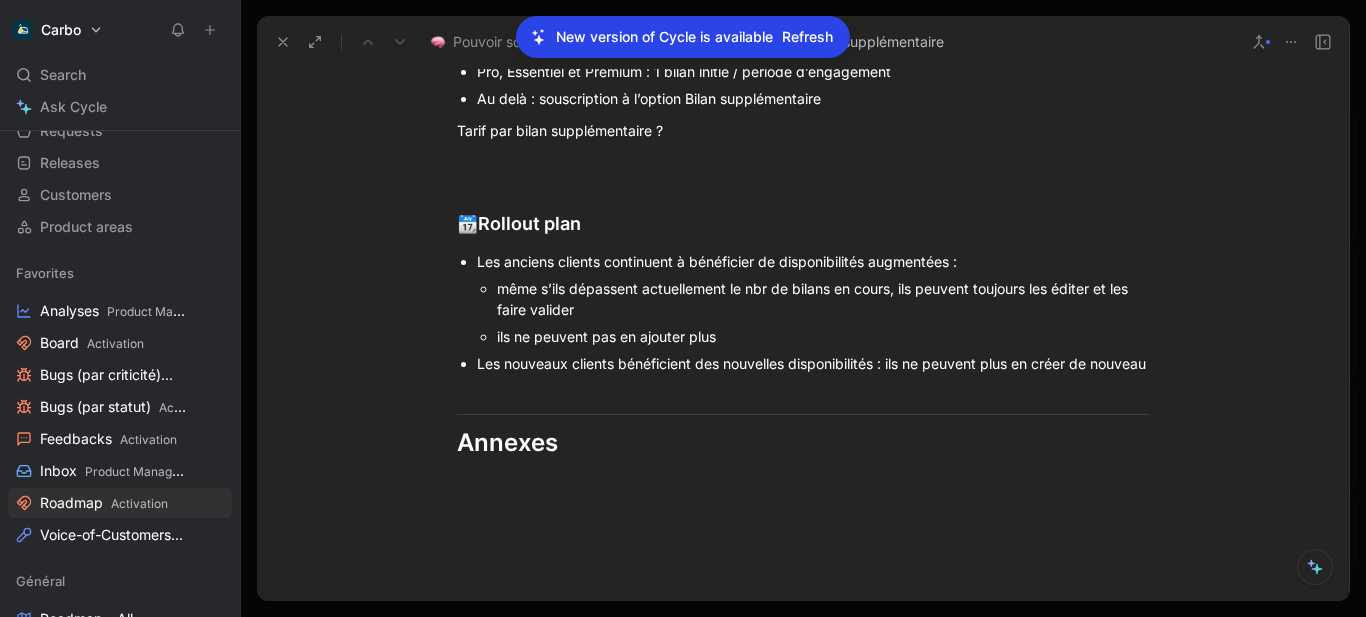 click on "Dans l’onglet “Plan” de l’entreprise, on enregistre la date de mise à jour de l’offre de start à payant." at bounding box center [813, -396] 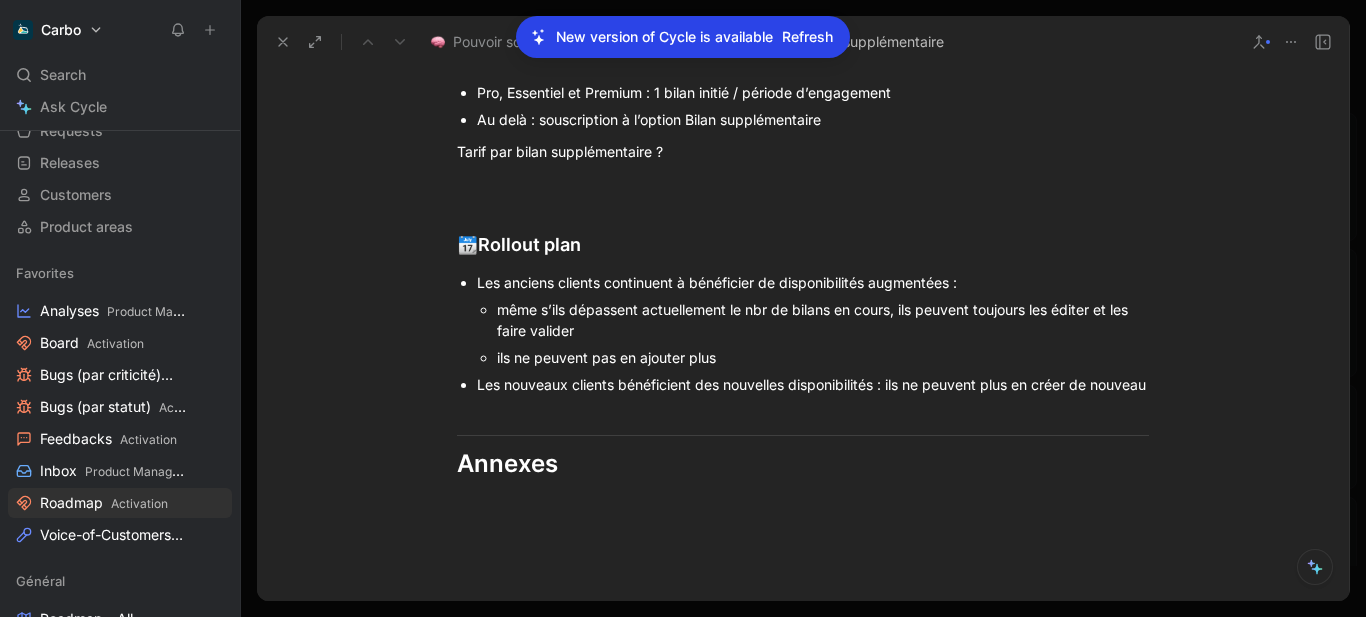 click on "Dans l’onglet “Plan” de l’entreprise, on enregistre et affiche la date de mise à jour de l’offre de start à payant." at bounding box center (813, -385) 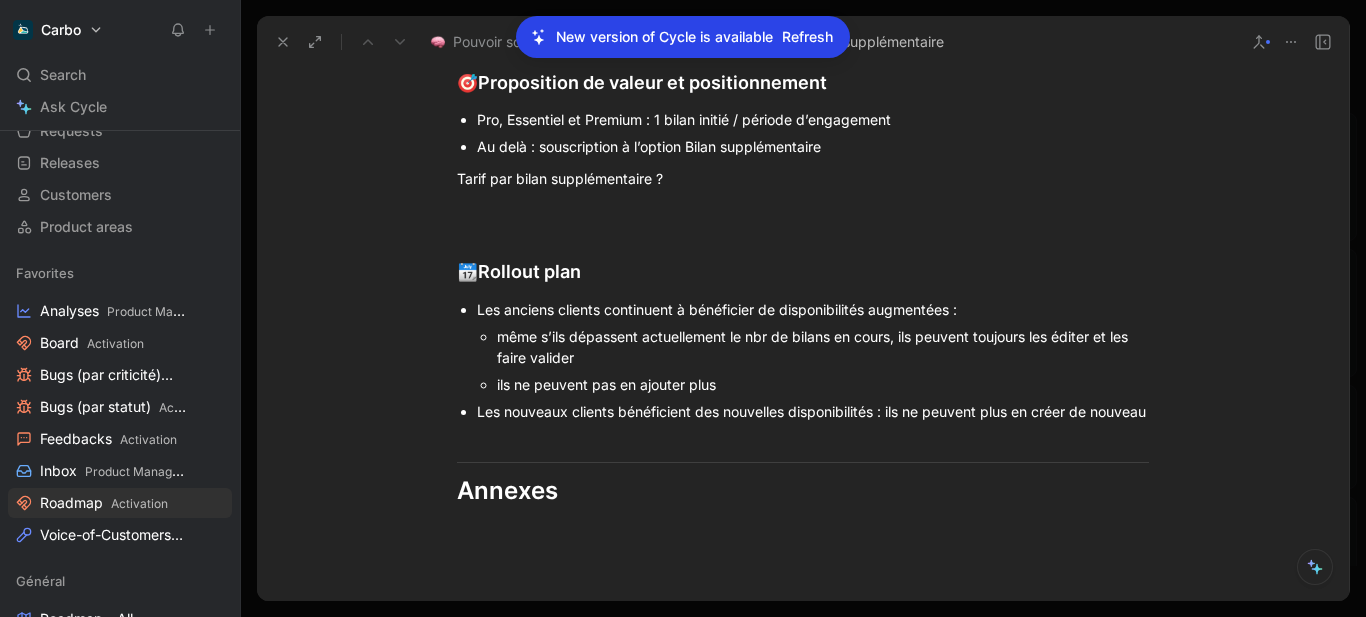 drag, startPoint x: 570, startPoint y: 415, endPoint x: 722, endPoint y: 393, distance: 153.58385 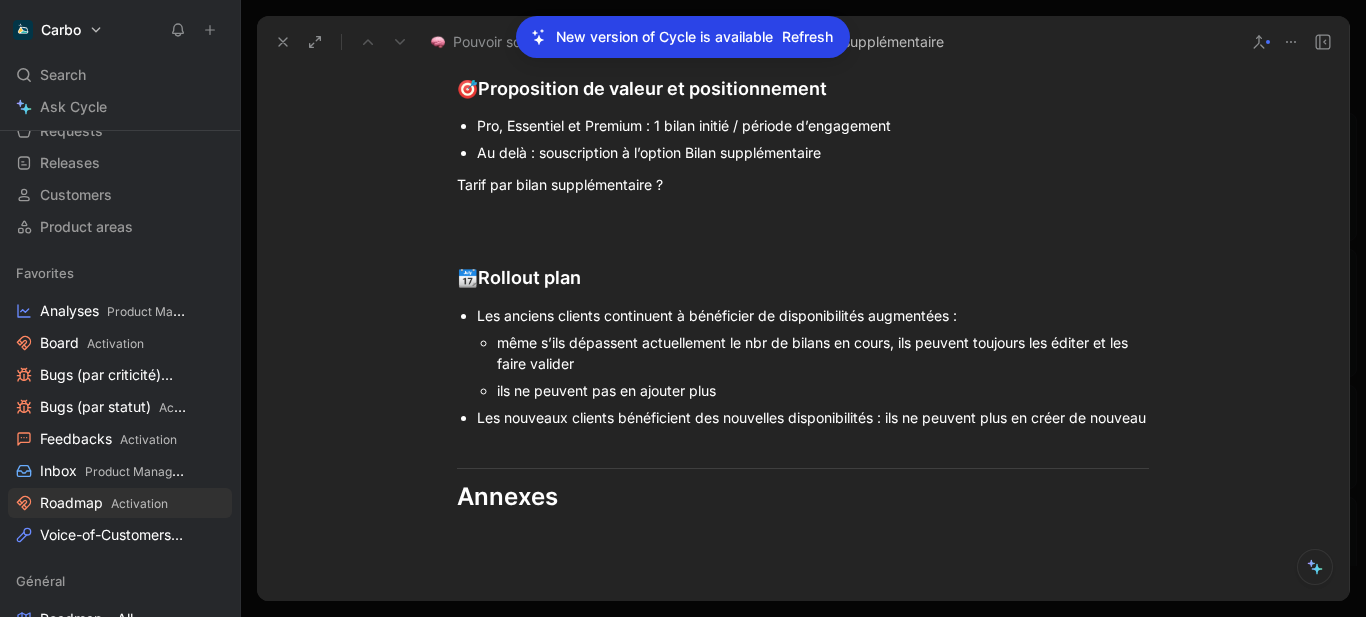 click on "Dans l’onglet “Plan” de l’entreprise, on affiche cette date" at bounding box center (813, -369) 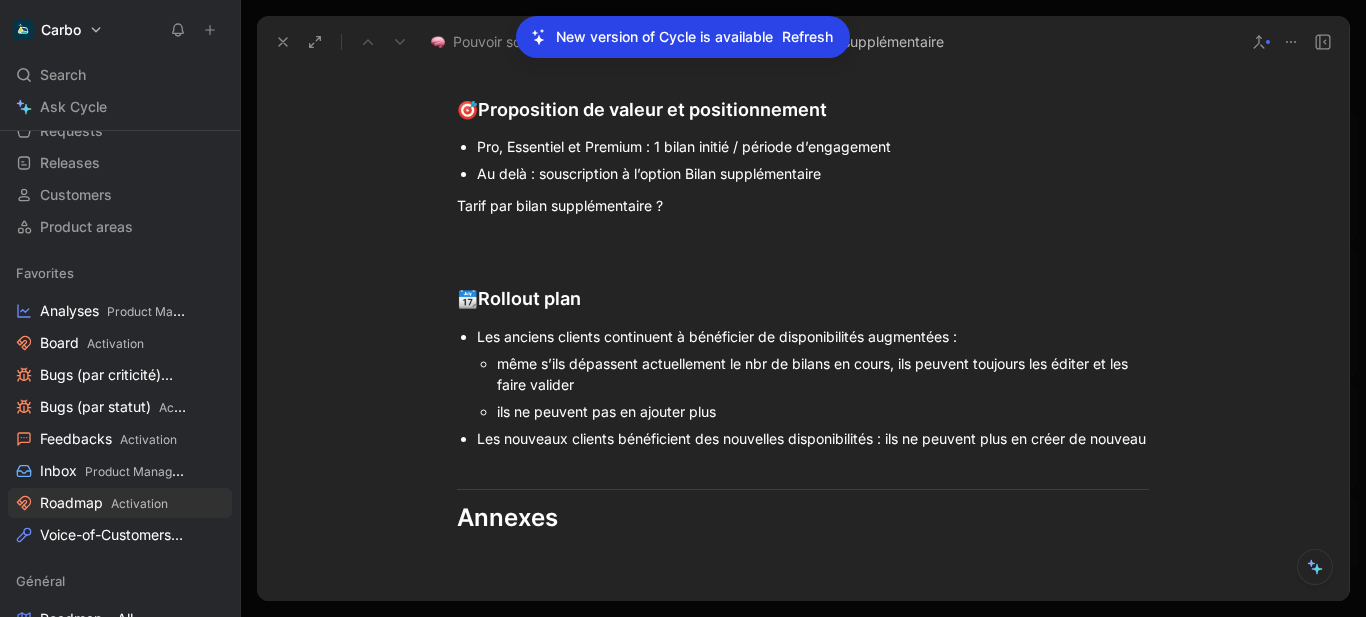 click on "Dans l’onglet “Plan” de l’entreprise, on affiche cette date dans un champs “Date de changement d’offre”" at bounding box center (813, -358) 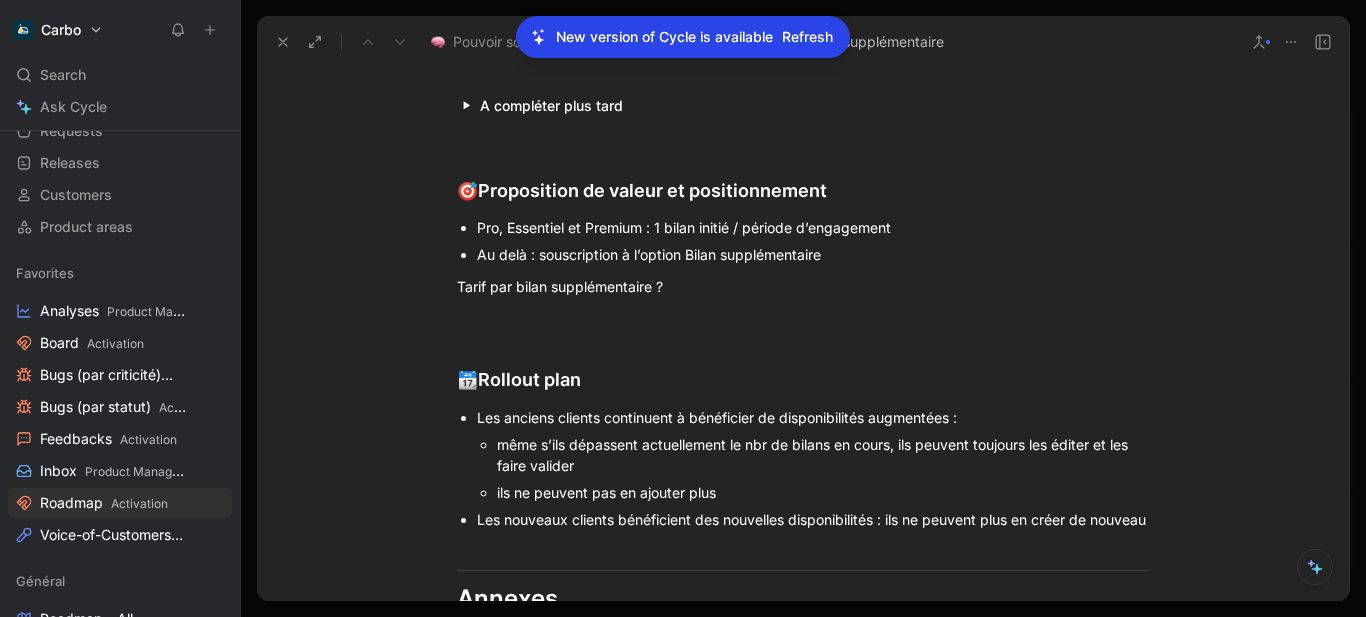 click on "Dans l’onglet “Plan” de l’entreprise, on affiche cette date dans un champs “Date de changement de forfait" at bounding box center (813, -358) 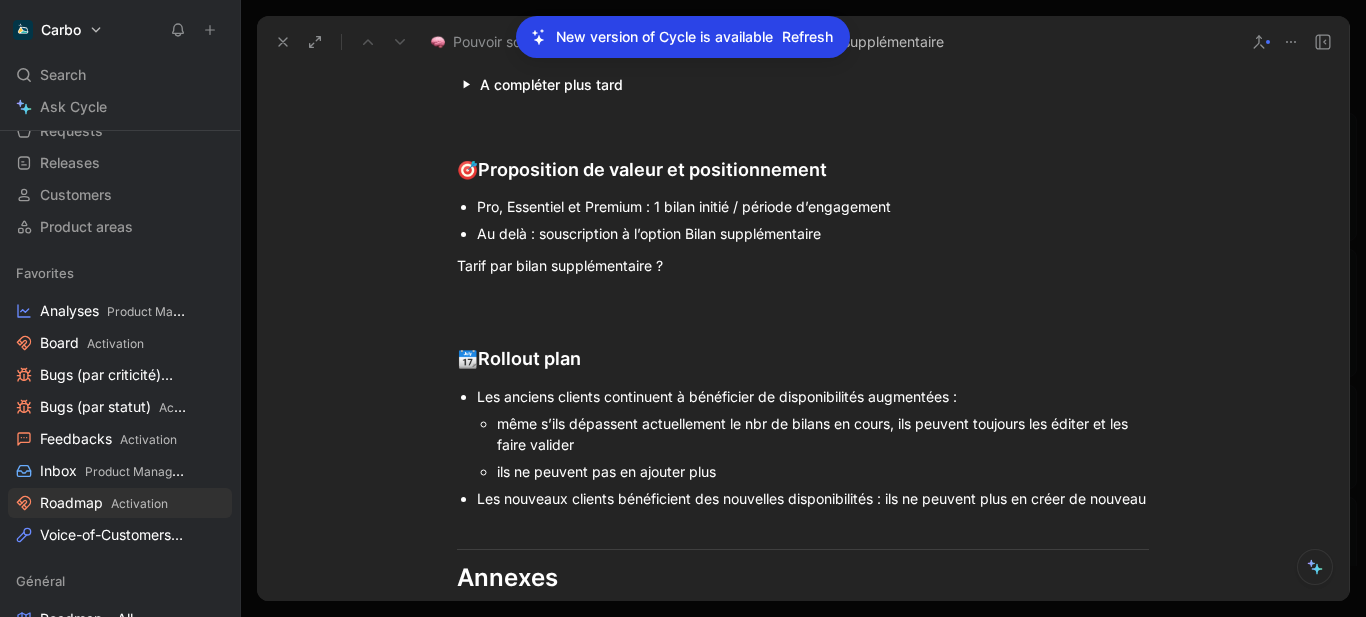 click at bounding box center (813, -342) 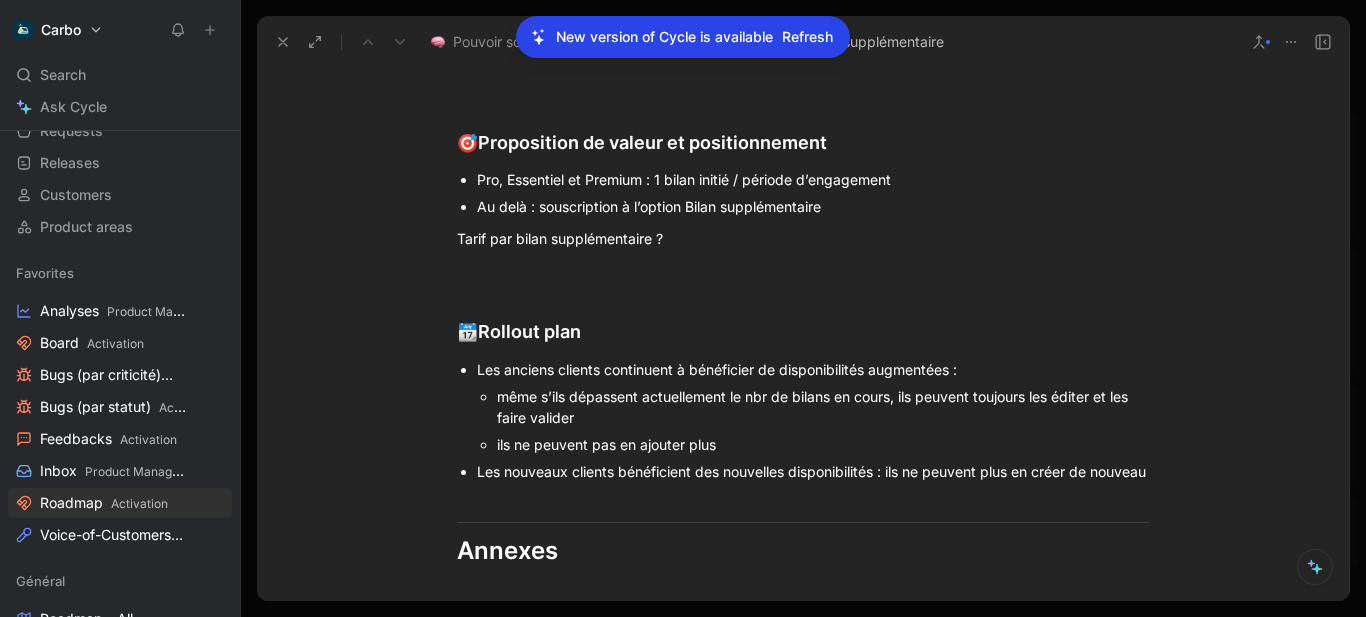 click 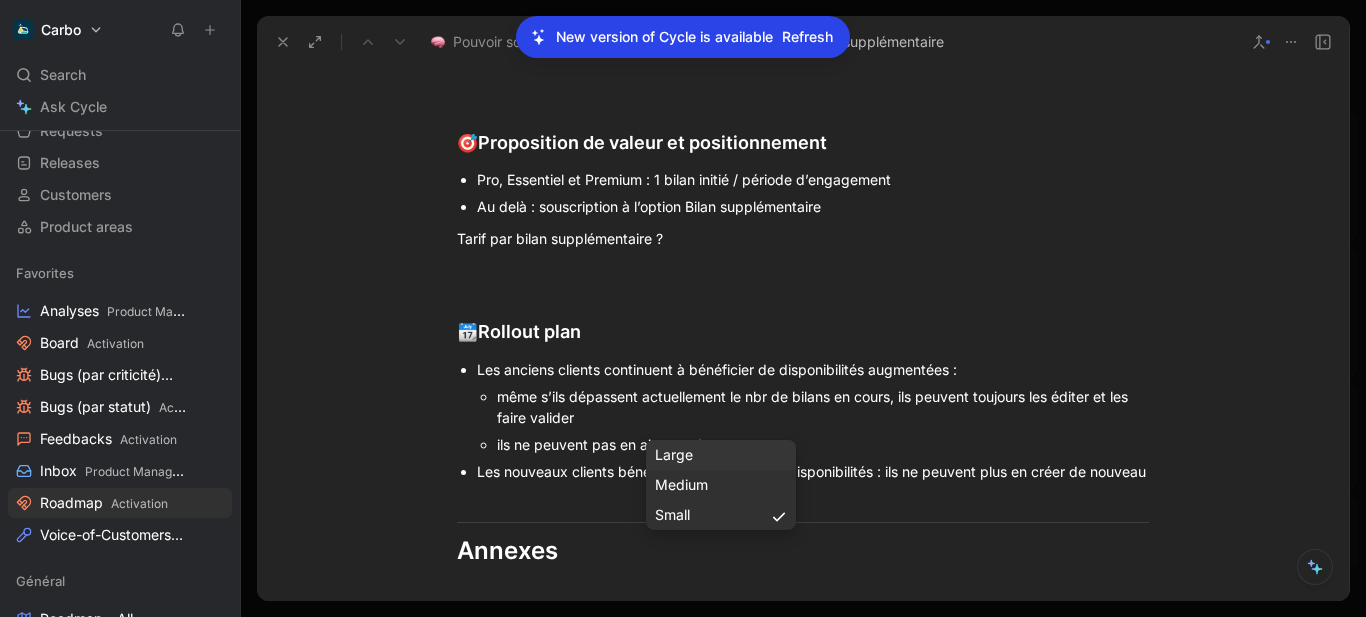 click on "Large" at bounding box center [721, 455] 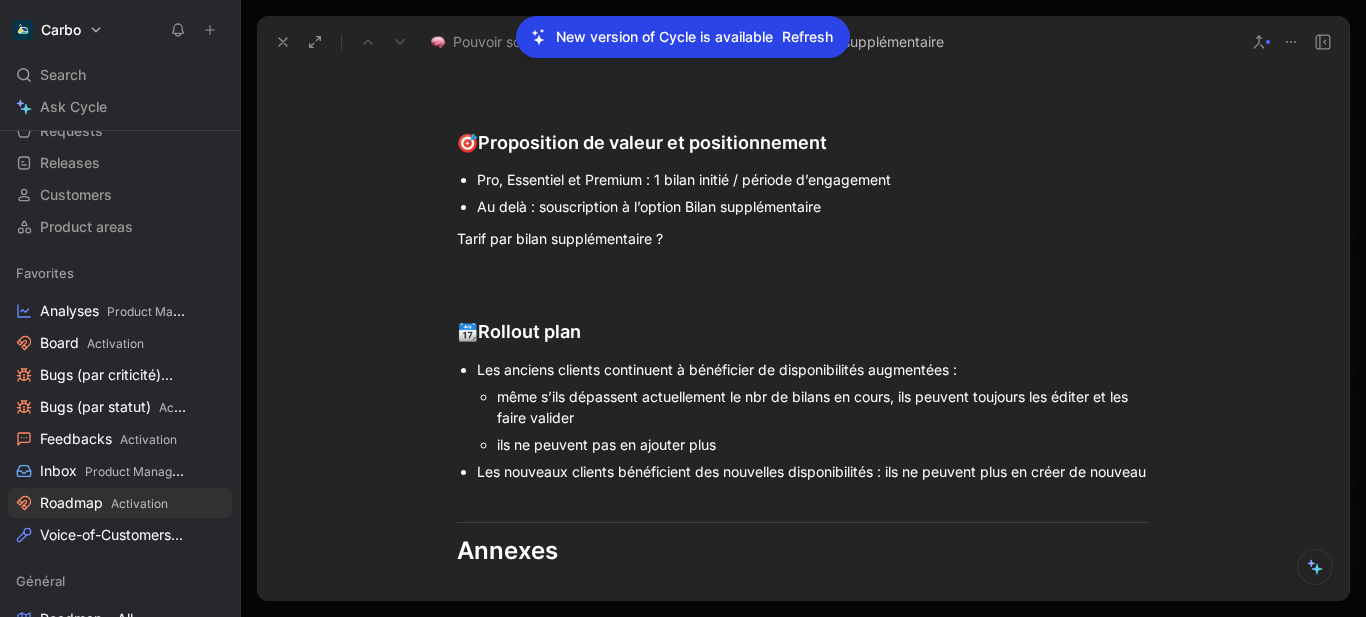 scroll, scrollTop: 1720, scrollLeft: 0, axis: vertical 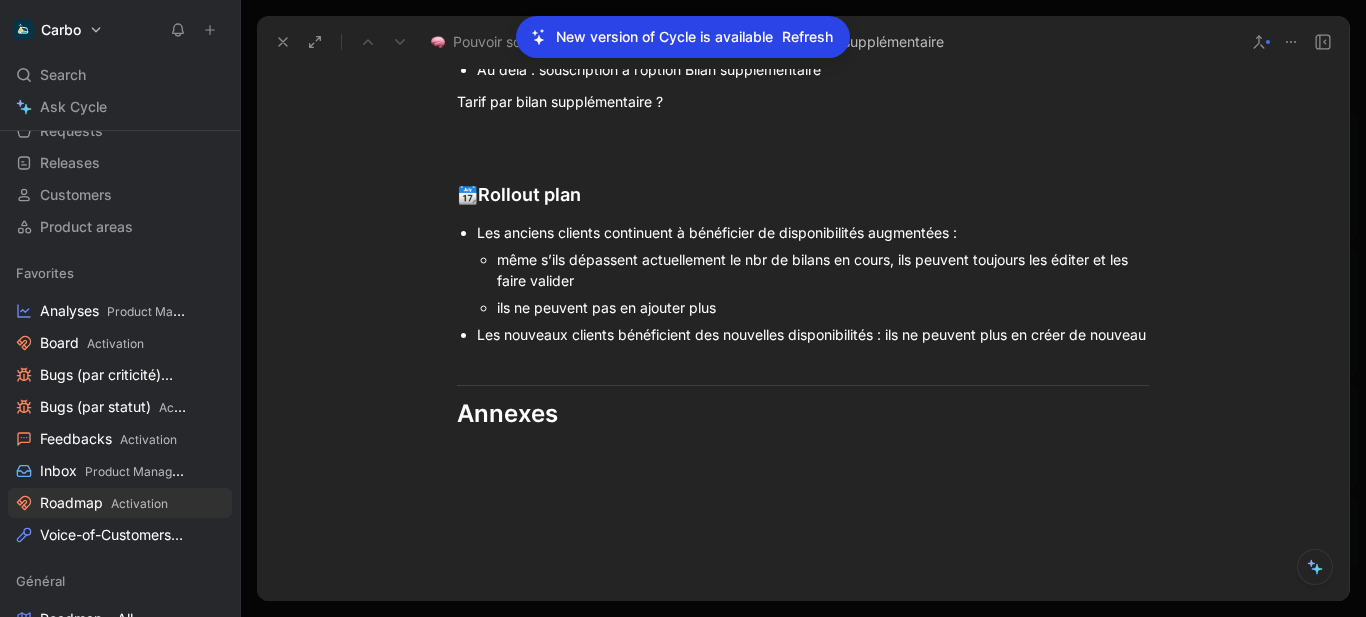 click on "Dans l’onglet “Plan” de l’entreprise, on affiche cette date dans un champs" at bounding box center [813, -506] 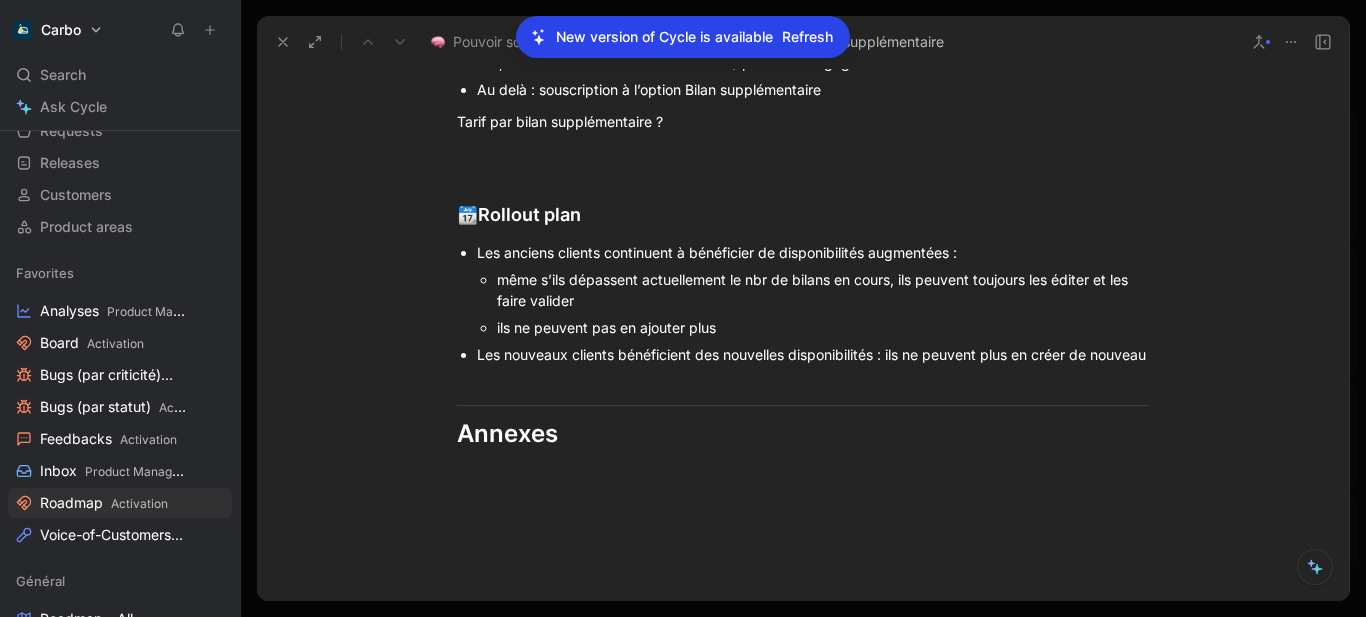 click on "Dans l’onglet “Plan” de l’entreprise, on affiche cette date dans un nouveau champs" at bounding box center [803, -501] 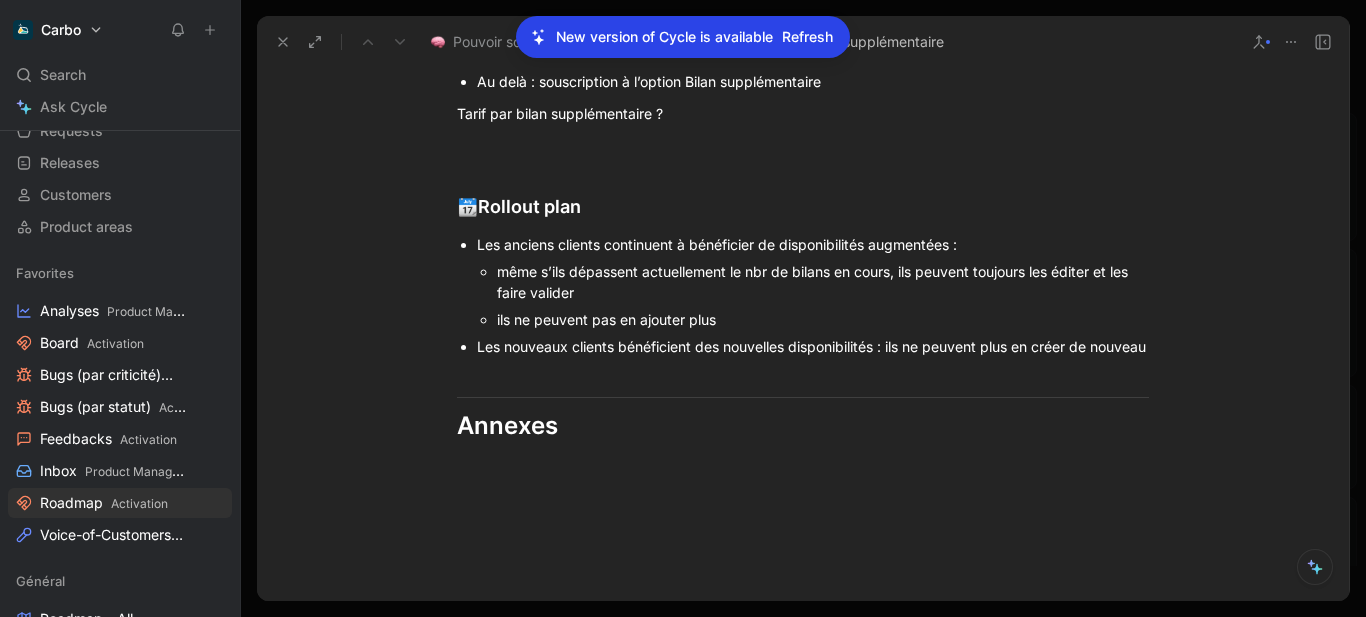 click at bounding box center [813, -413] 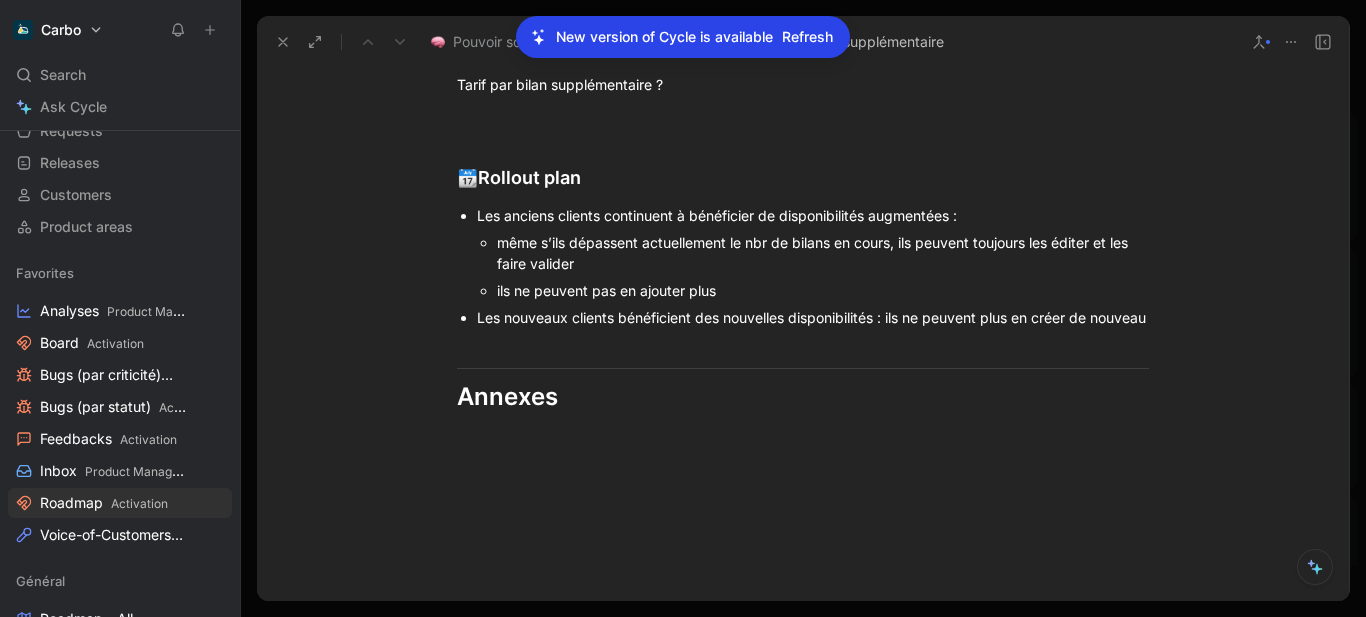 click at bounding box center [813, -415] 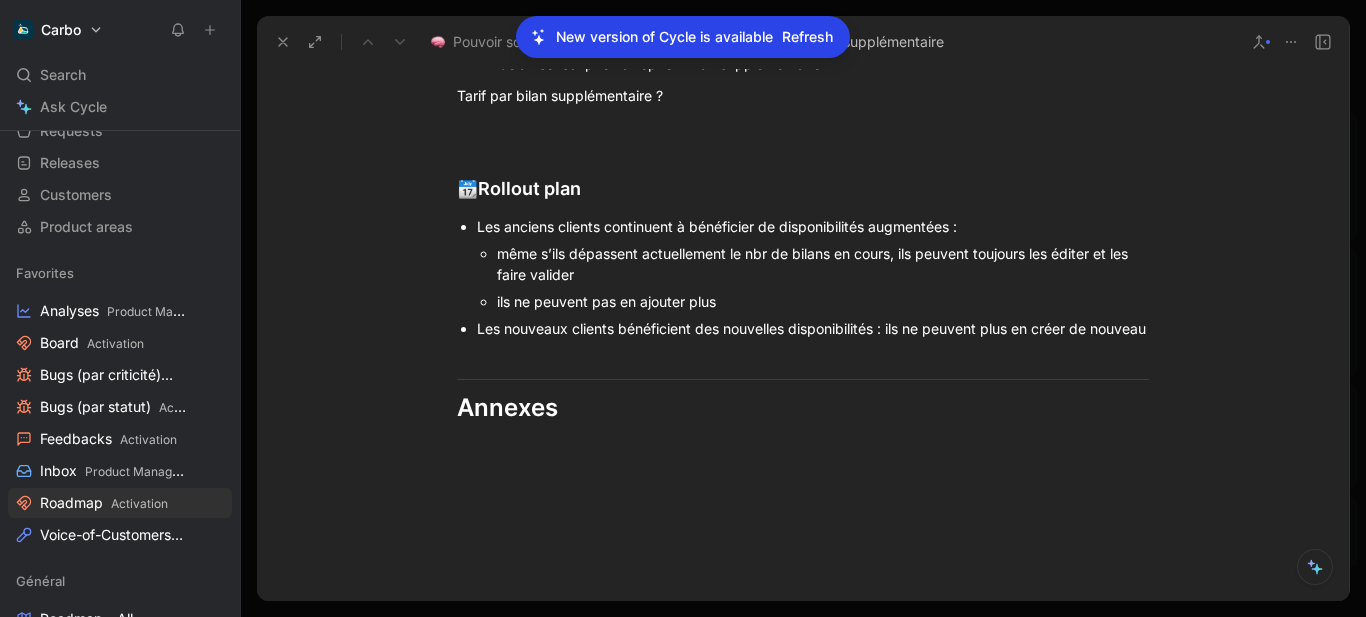 click on "Nous le complétons manuellement pour les changements précédents → voir avec Marine comment on peut récupérer l’information de tous les clients payant actuel" at bounding box center [813, -414] 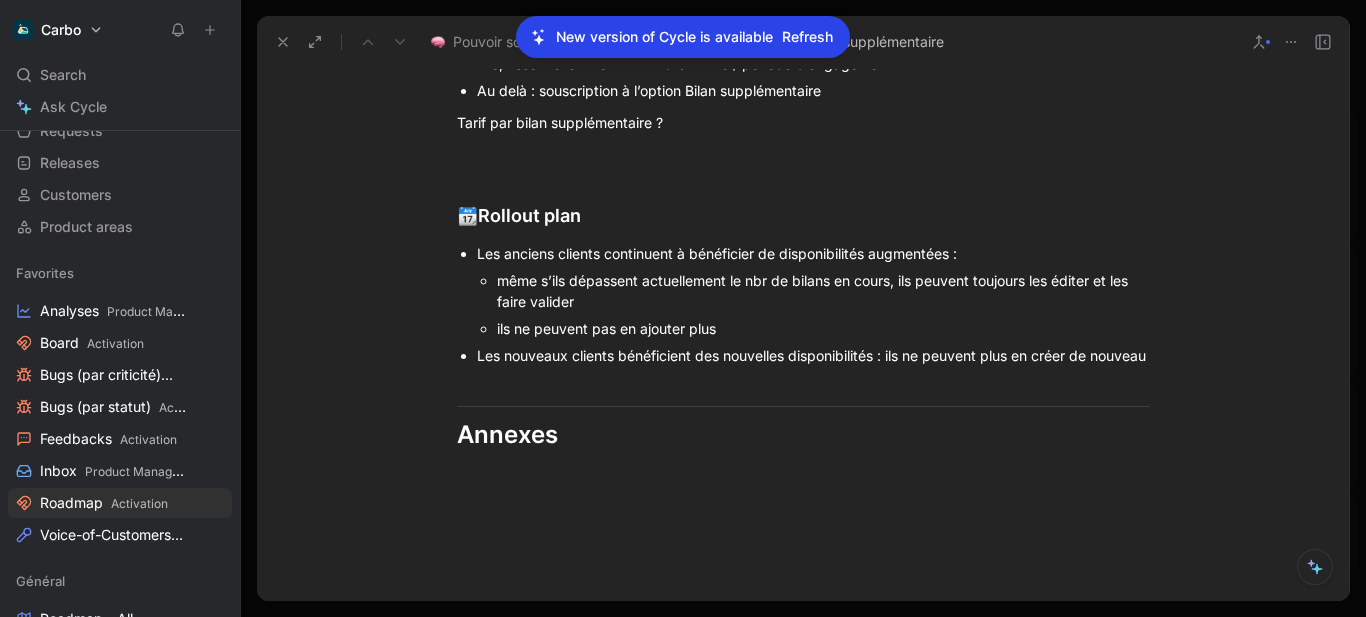click on "voir avec Marine comment on peut récupérer l’information de date de passage en payant de tous les clients payant actuel" at bounding box center [804, -387] 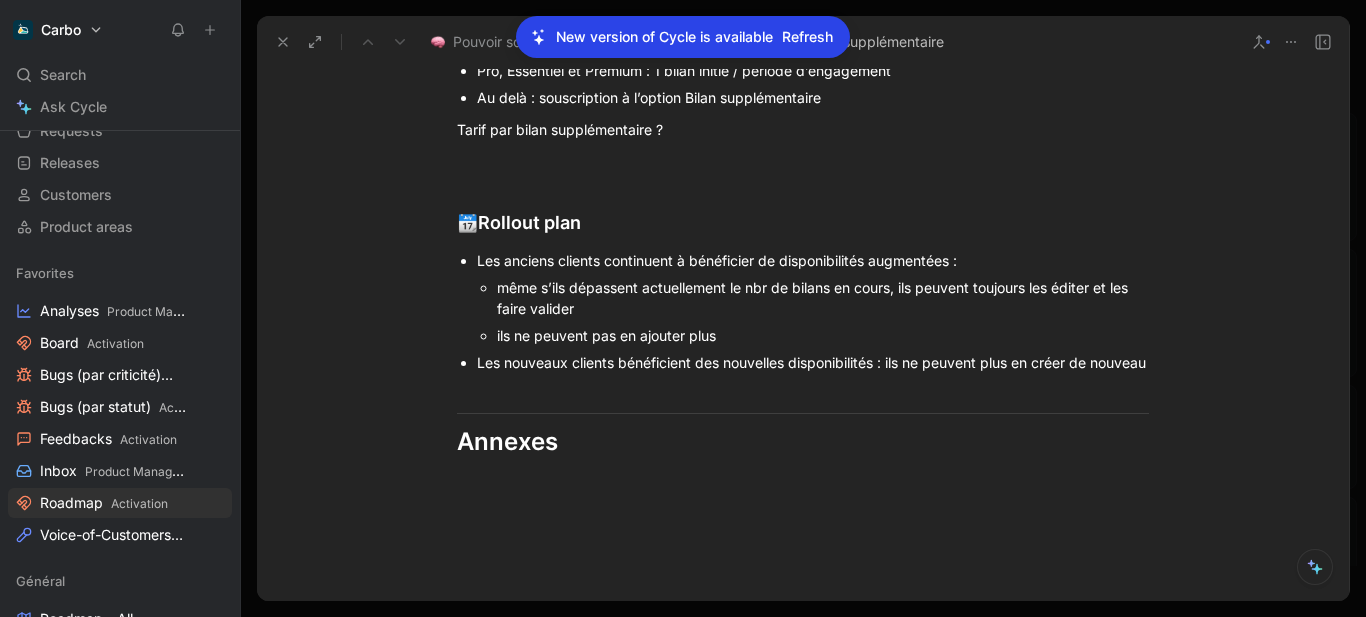 scroll, scrollTop: 1818, scrollLeft: 0, axis: vertical 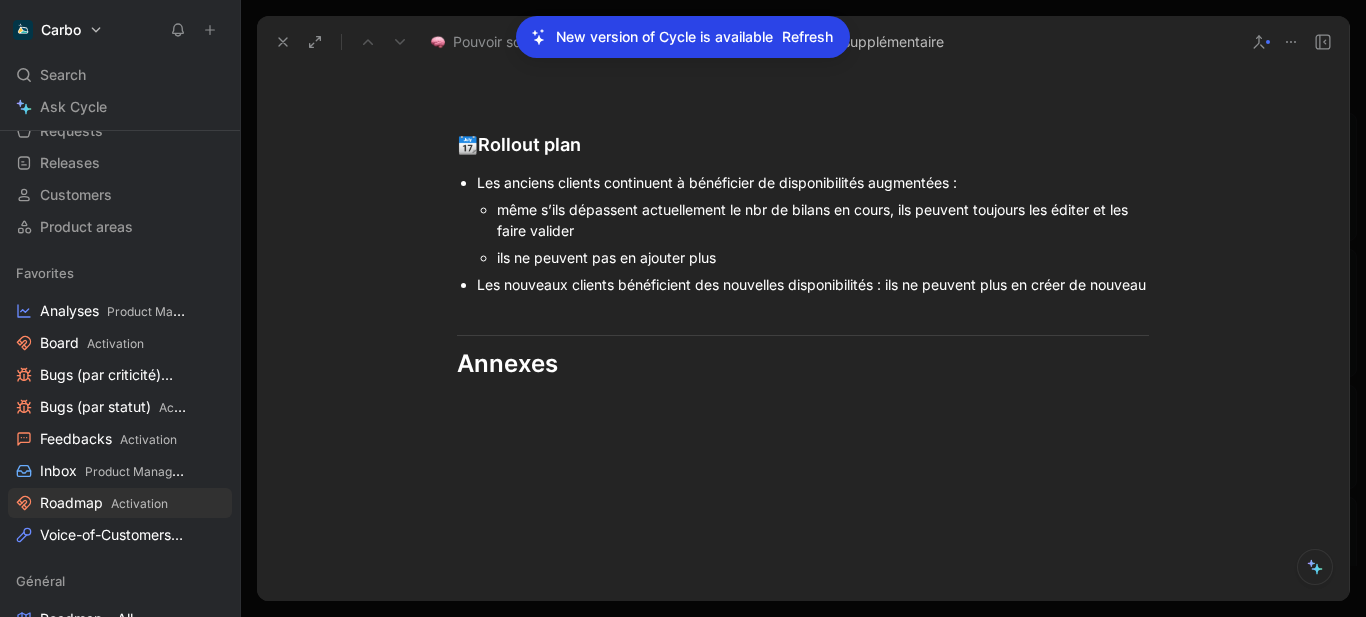 click on "voir avec Marine comment on peut récupérer l’information de date de passage en payant de tous les clients payant actuel" at bounding box center [804, -485] 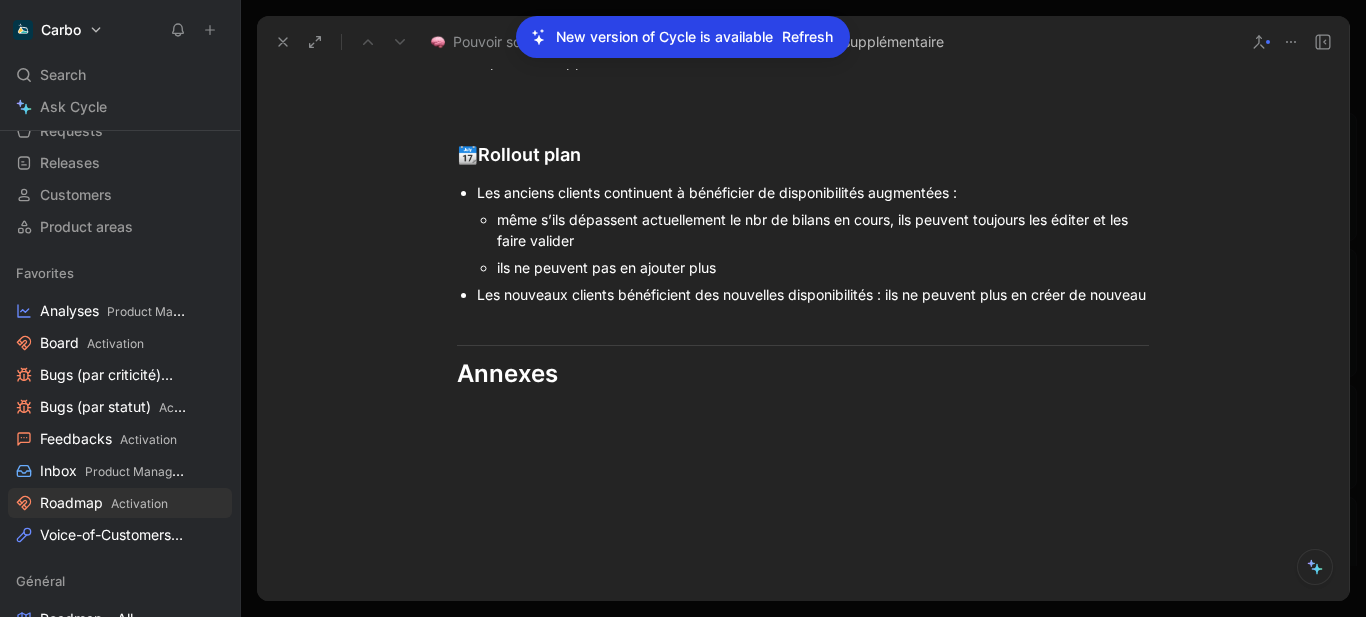 click on "voir avec Marine comment on peut récupérer l’information de date de passage en payant de tous les clients payant actuel (propriété “ Date de création de la première transaction” ?)" at bounding box center [803, -480] 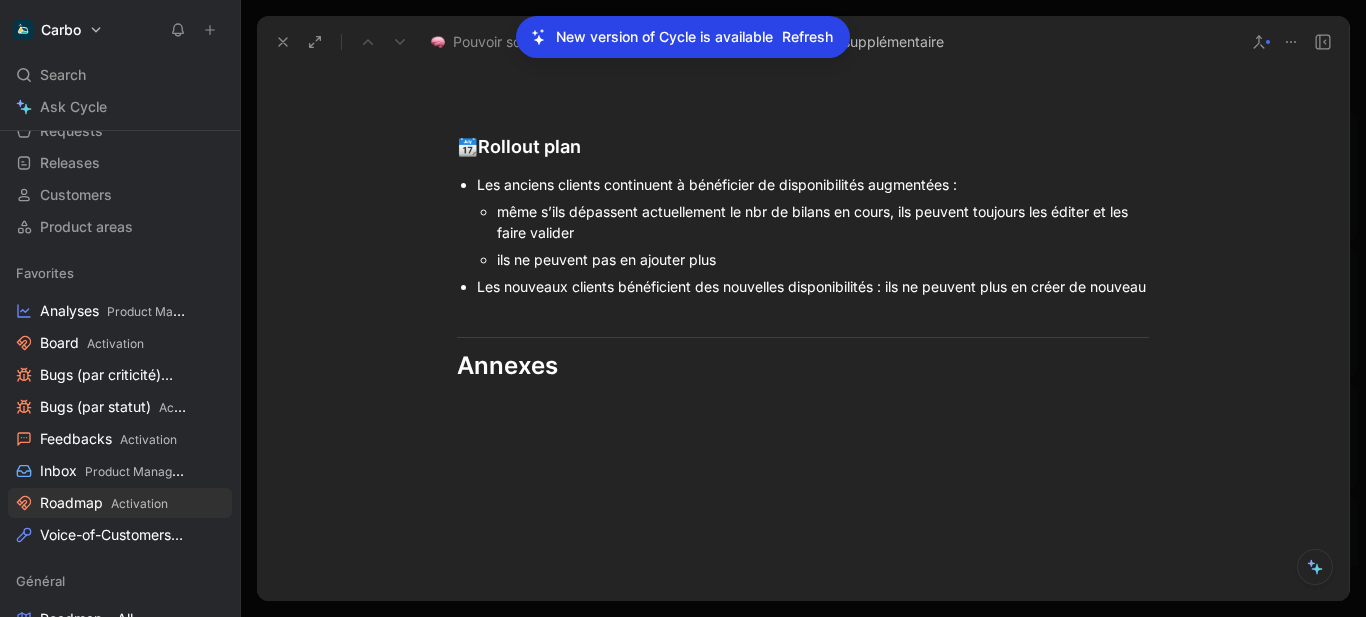 click on "voir avec Marine comment on peut récupérer l’information de date de passage en payant de tous les clients payant actuel (propriété “ Date de création de la première transaction” ?)" at bounding box center [813, -485] 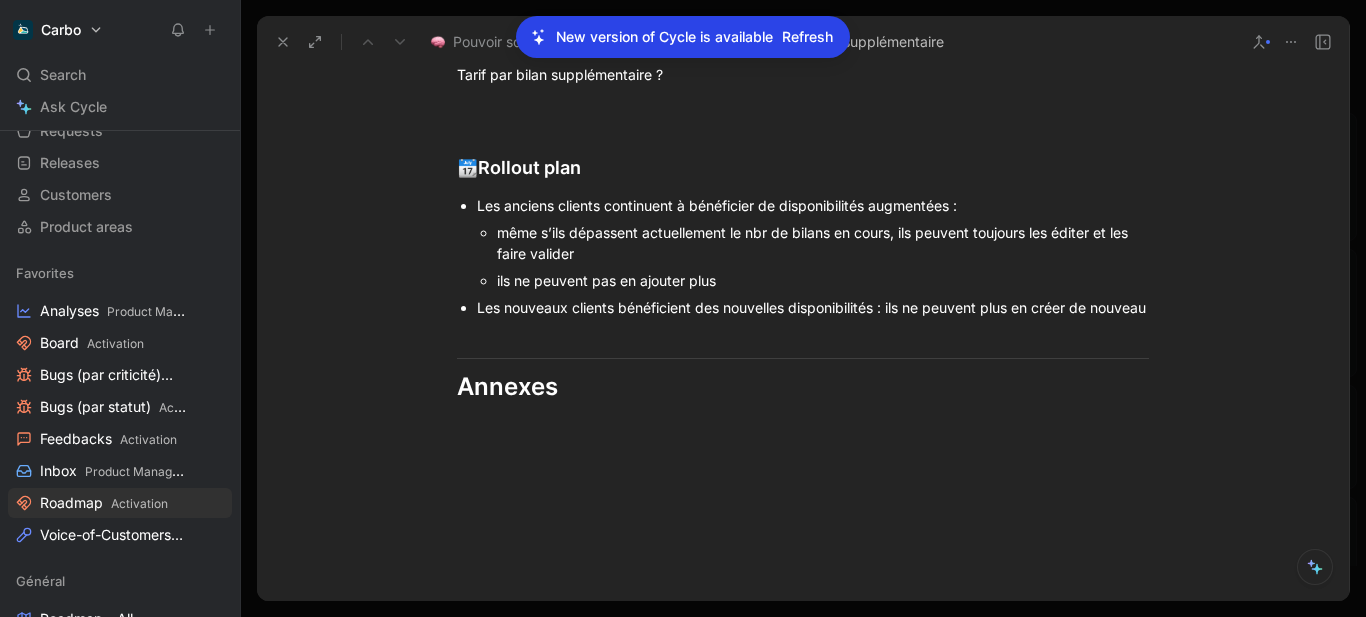 click on "voir avec Marine sur quelle propriété se baser comment on peut récupérer l’information de date de passage en payant de tous les clients payant actuel (propriété “ Date de création de la première transaction” ?)" at bounding box center [813, -475] 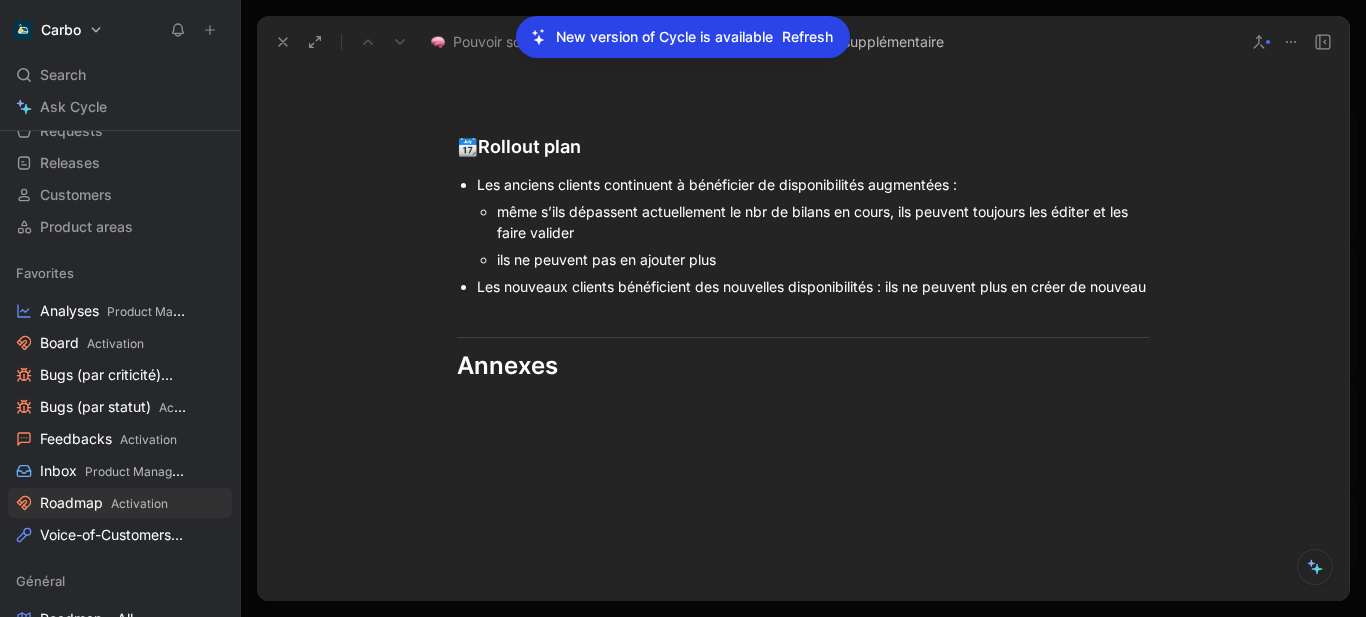 click on "Marine : sur quelle propriété Hubspot se baser ?  (“ Date de création de la première transaction” ?)" at bounding box center [804, -485] 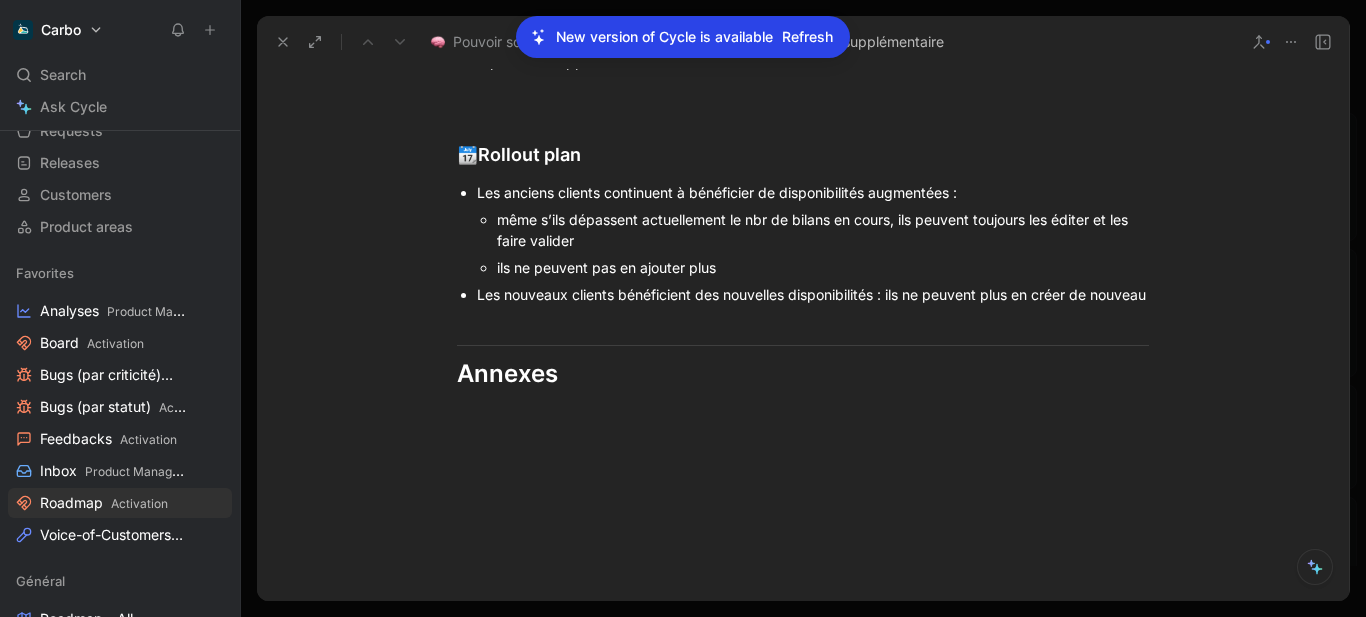 click on "Marine : sur quelle propriété Hubspot se baser ?  (“ Date de création de la première transaction”, “Date de conclusion de la transaction la plus récente” ?)" at bounding box center [803, -480] 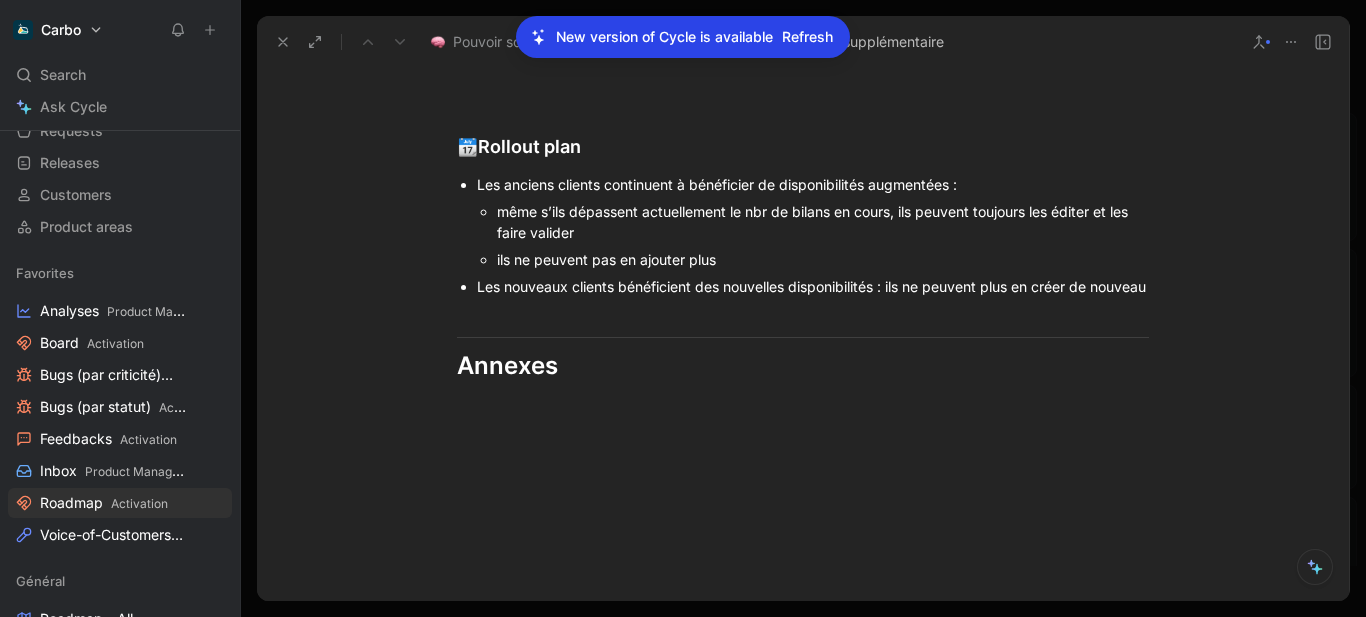 drag, startPoint x: 490, startPoint y: 424, endPoint x: 797, endPoint y: 513, distance: 319.6404 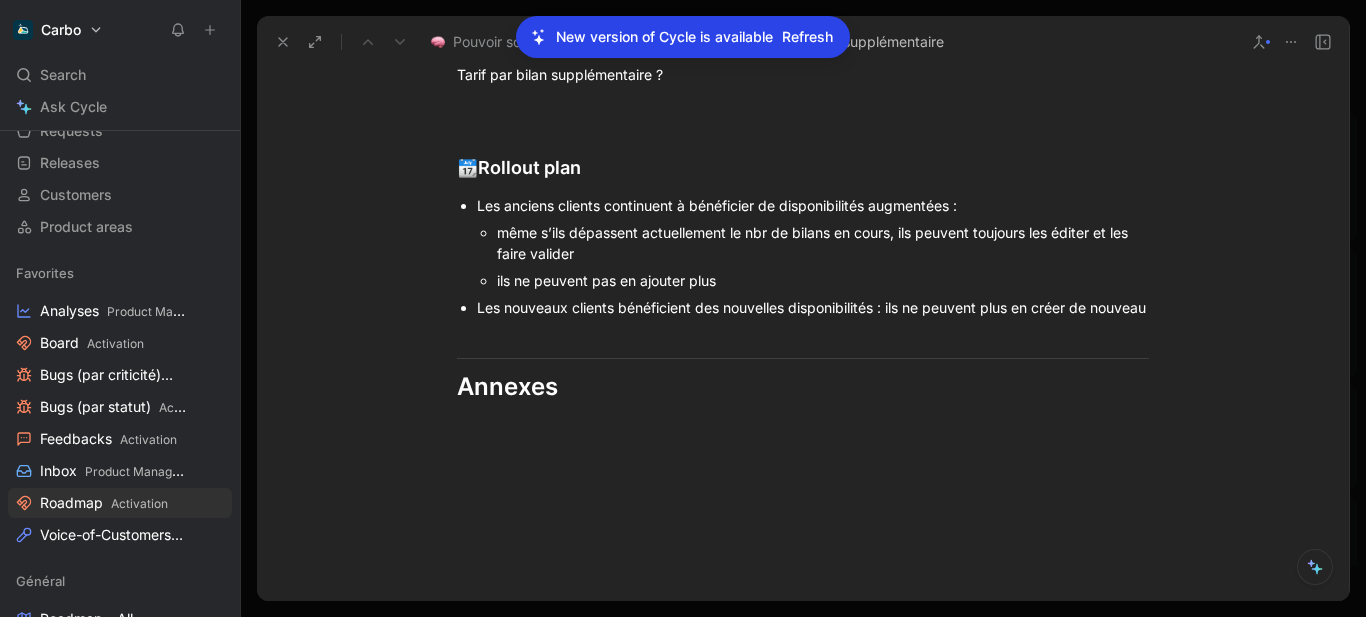 click on "Marine : sur quelle propriété Hubspot se baser ?  (“ Date de création de la première transaction”, “Date de la première conversion”, “Date de la conversion la plus récente”, “Date de conclusion de la transaction la plus récente” ?)" at bounding box center (813, -475) 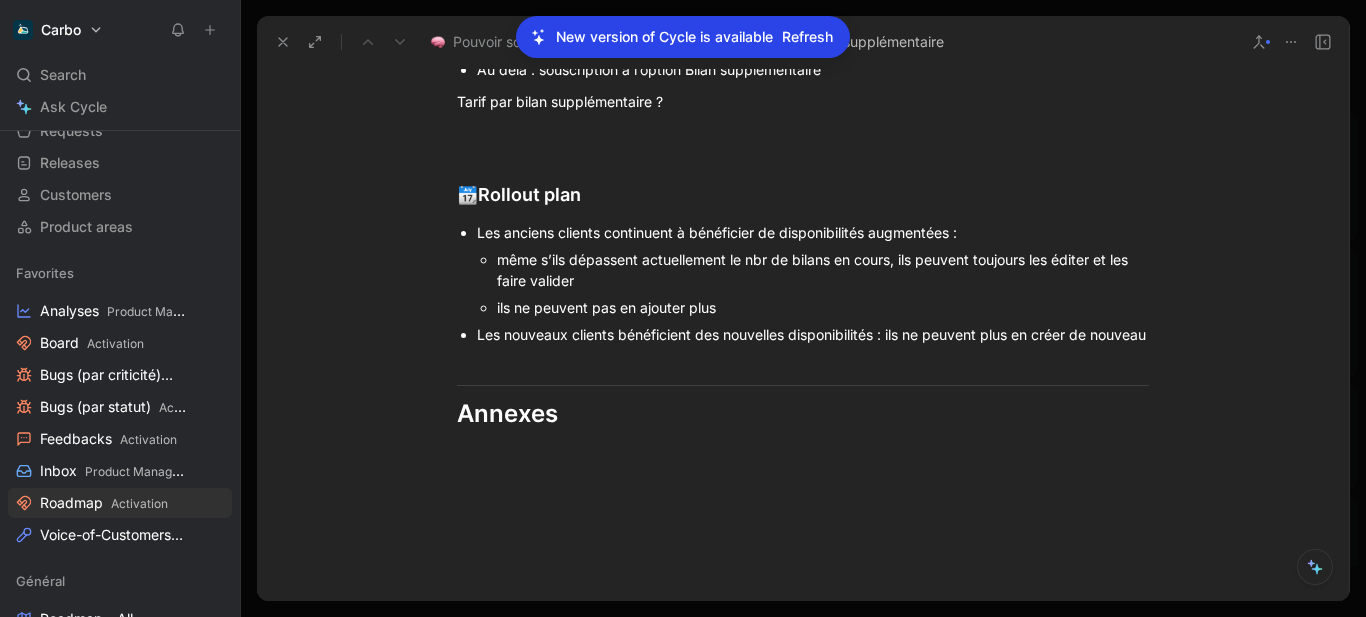 click on "Marine : sur quelle propriété Hubspot se baser ?  (“ Date de création de la première transaction”, “Date de la première conversion”, “Date de la conversion la plus récente”, “Date de conclusion de la transaction la plus récente” ?)" at bounding box center (804, -475) 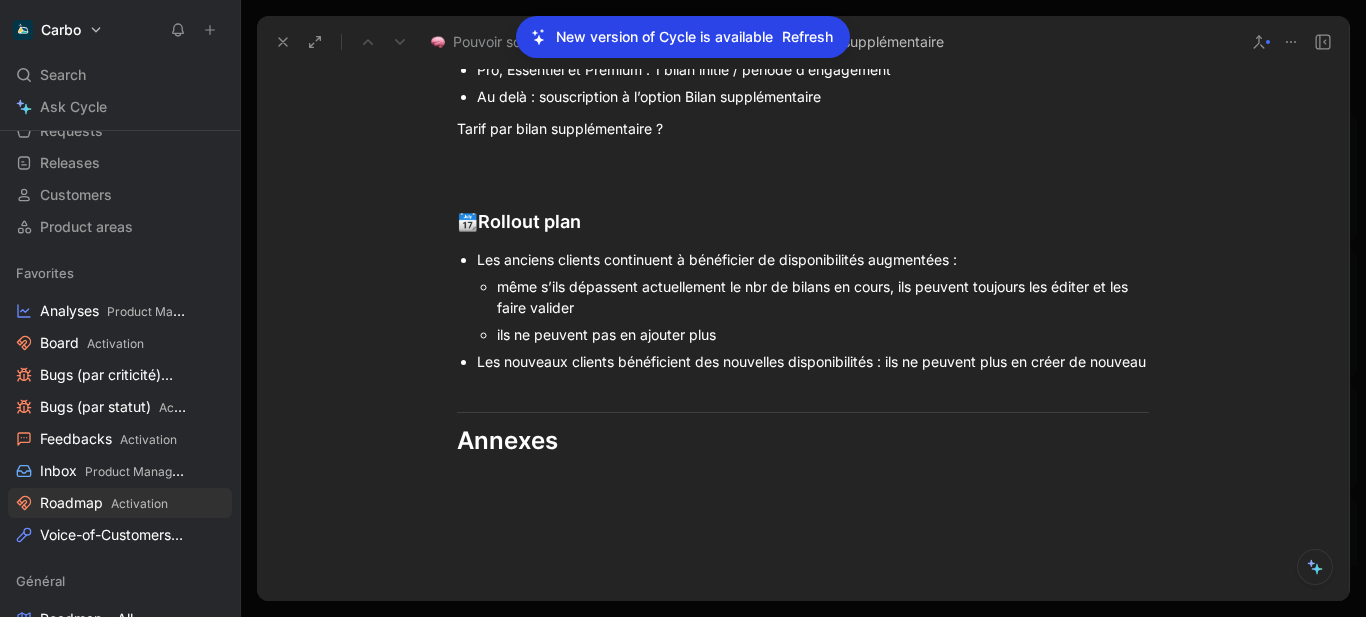click on "définir sur quelle propriété Hubspot se baser ?  (“ Date de création de la première transaction”, “Date de la première conversion”, “Date de la conversion la plus récente”, “Date de conclusion de la transaction la plus récente” ?)" at bounding box center [795, -448] 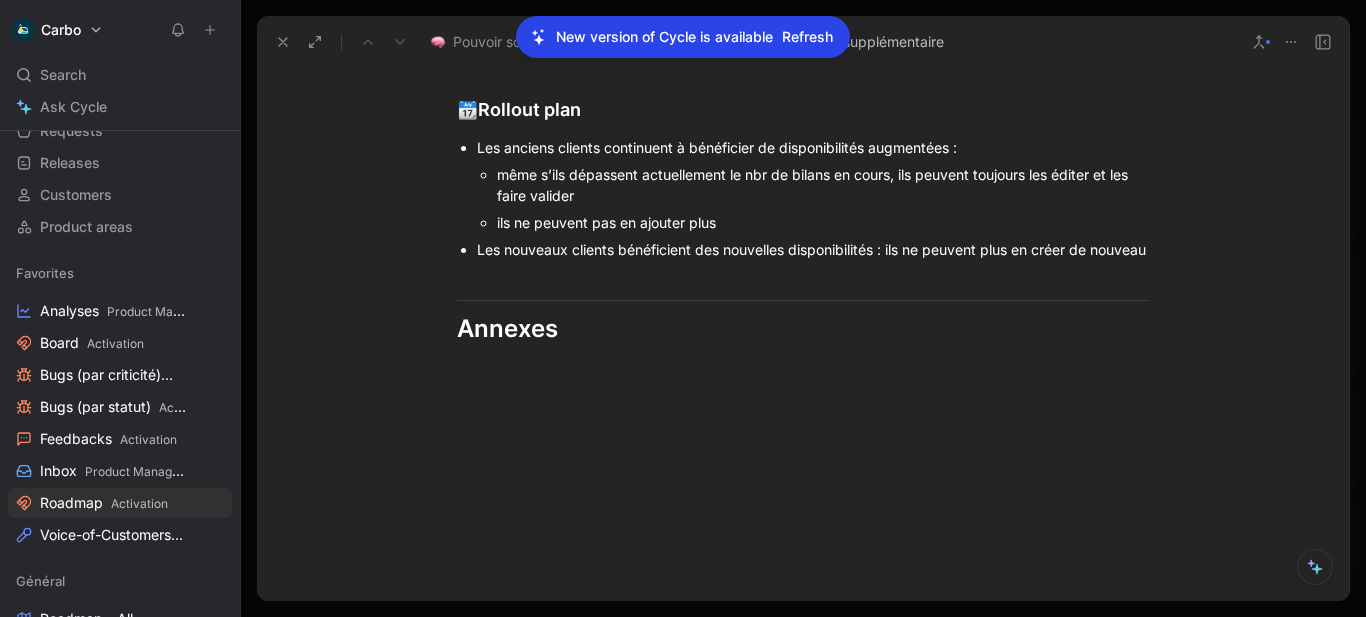 scroll, scrollTop: 1979, scrollLeft: 0, axis: vertical 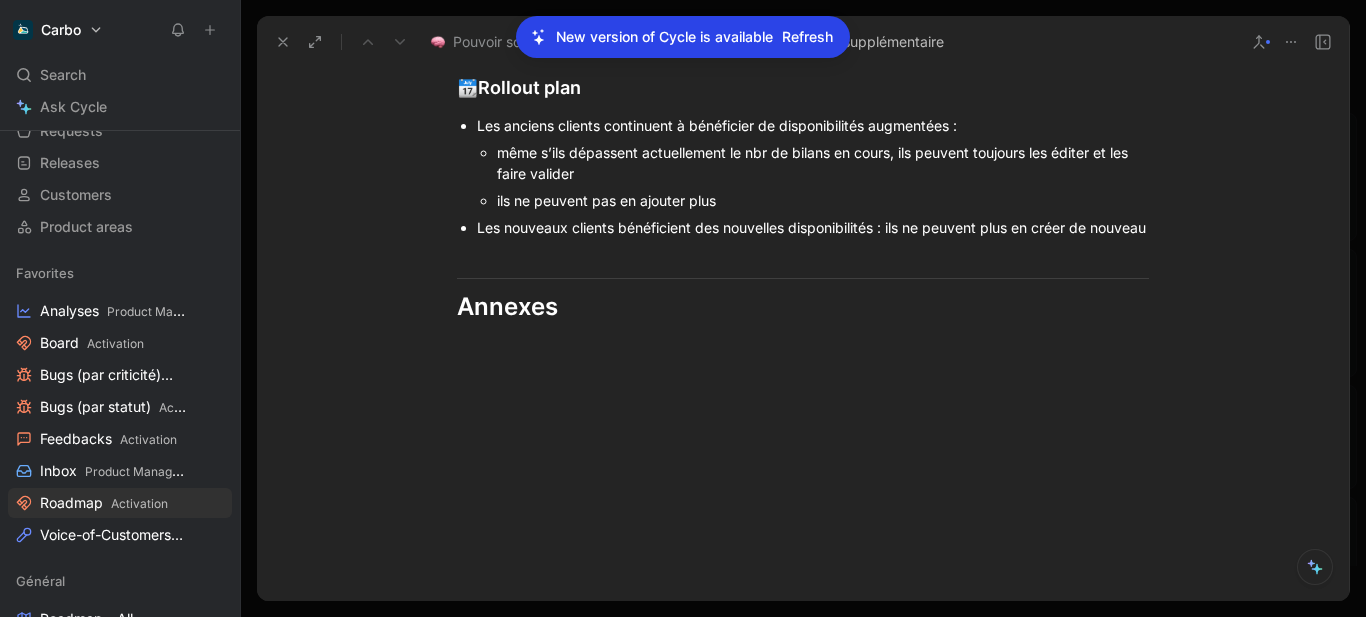 click on "Nous : comment peut-on fair" at bounding box center [804, -534] 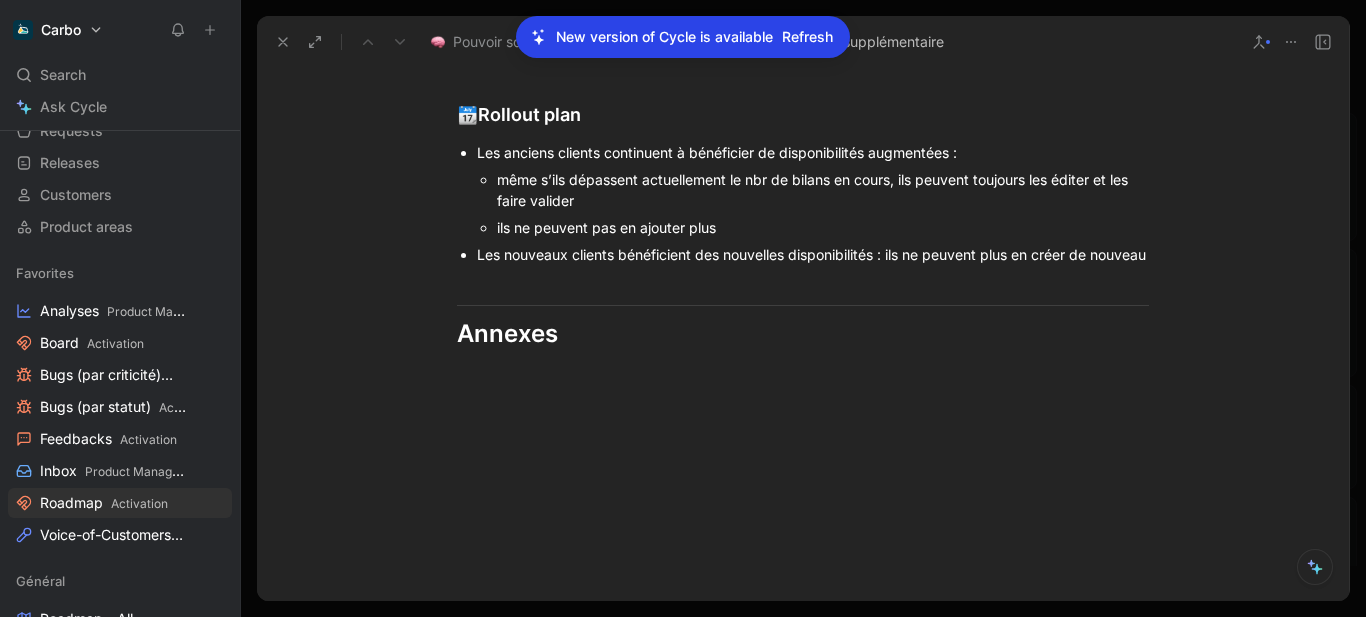 click on "Nous : définir comment faire le matching entre l’export Hubspot et la BDD Bolo" at bounding box center [753, -534] 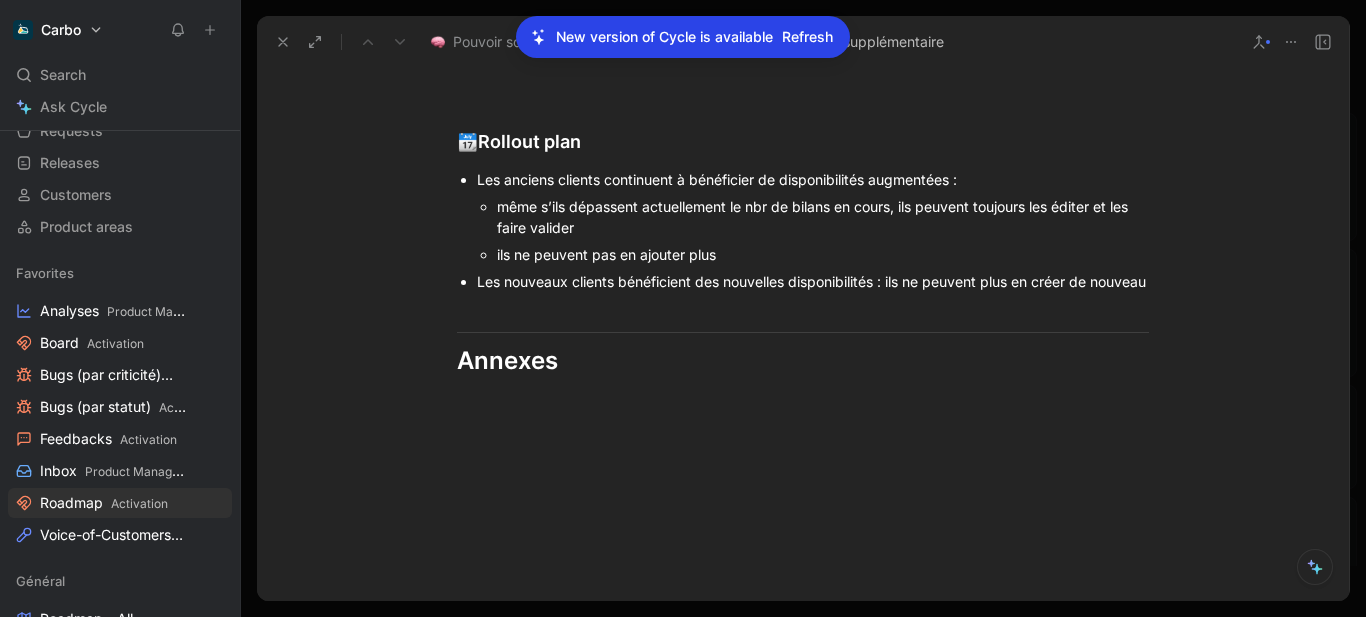 click on "définir comment faire le matching entre l’export Hubspot et la BDD Bolo" at bounding box center [795, -507] 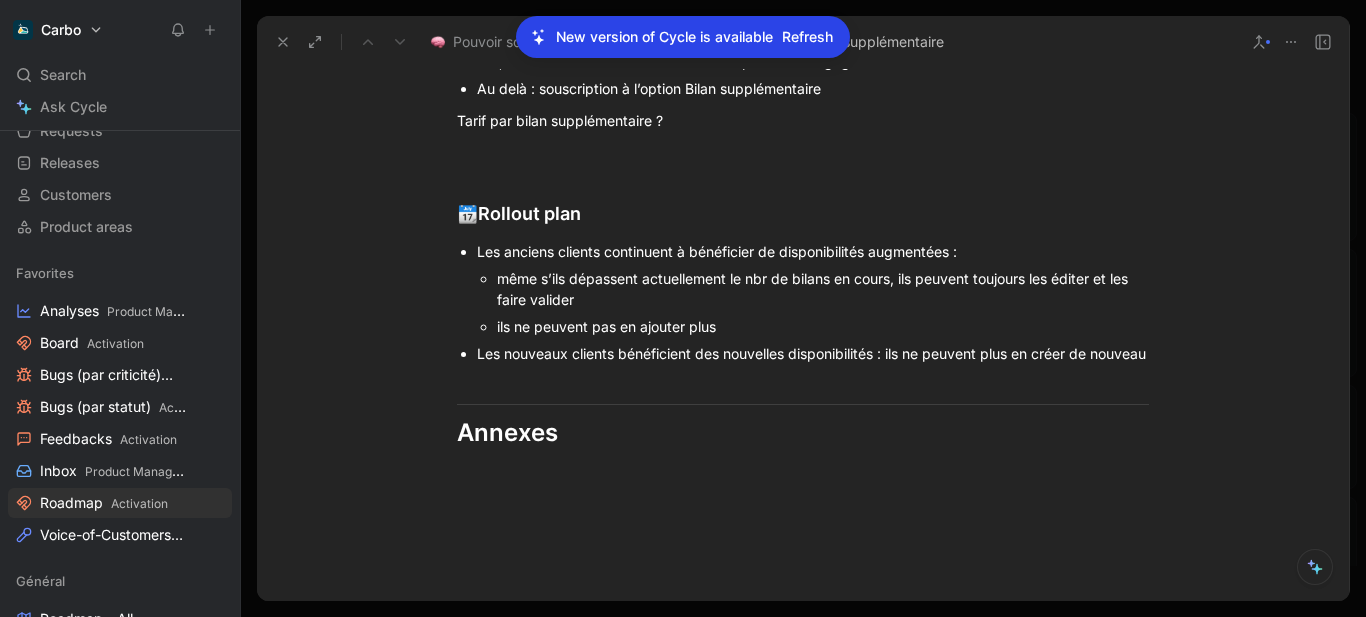 scroll, scrollTop: 1985, scrollLeft: 0, axis: vertical 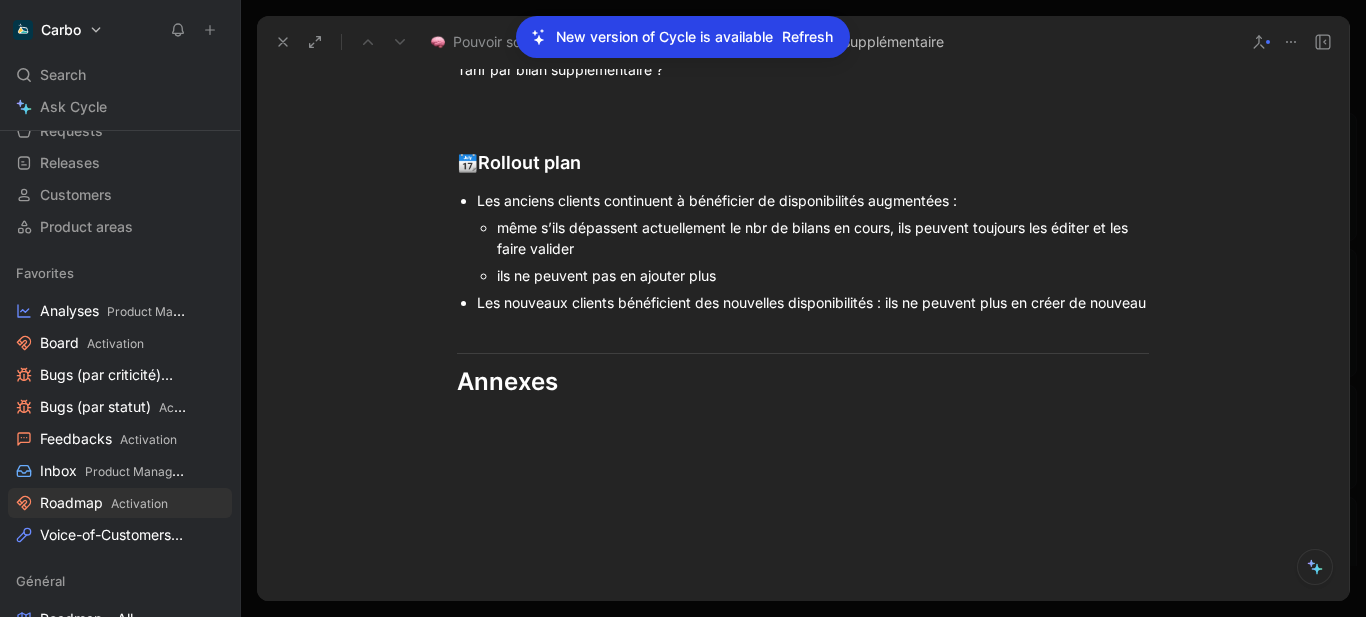 click at bounding box center (804, -459) 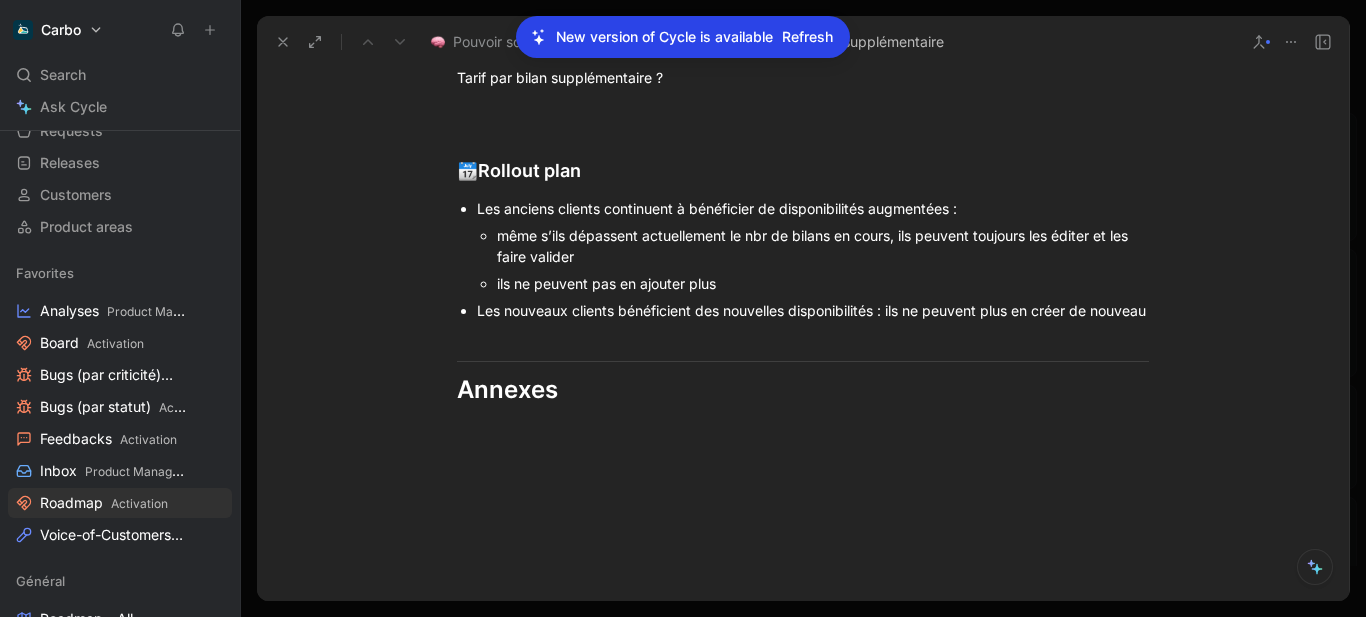 click on "voir comment on peut faire le matching" at bounding box center (813, -422) 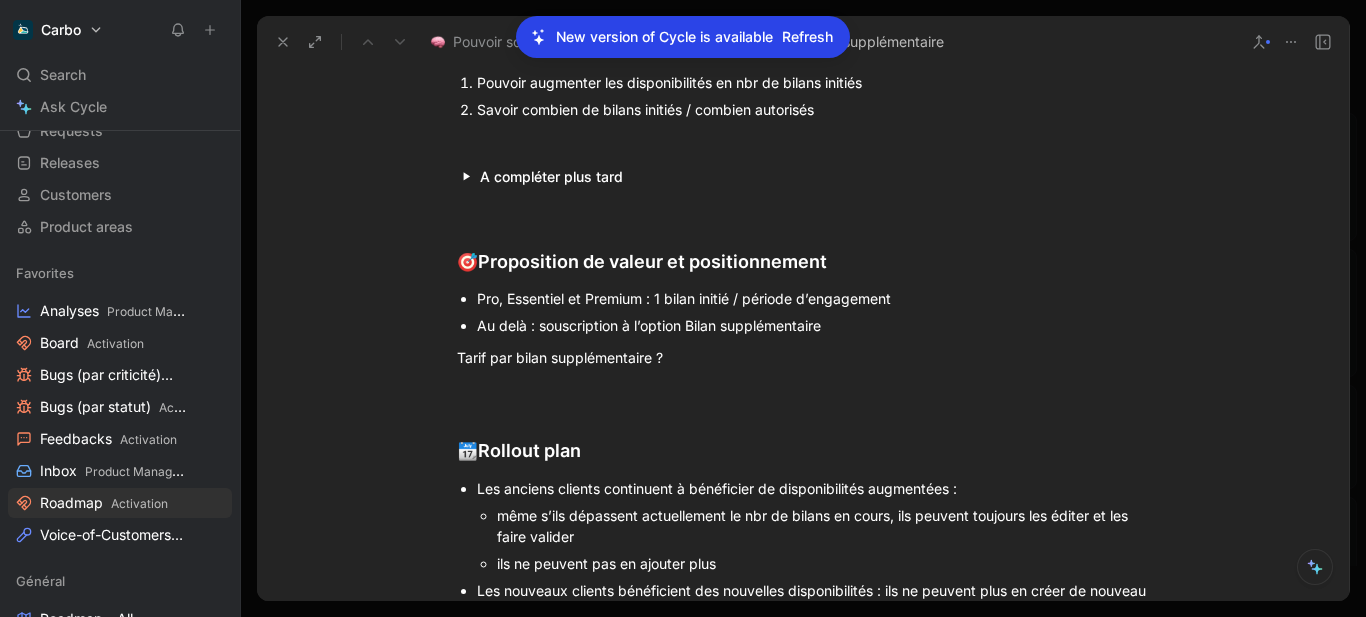 scroll, scrollTop: 1629, scrollLeft: 0, axis: vertical 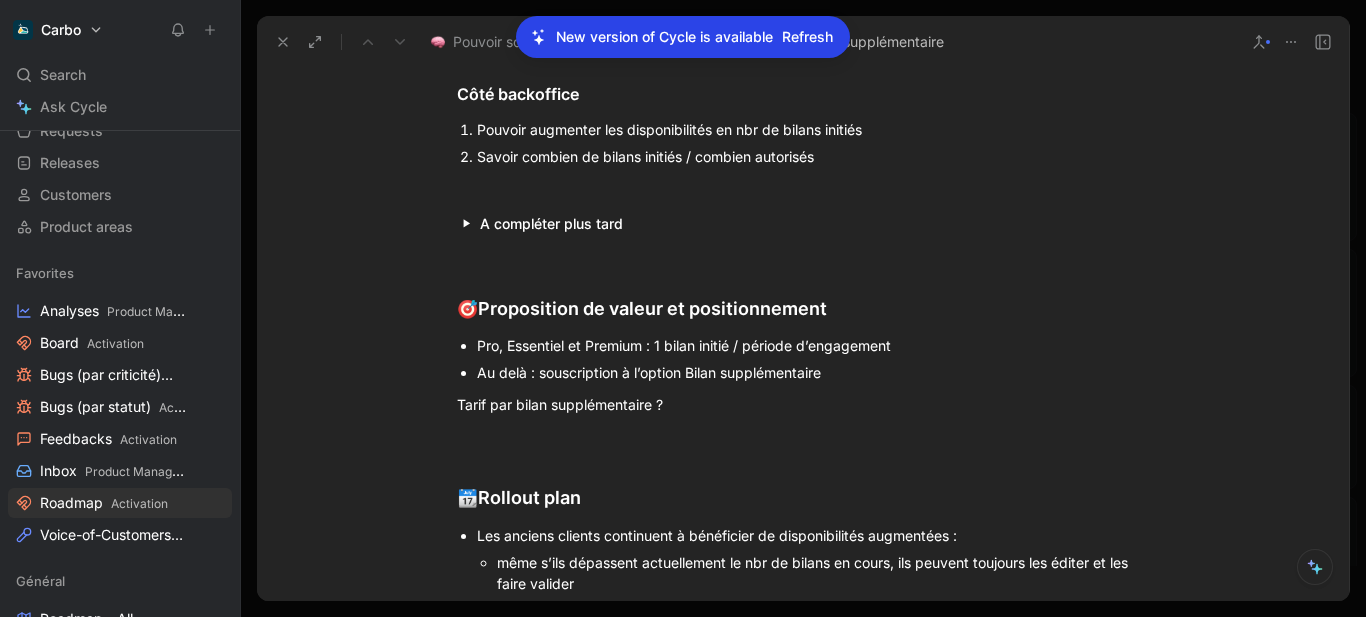 click on "Côté backoffice" at bounding box center [803, -474] 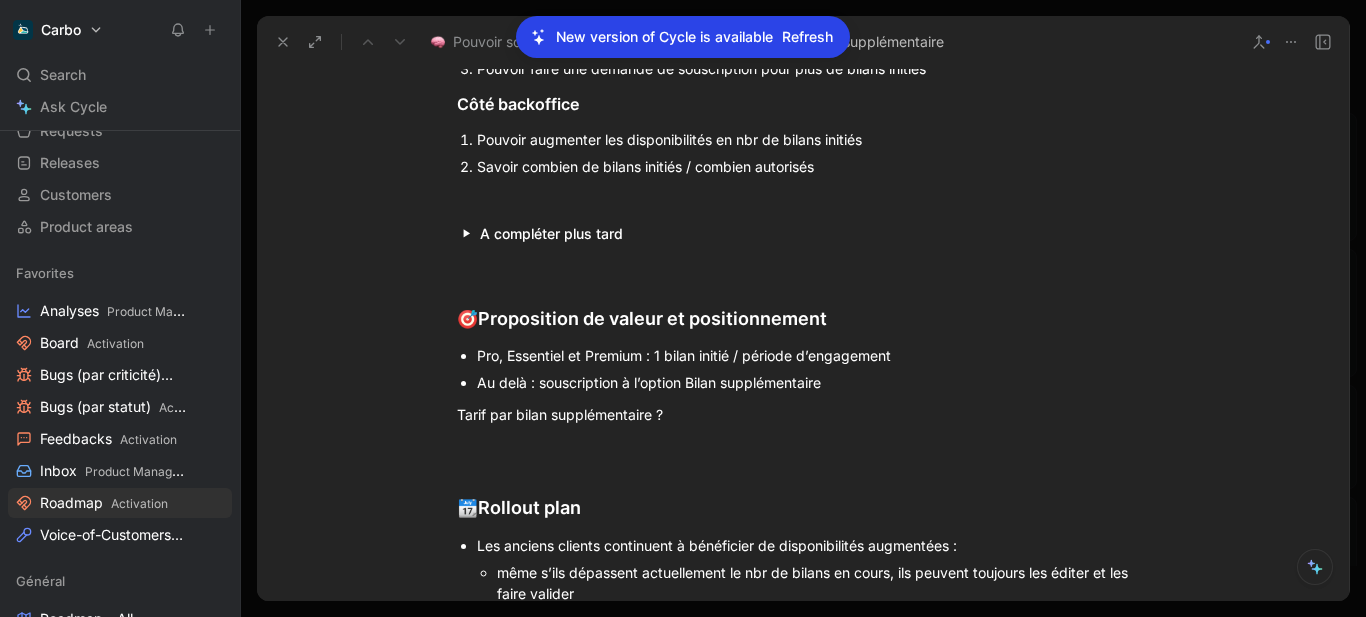 click on "On stocke la date de mise à jour de l’entreprise de start à payant (pro, essentiel ou premium)" at bounding box center [813, -432] 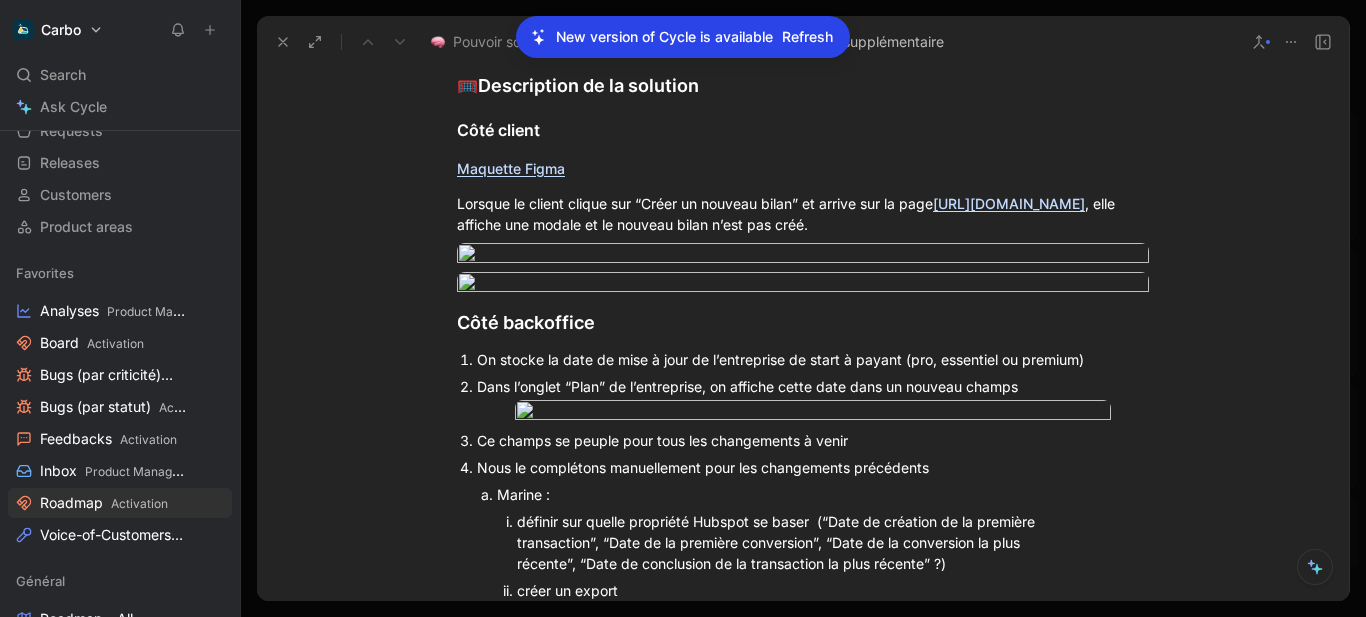 scroll, scrollTop: 833, scrollLeft: 0, axis: vertical 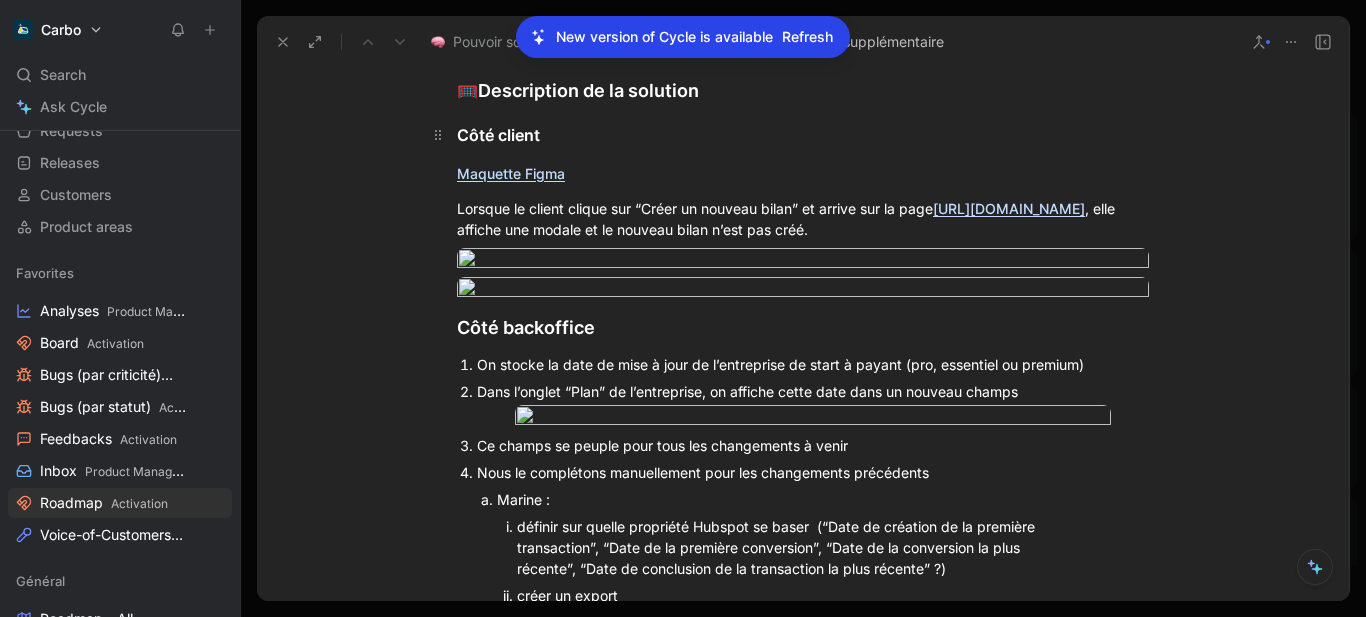 click on "Côté client" at bounding box center (803, 135) 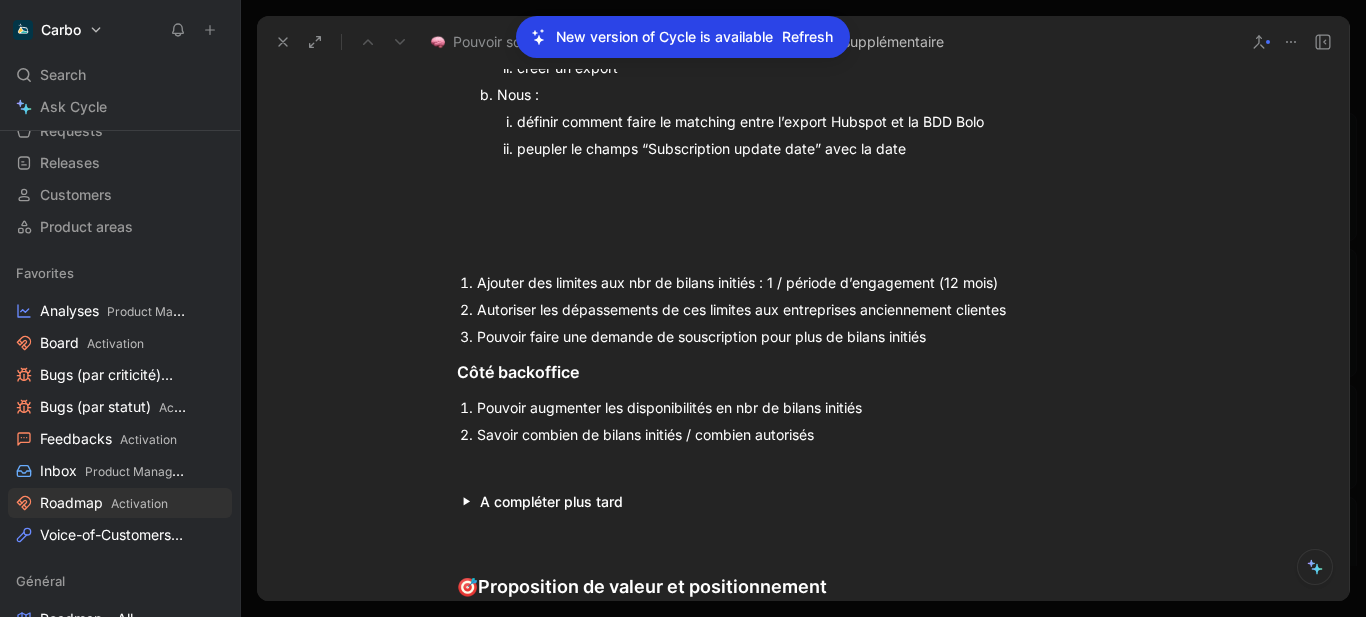 scroll, scrollTop: 1402, scrollLeft: 0, axis: vertical 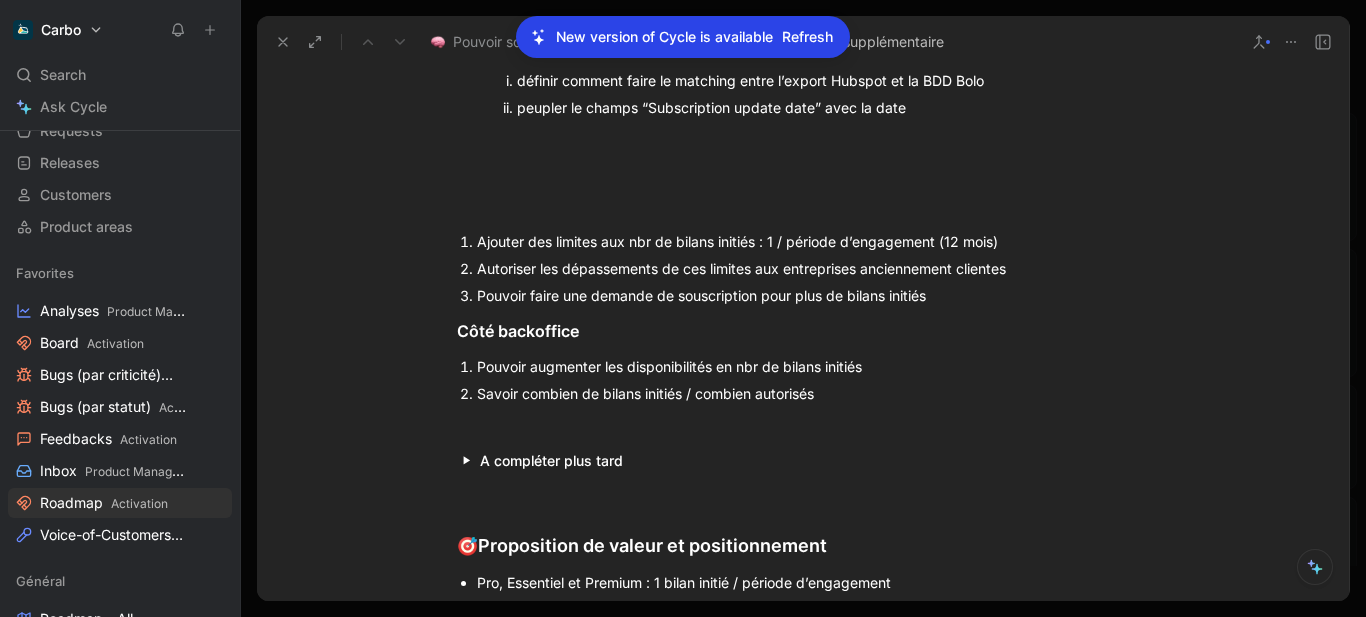 click on "Côté backoffice" at bounding box center [803, -242] 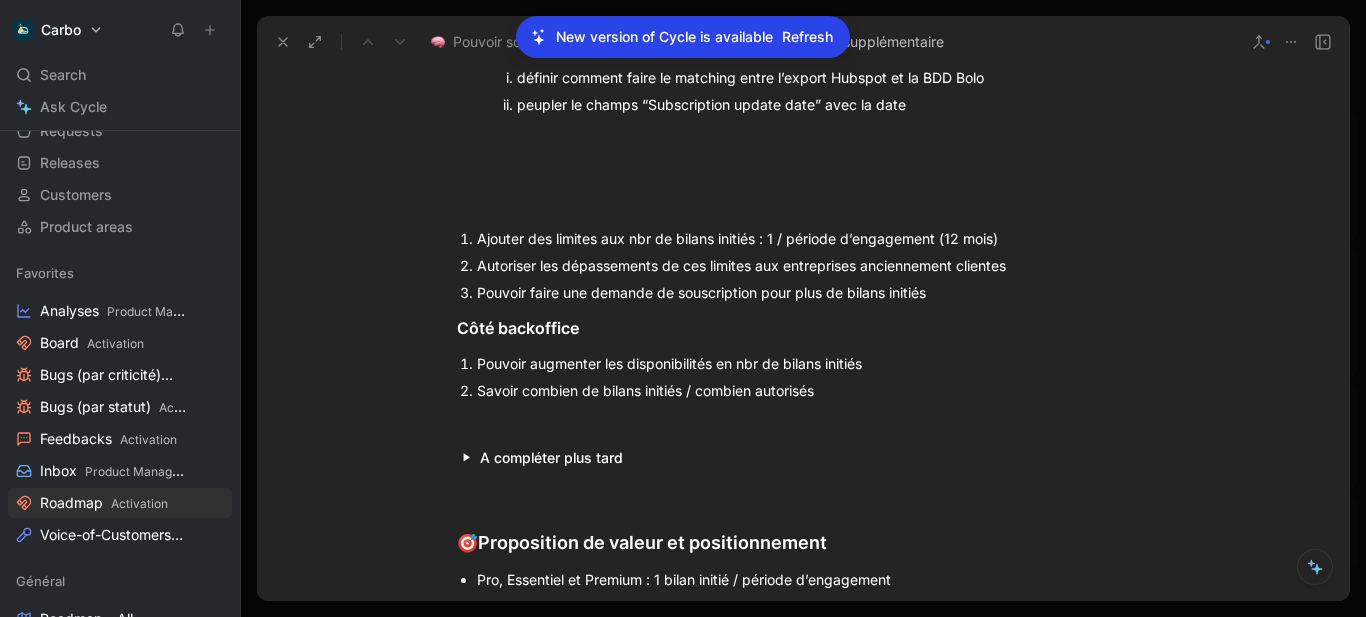 click on "Côté backoffice" at bounding box center [803, -243] 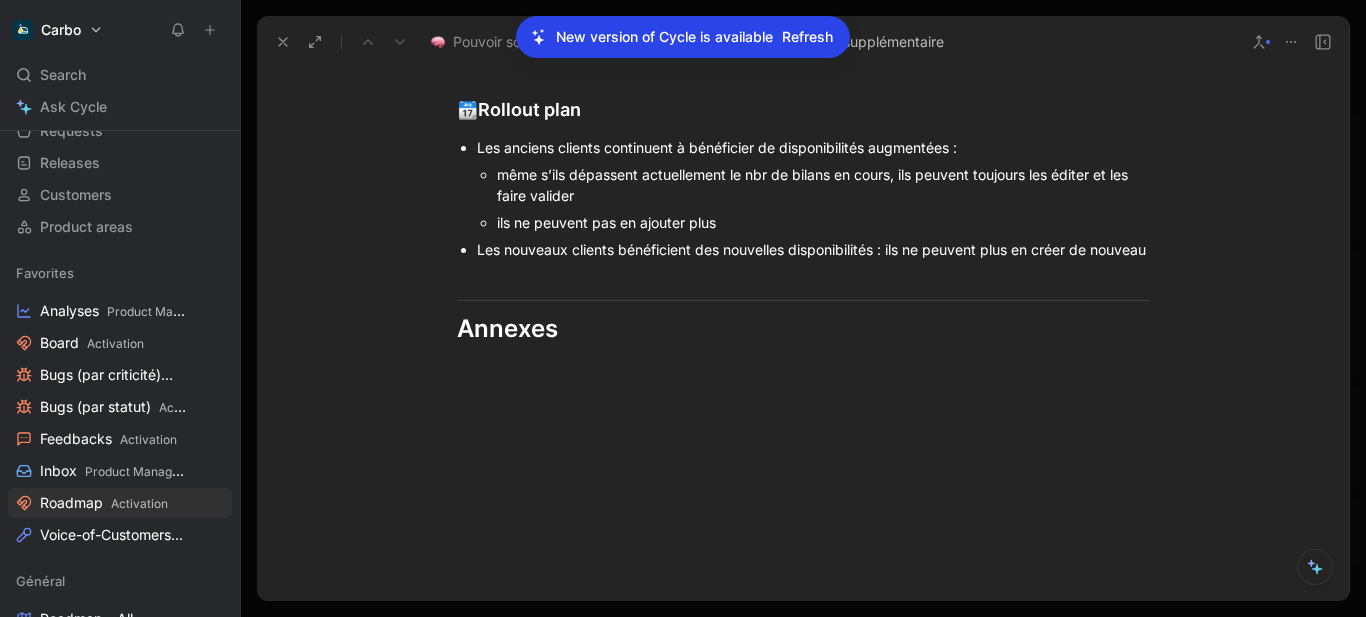 scroll, scrollTop: 2026, scrollLeft: 0, axis: vertical 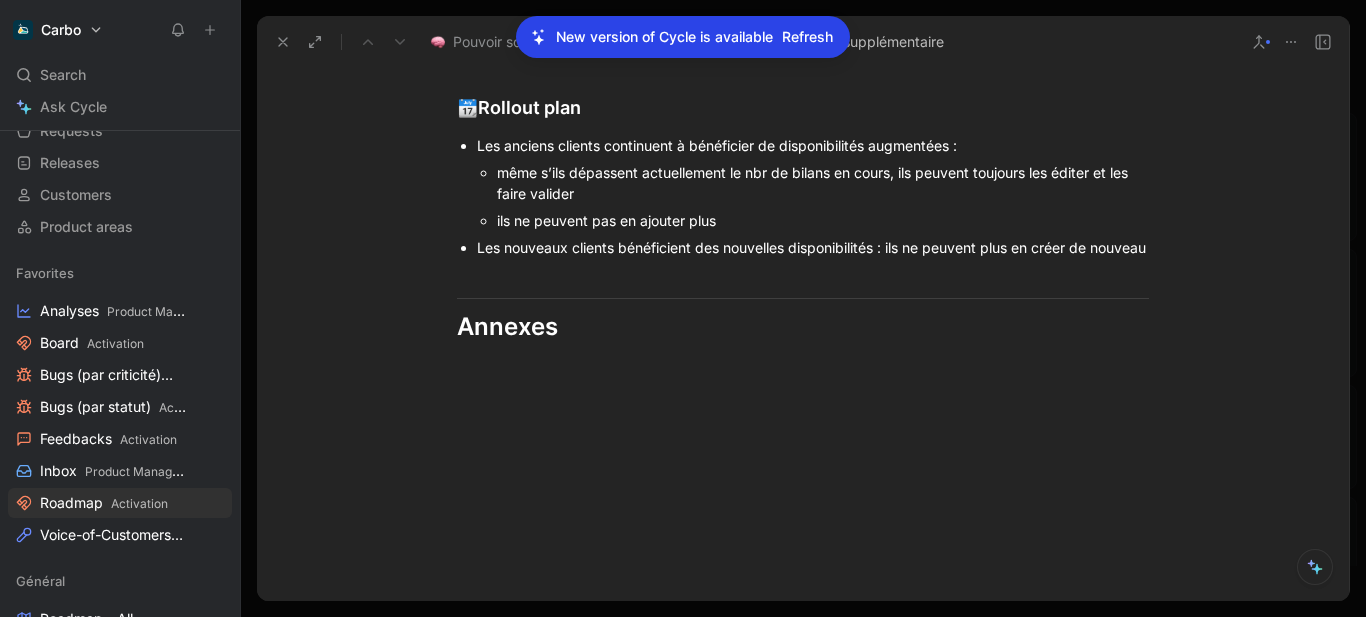 click at bounding box center [803, -418] 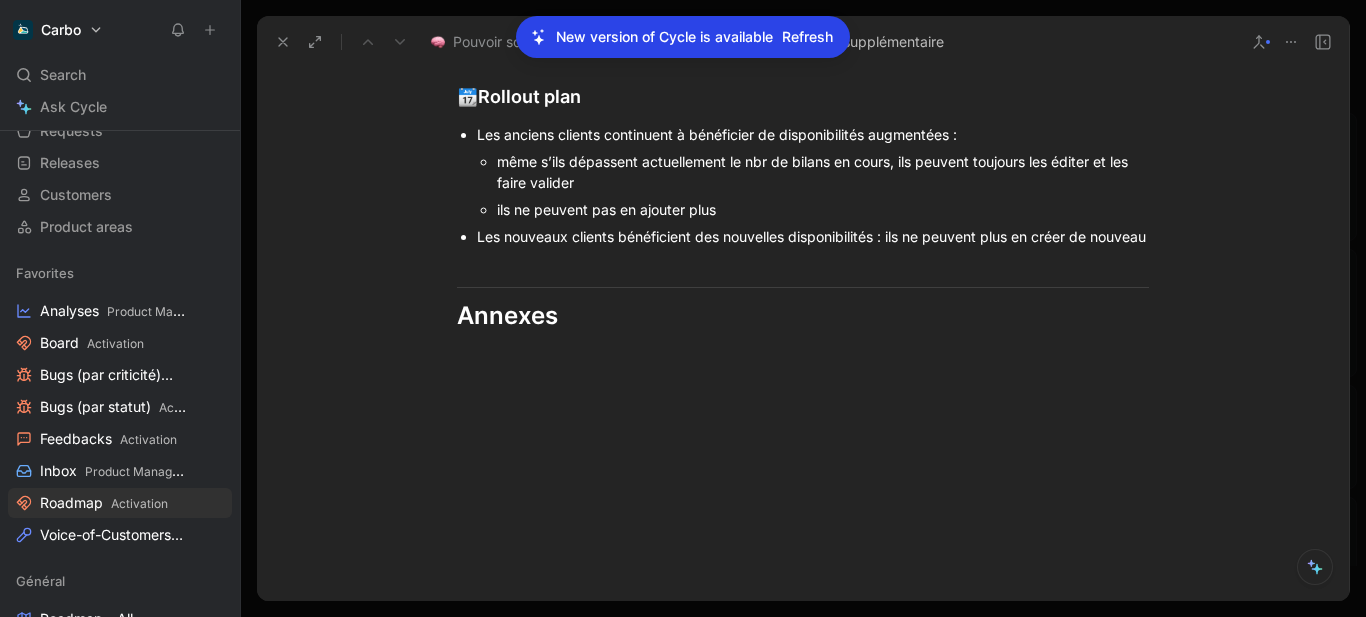 scroll, scrollTop: 2038, scrollLeft: 0, axis: vertical 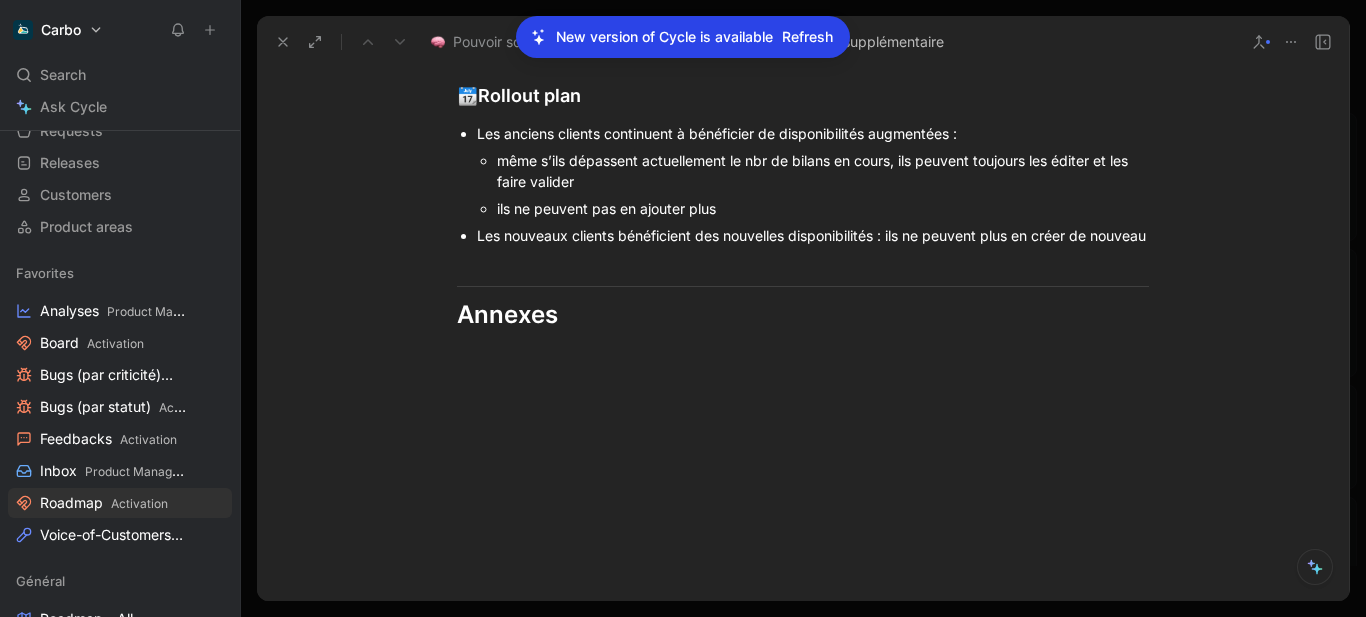click on "peupler le champs “Subscription update date” avec la date" at bounding box center (795, -532) 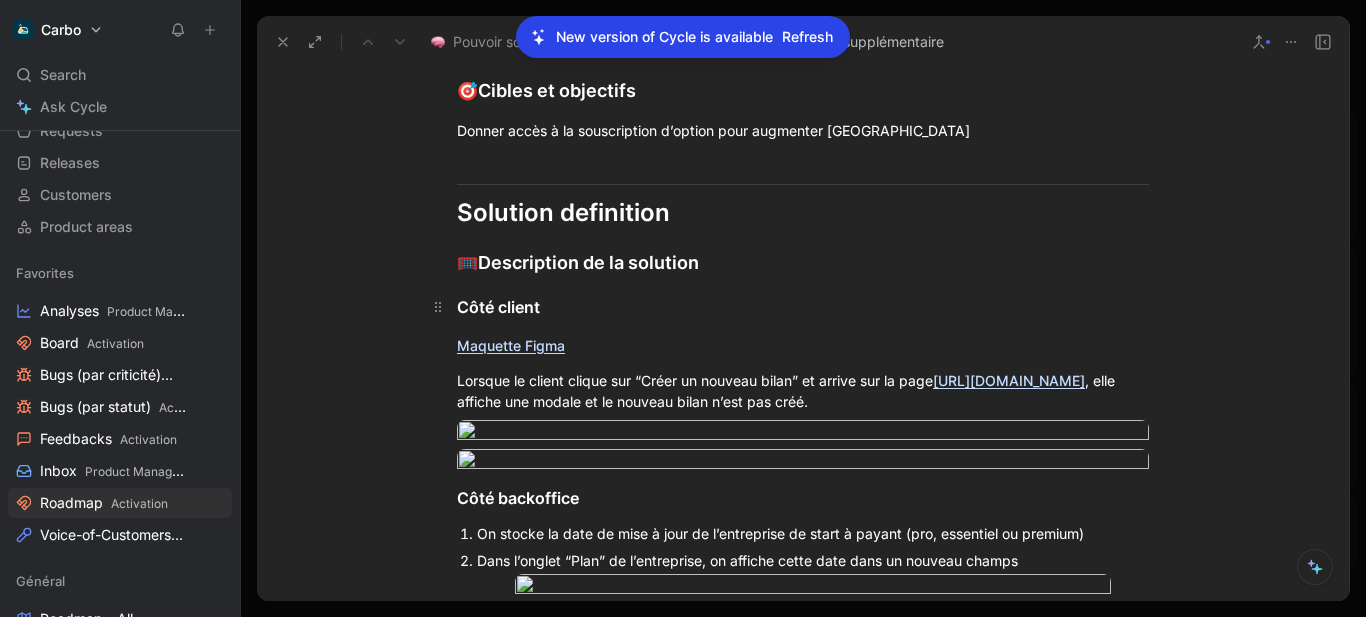 scroll, scrollTop: 660, scrollLeft: 0, axis: vertical 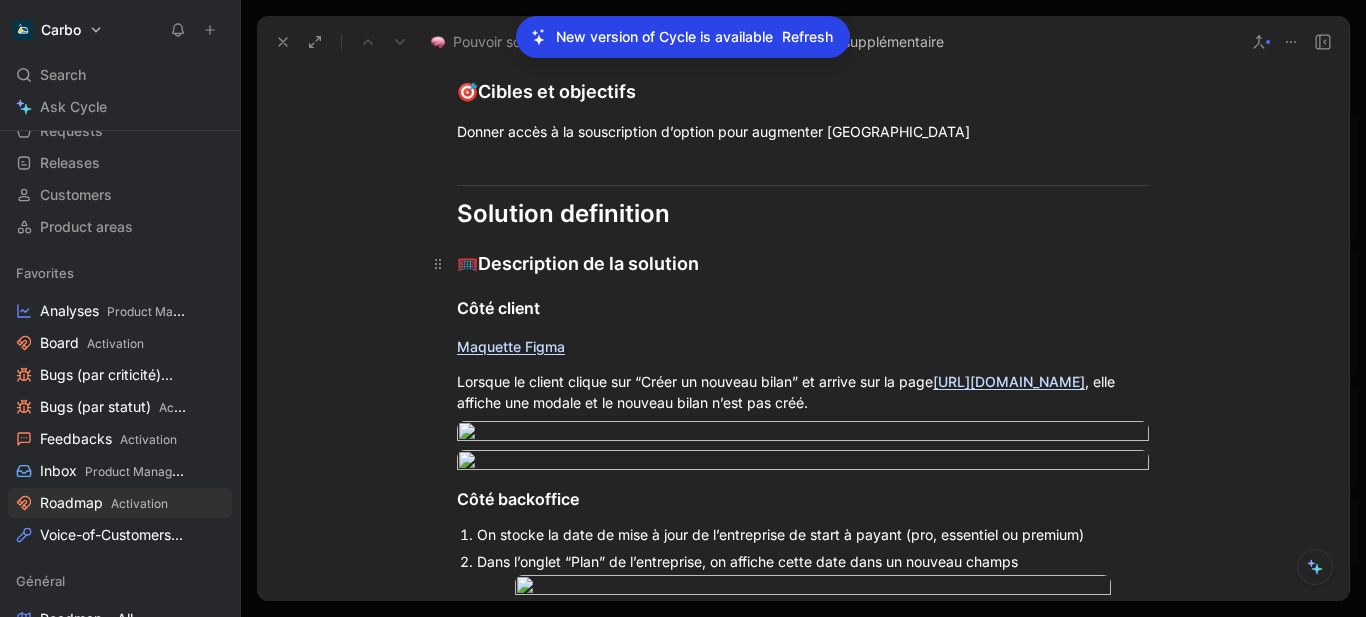 click on "🥅  Description de la solution" at bounding box center (803, 264) 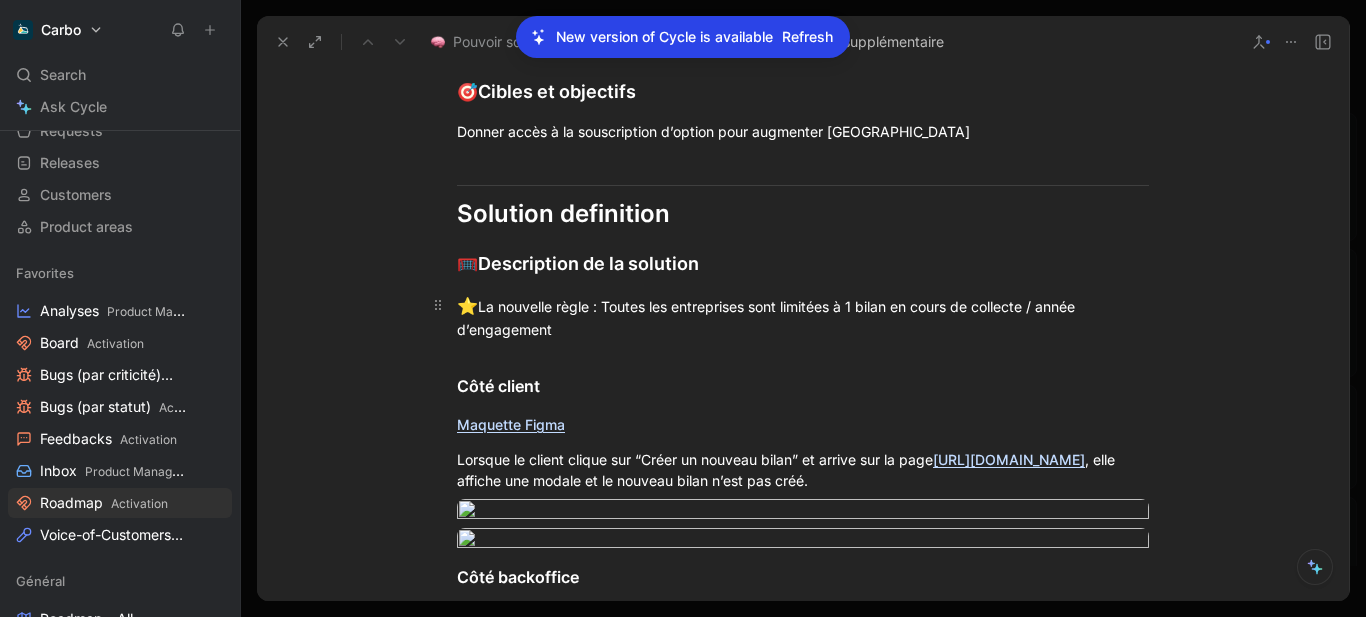 click on "⭐  La nouvelle règle : Toutes les entreprises sont limitées à 1 bilan en cours de collecte / année d’engagement" at bounding box center (803, 317) 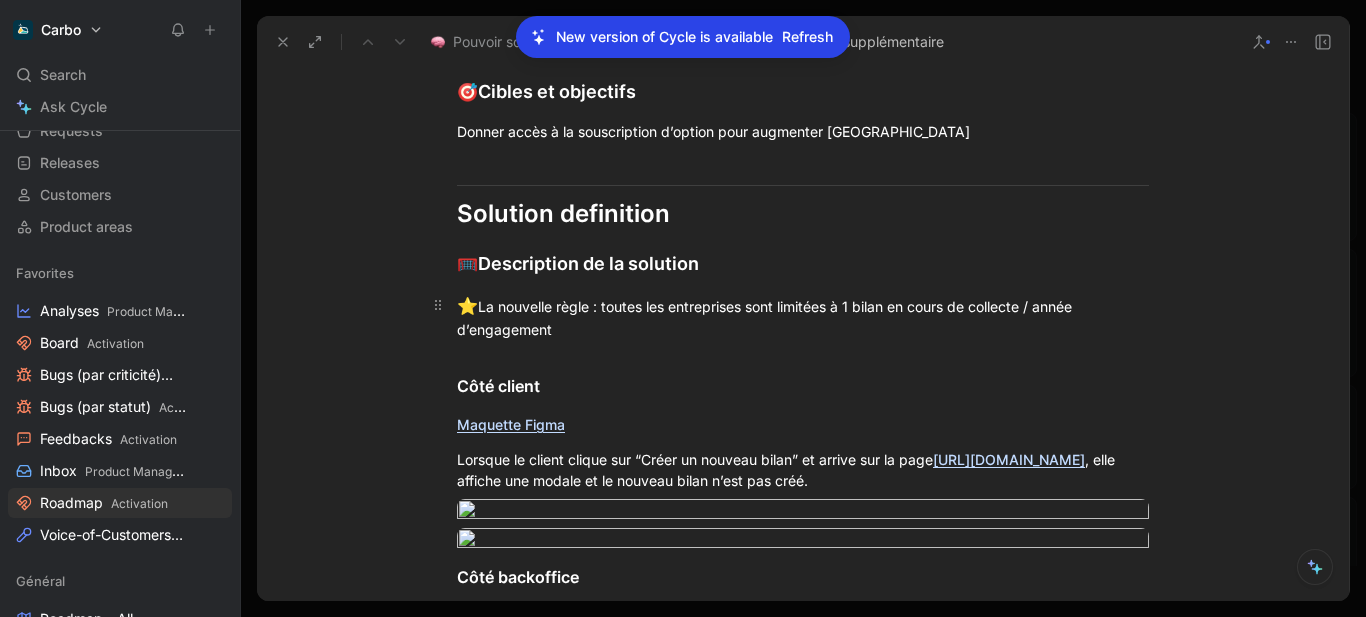 click on "⭐  La nouvelle règle : toutes les entreprises sont limitées à 1 bilan en cours de collecte / année d’engagement" at bounding box center (803, 317) 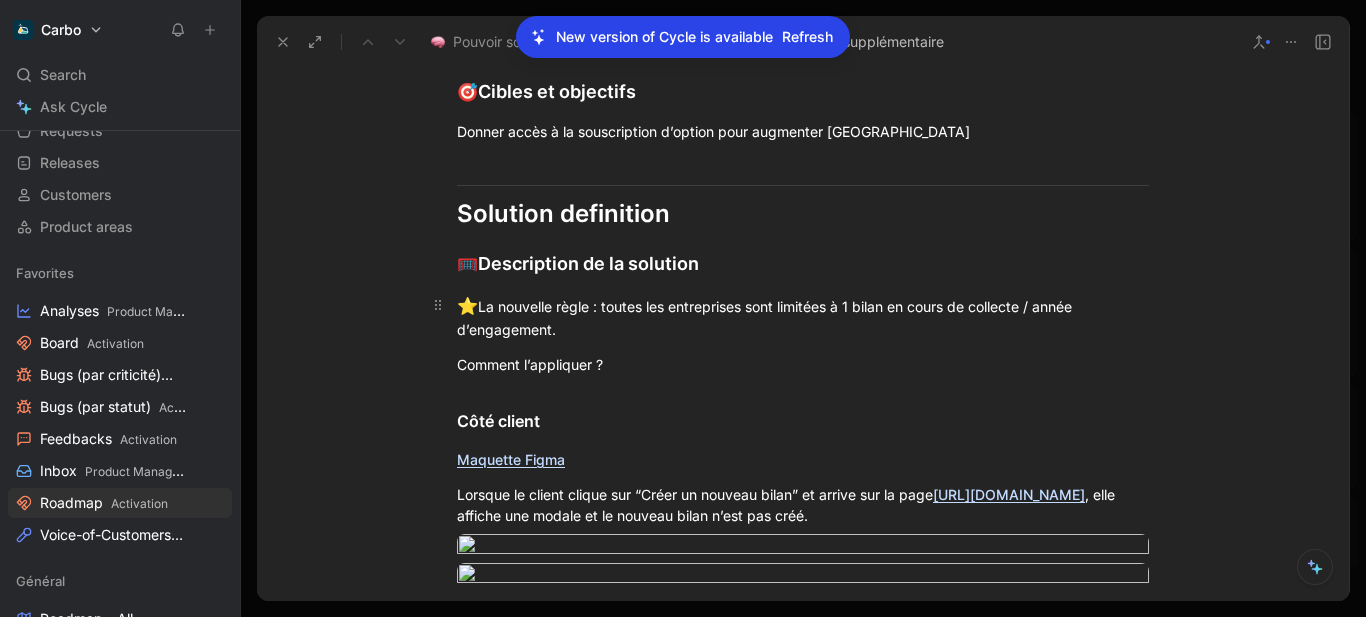 click on "⭐  La nouvelle règle : toutes les entreprises sont limitées à 1 bilan en cours de collecte / année d’engagement." at bounding box center (803, 317) 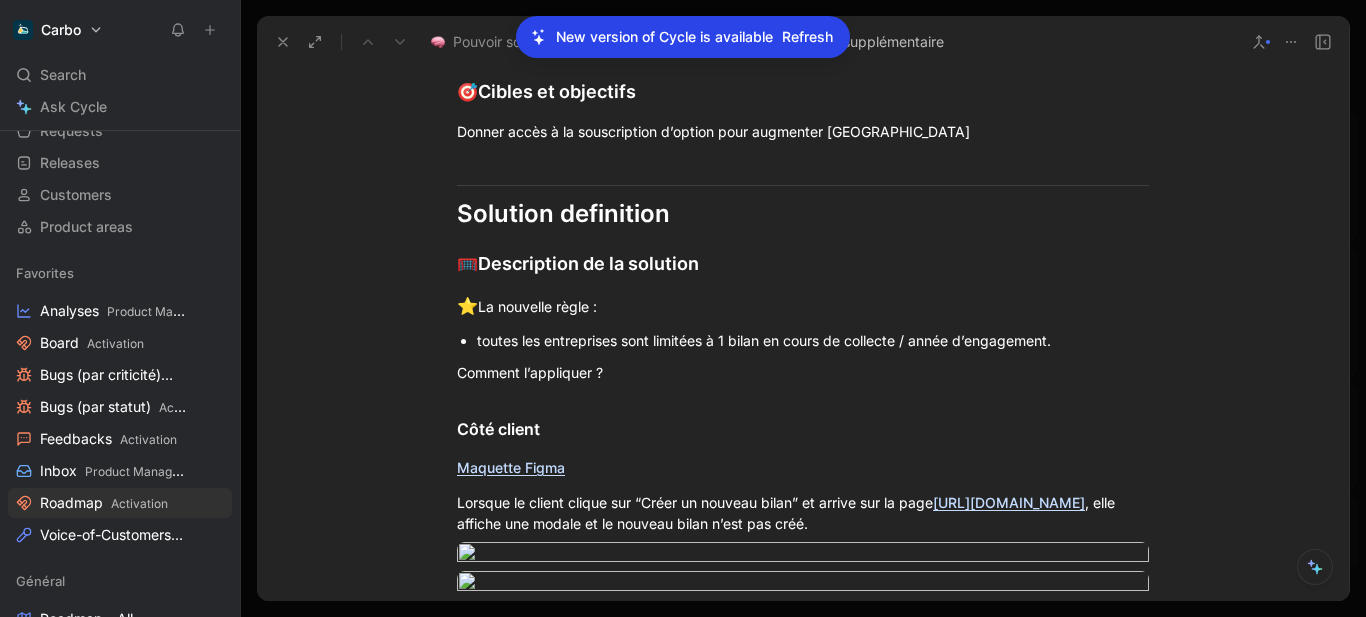 click on "toutes les entreprises sont limitées à 1 bilan en cours de collecte / année d’engagement." at bounding box center [813, 340] 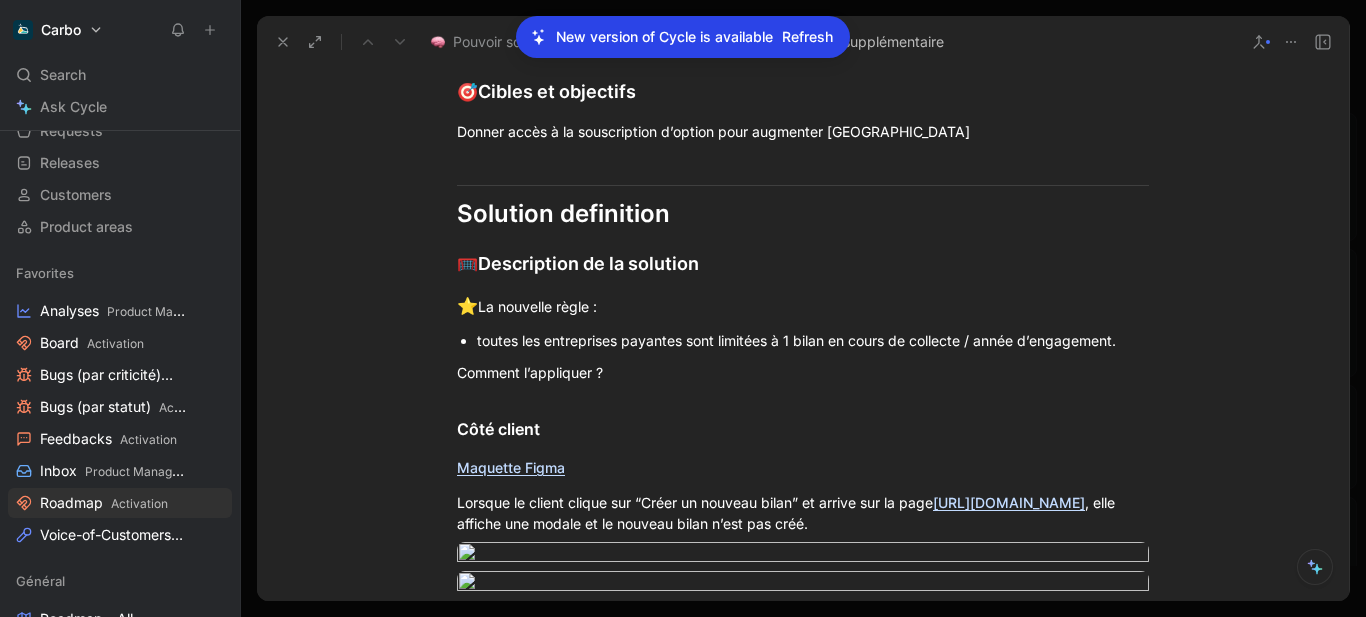 click on "toutes les entreprises payantes sont limitées à 1 bilan en cours de collecte / année d’engagement." at bounding box center (813, 340) 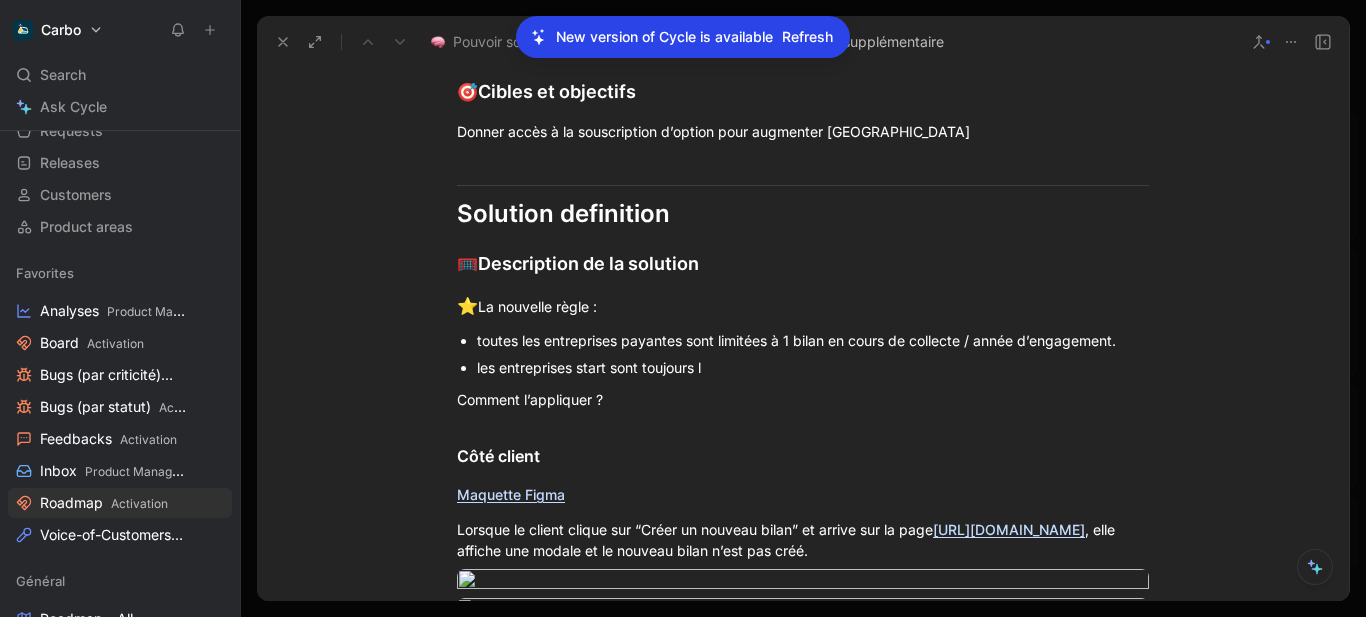click on "les entreprises start sont toujours l" at bounding box center (813, 367) 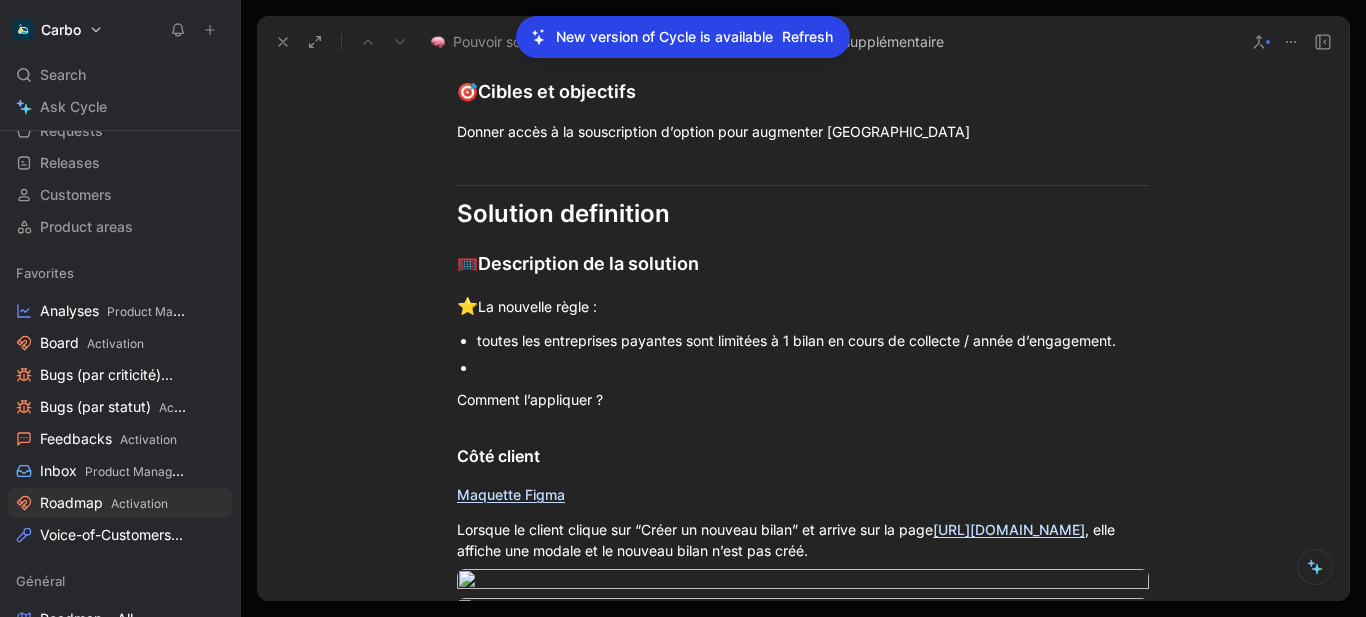 click on "toutes les entreprises payantes sont limitées à 1 bilan en cours de collecte / année d’engagement." at bounding box center [813, 340] 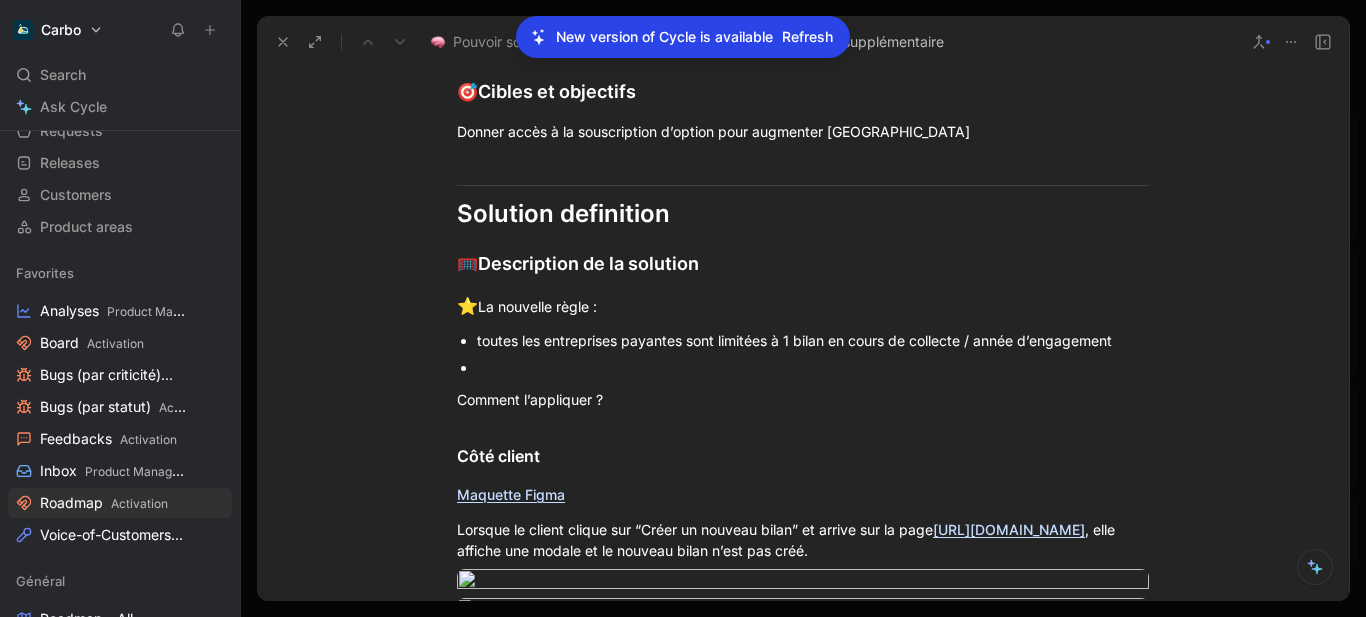 click at bounding box center (813, 367) 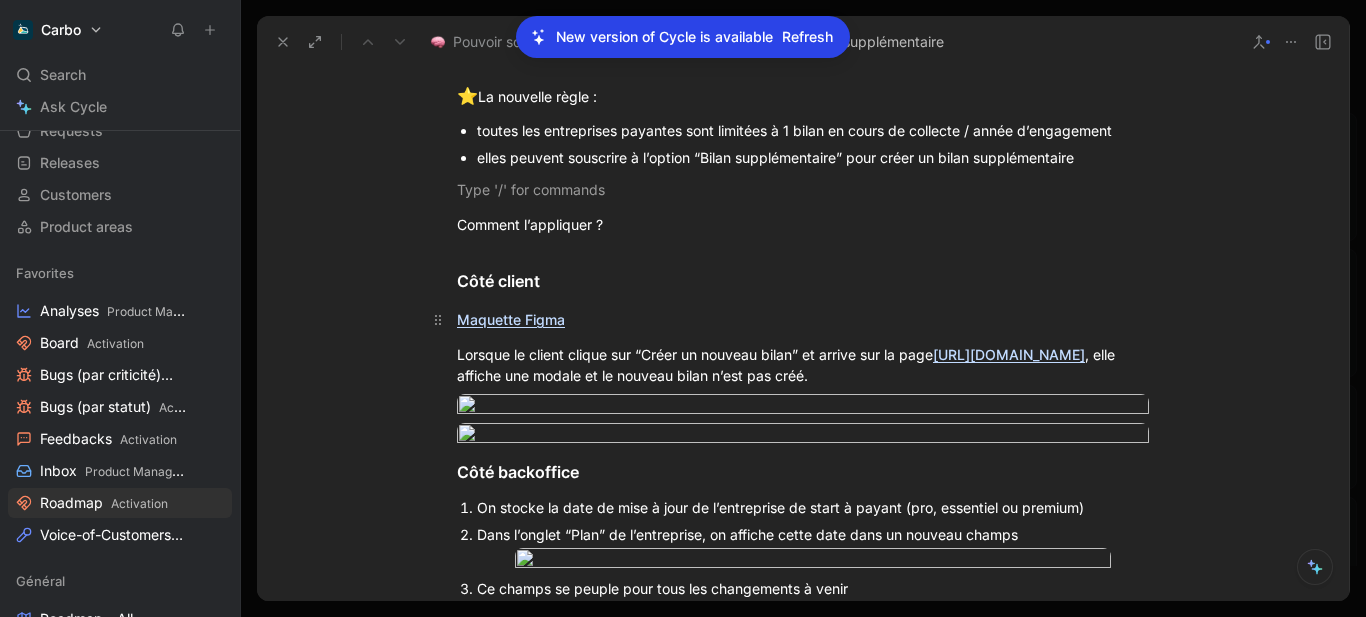 scroll, scrollTop: 869, scrollLeft: 0, axis: vertical 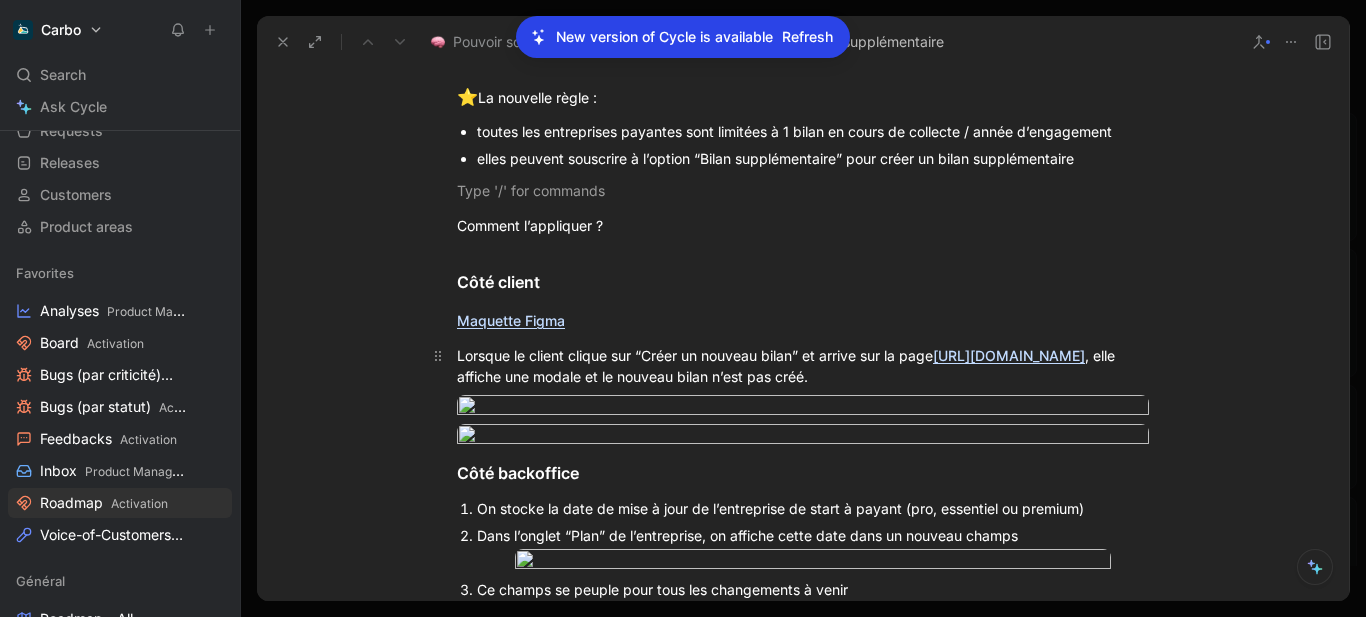 click on "Lorsque le client clique sur “Créer un nouveau bilan” et arrive sur la page  [URL][DOMAIN_NAME] , elle affiche une modale et le nouveau bilan n’est pas créé." at bounding box center (803, 366) 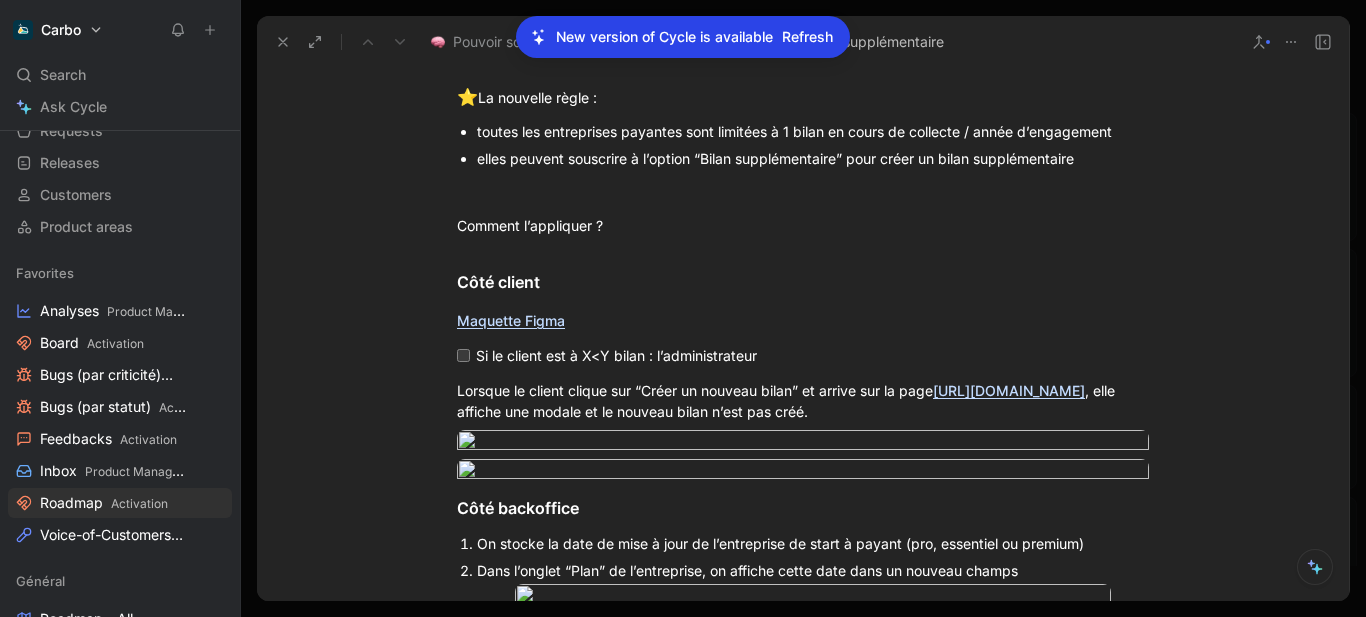 click on "Si le client est à X<Y bilan : l’administrateur" at bounding box center (810, 355) 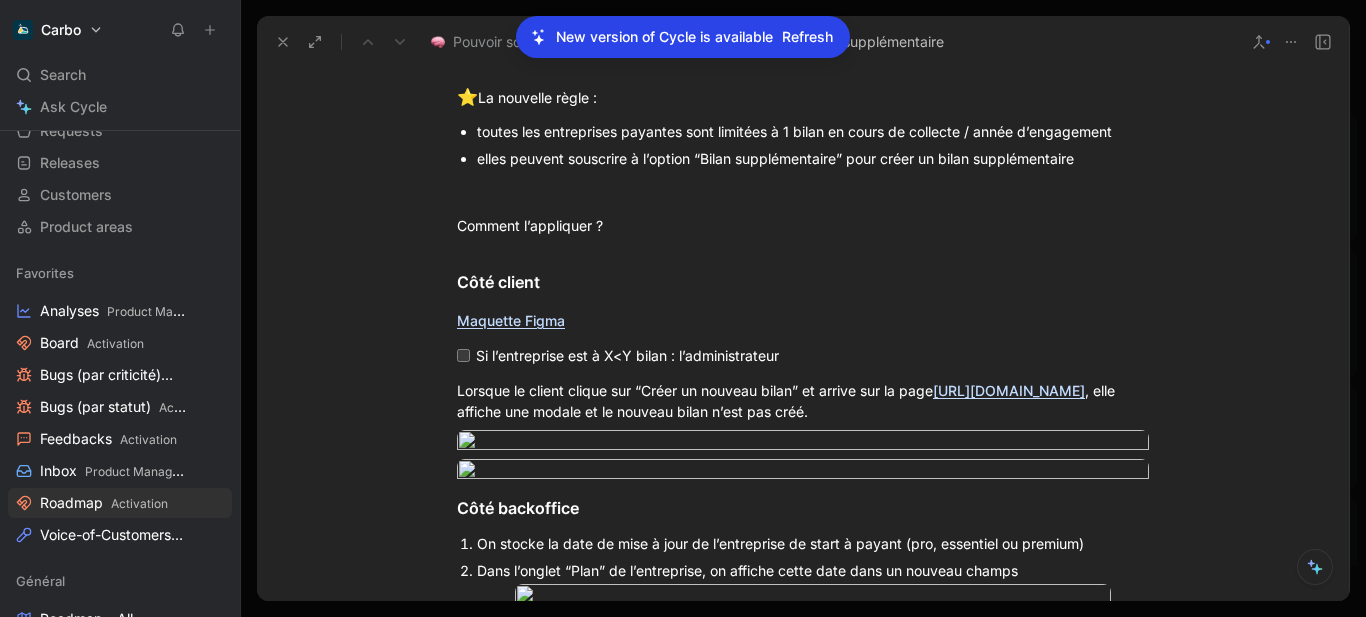 click on "Si l’entreprise est à X<Y bilan : l’administrateur" at bounding box center [810, 355] 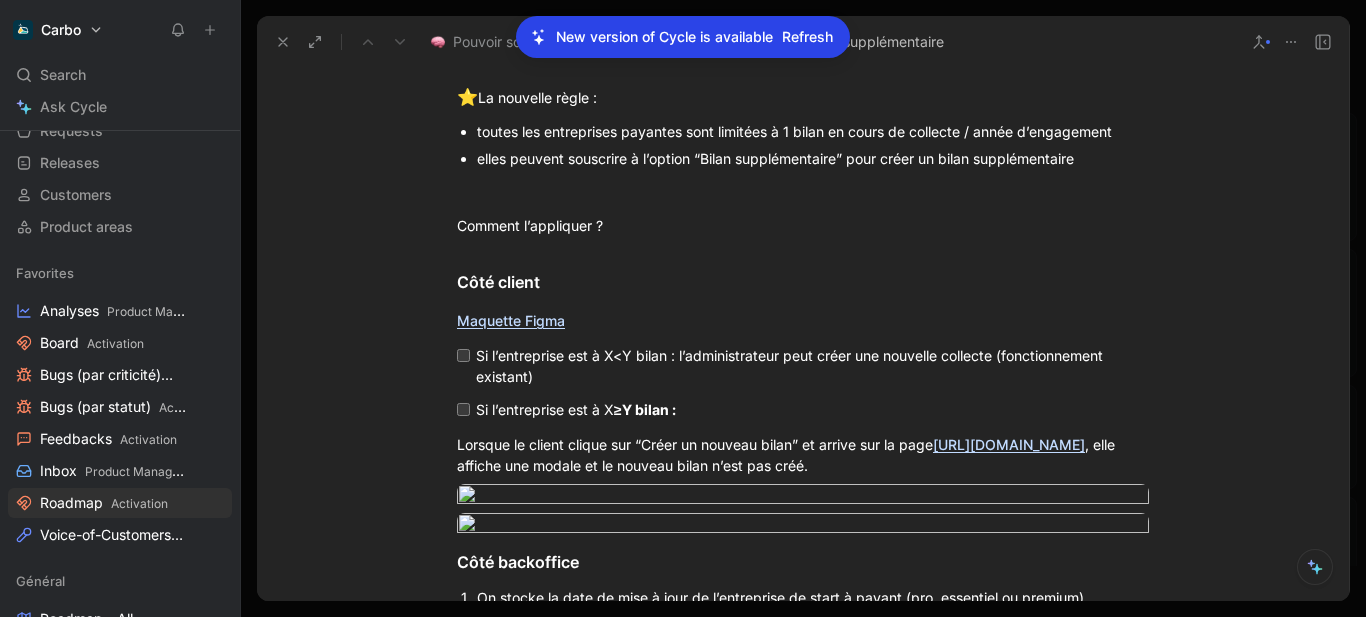 drag, startPoint x: 594, startPoint y: 407, endPoint x: 704, endPoint y: 414, distance: 110.2225 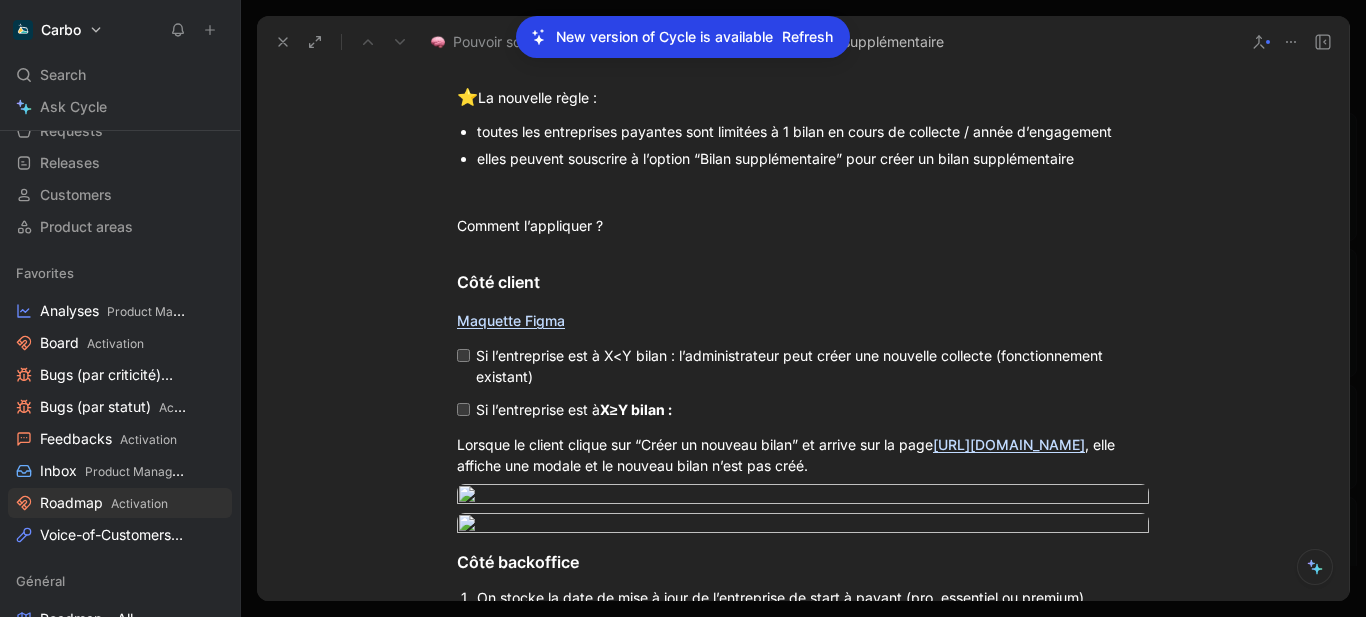 click 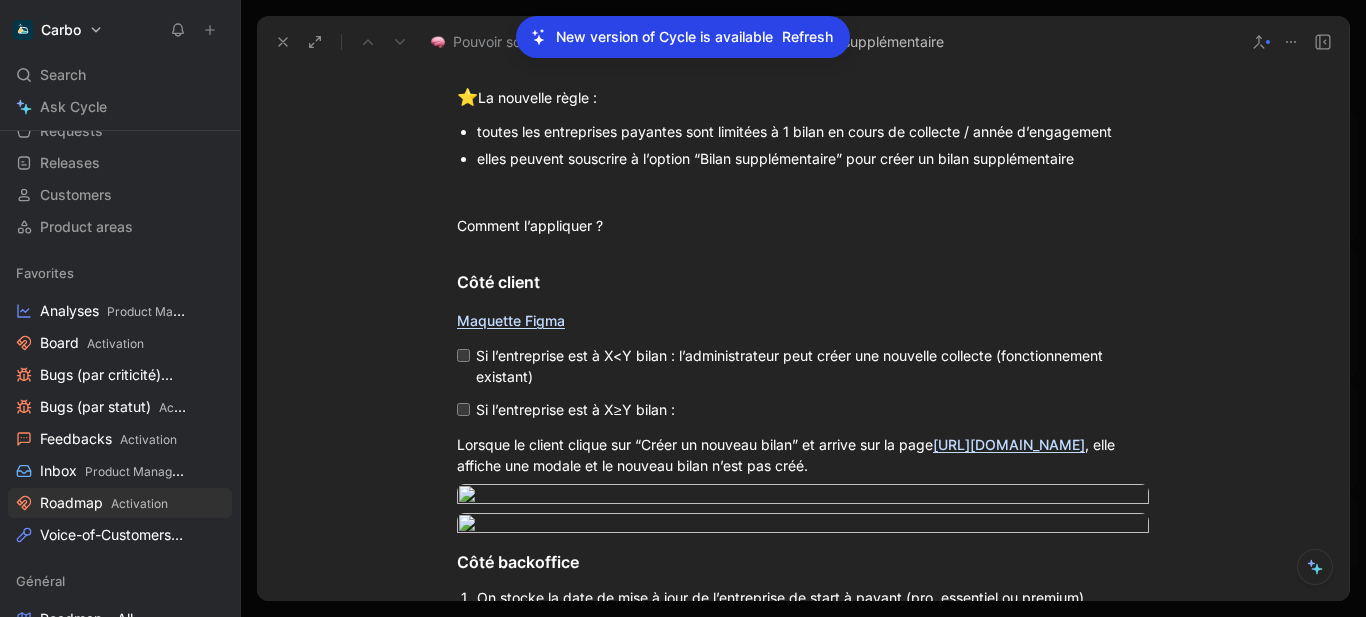 click on "Si l’entreprise est à X≥Y bilan :" at bounding box center (810, 409) 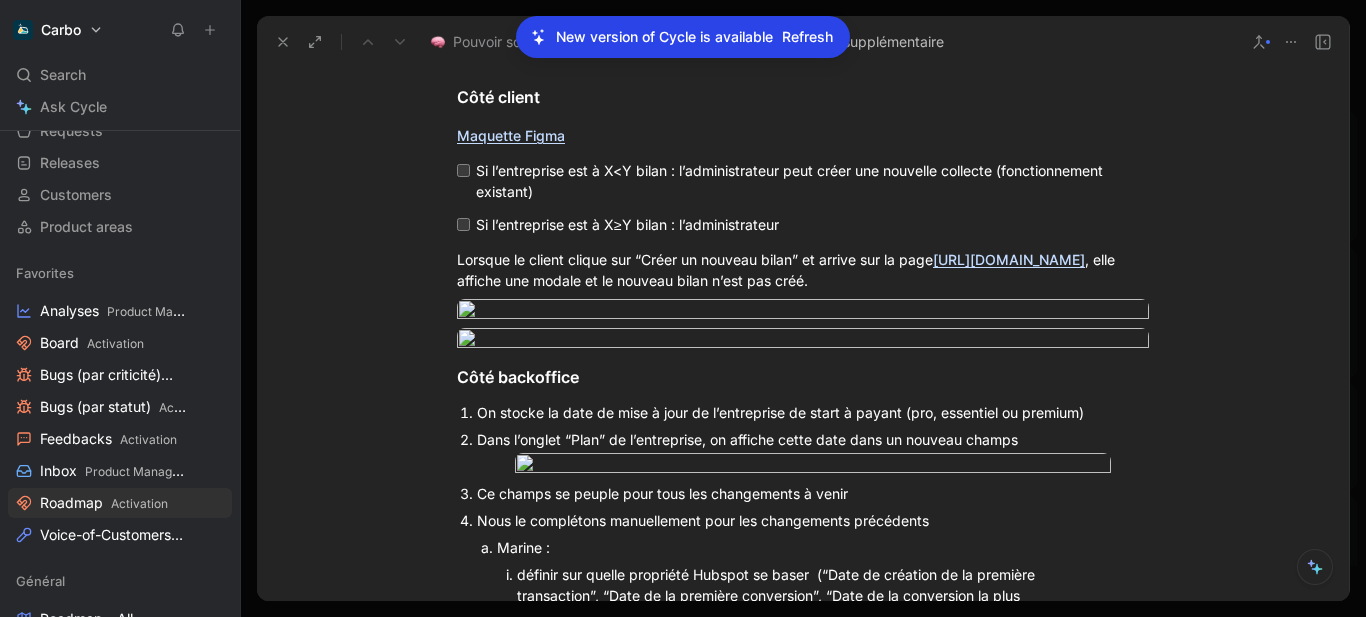 scroll, scrollTop: 1055, scrollLeft: 0, axis: vertical 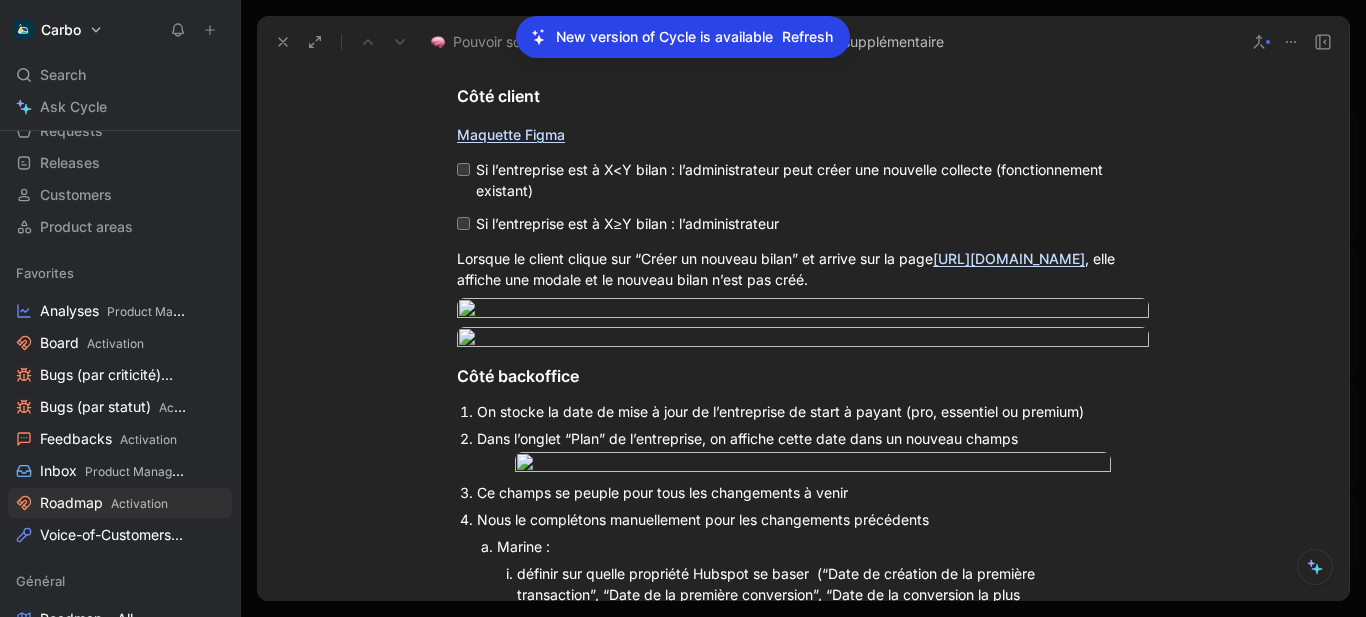 click on "Si l’entreprise est à X<Y bilan : l’administrateur peut créer une nouvelle collecte (fonctionnement existant)" at bounding box center [810, 180] 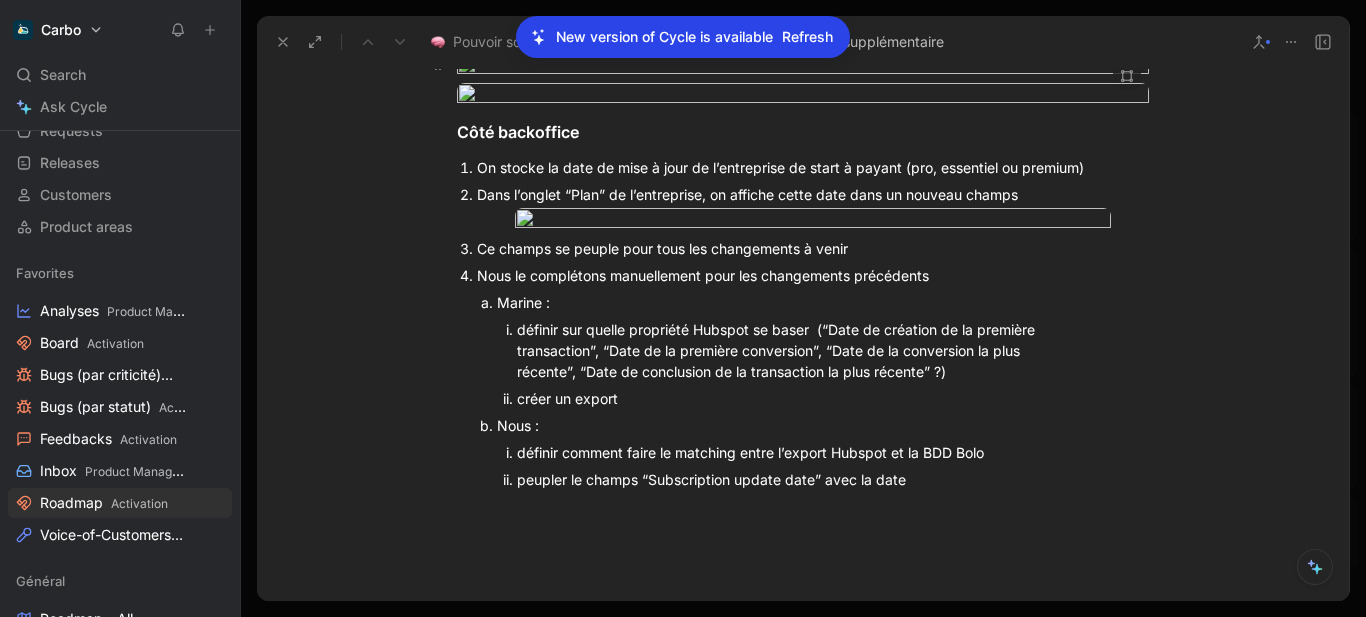 scroll, scrollTop: 1300, scrollLeft: 0, axis: vertical 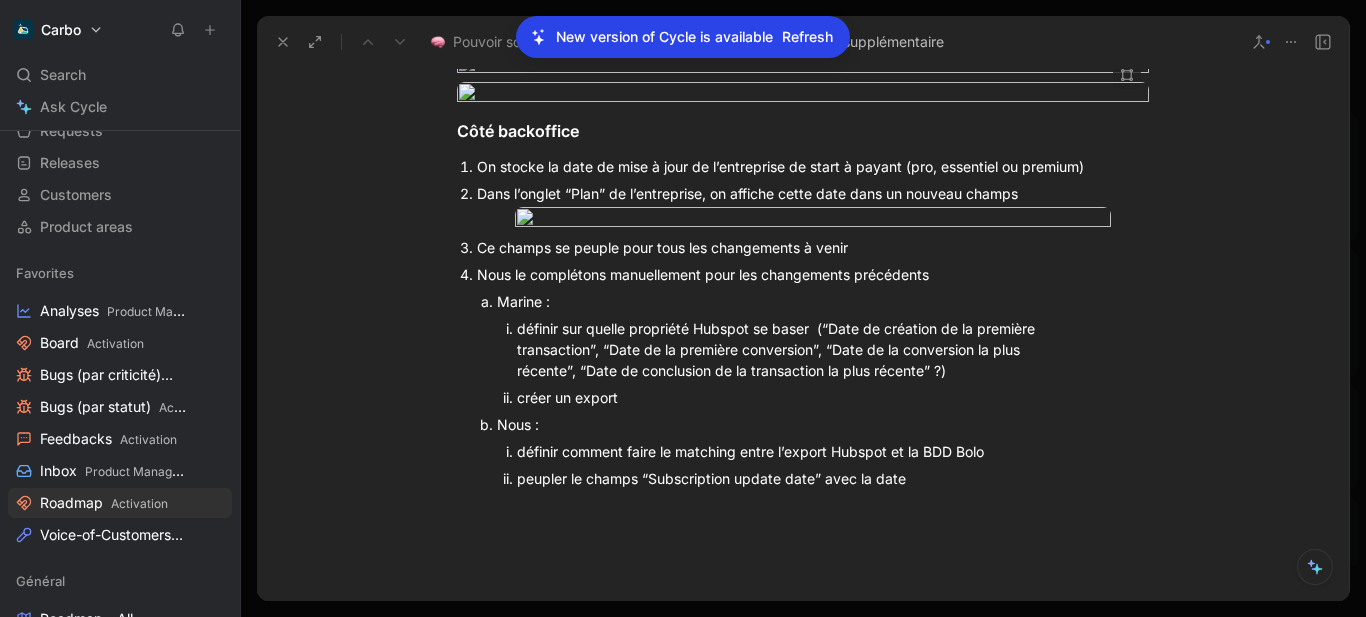 click on "Carbo Search Ctrl K Ask Cycle Workspace Home G then H Feedback G then F Requests G then R Releases G then L Customers Product areas Favorites Analyses Product Management Board Activation Bugs (par criticité) Activation Bugs (par statut) Activation Feedbacks Activation Inbox Product Management Roadmap Activation Voice-of-Customers Product Management Général Roadmap - All Roadmap - Now Roadmap - Next & Now Problem Space Solution Space Opportunités - to validate Opportunités - Done et cancelled Labo Big Bets PMS Mid Bets Feedbacks Labo et PMS Feedbacks Closing Activation Feedbacks Roadmap Board Bugs (par statut) Bugs (par criticité) Solutions déployée Collecte Roadmap Triage to process Opportunité list Product Management Voice-of-Customers Inbox Analyses Interviews Doctypes sans cercle Doctypes sans Product area Solutions sans Opportunité Citations non liées à doctype Docs "loop closed" Customer voice [PERSON_NAME] Solutions de contournement Rétention Feedback by CSM All feedback Bugs Ops 2" at bounding box center (683, 308) 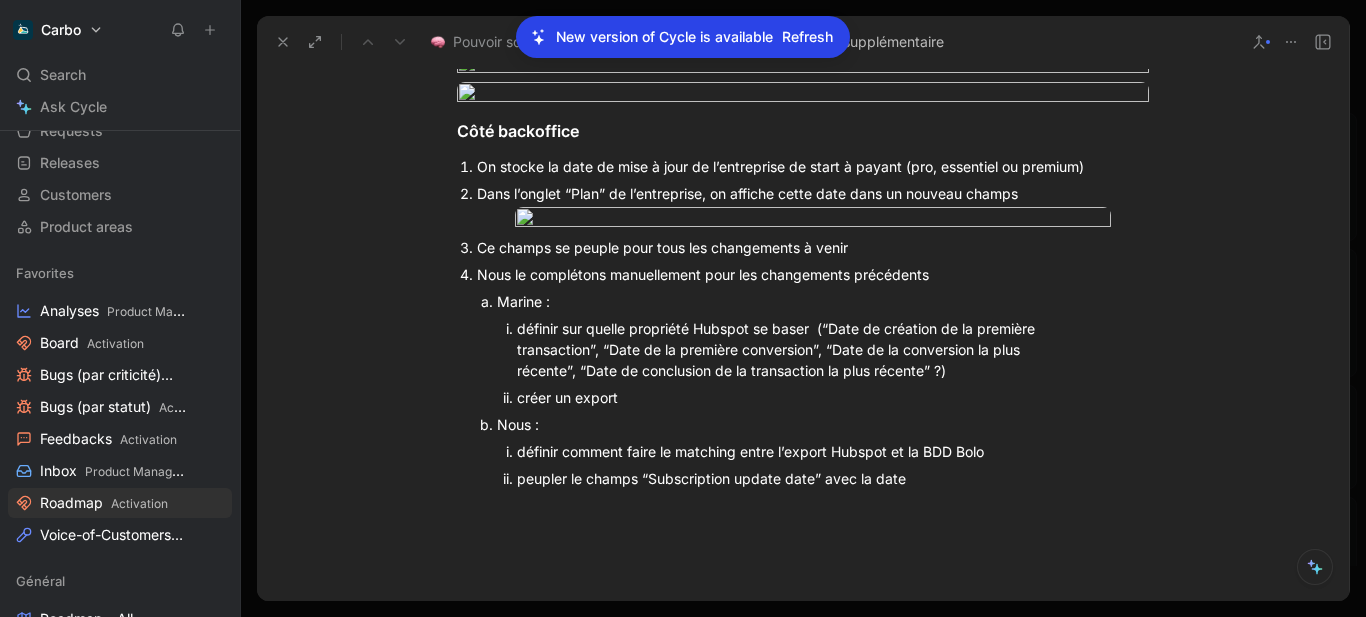 click on "Refresh" at bounding box center [807, 37] 